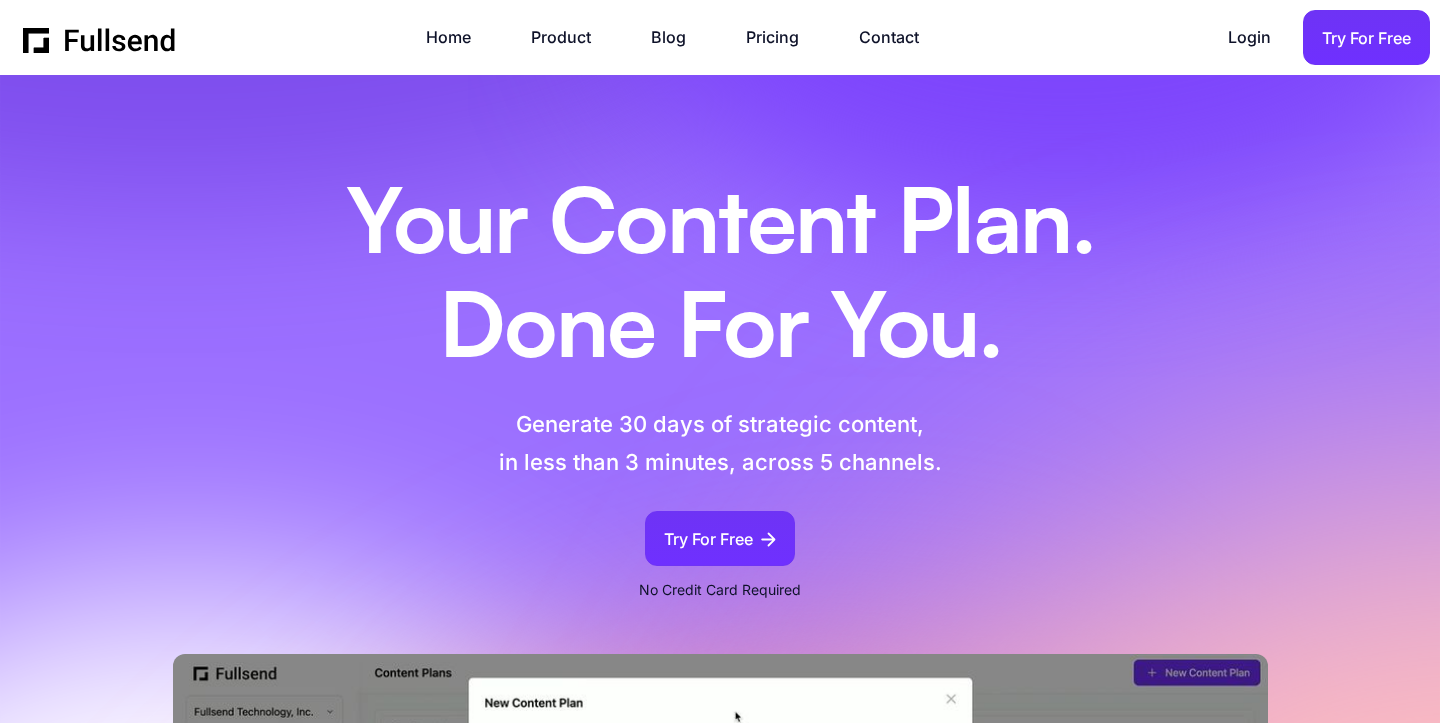 scroll, scrollTop: 0, scrollLeft: 0, axis: both 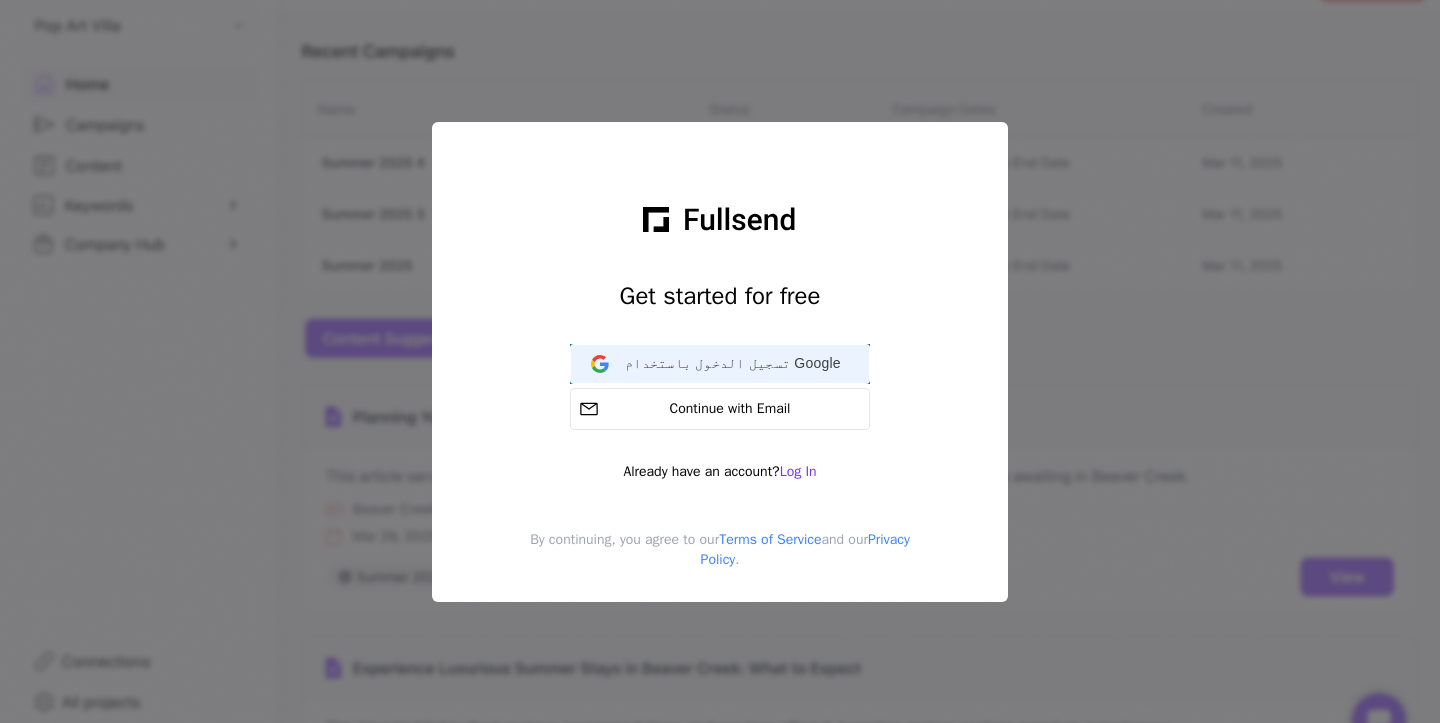 click on "تسجيل الدخول باستخدام Google" at bounding box center (733, 363) 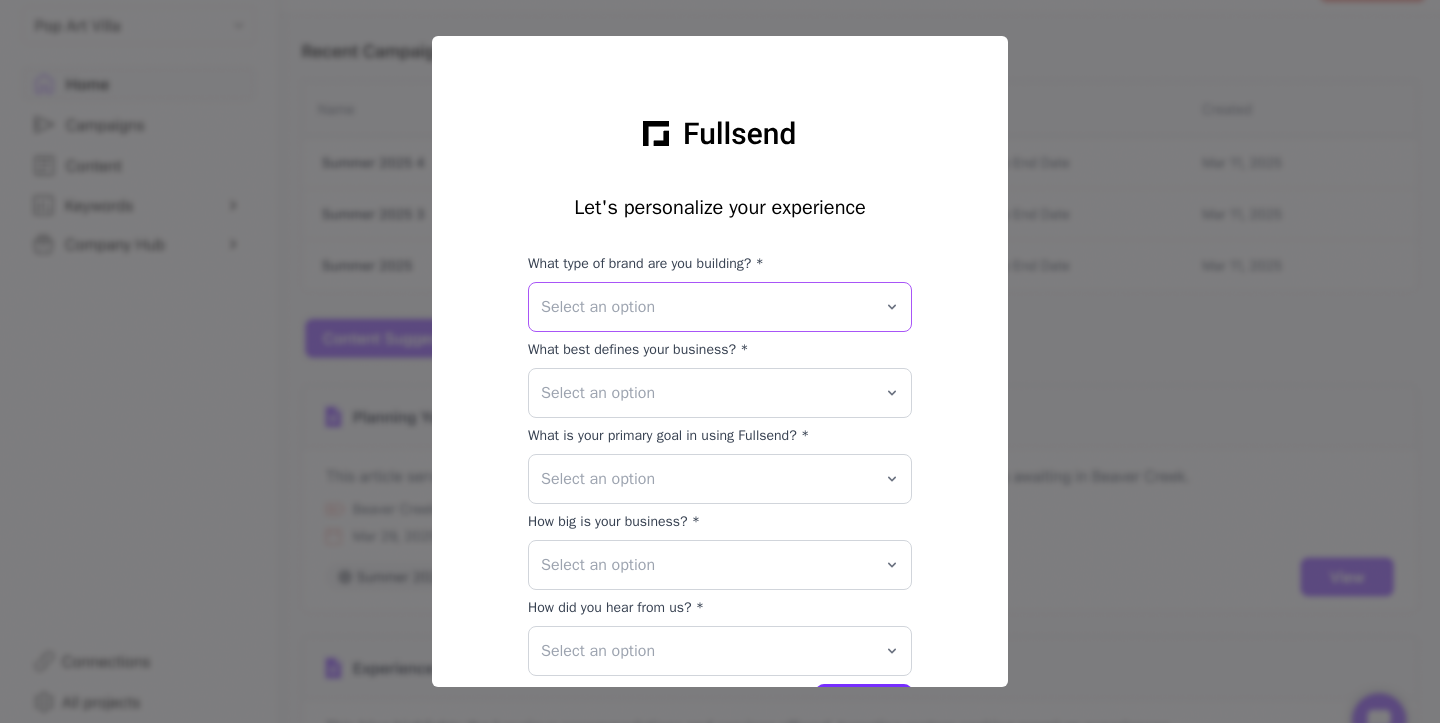 click on "Select an option" at bounding box center [706, 307] 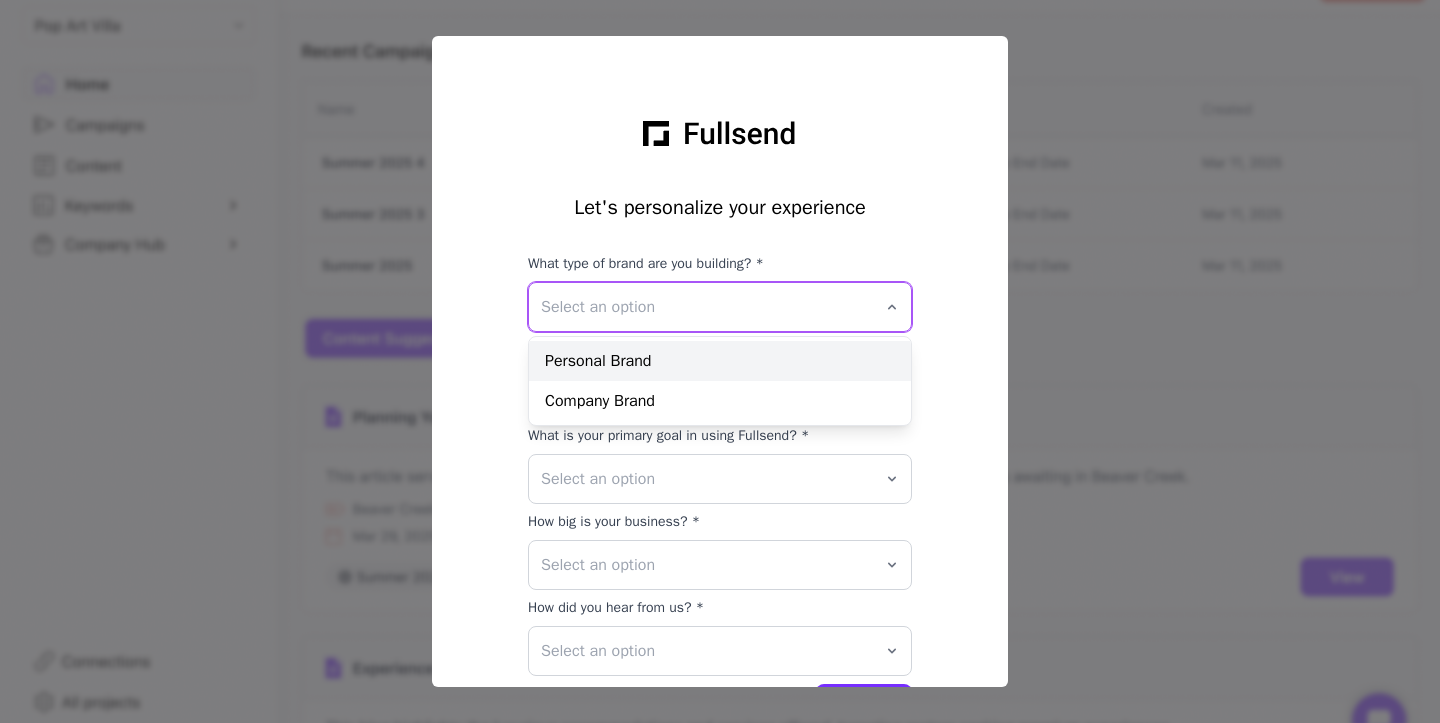 click on "Personal Brand" at bounding box center [720, 361] 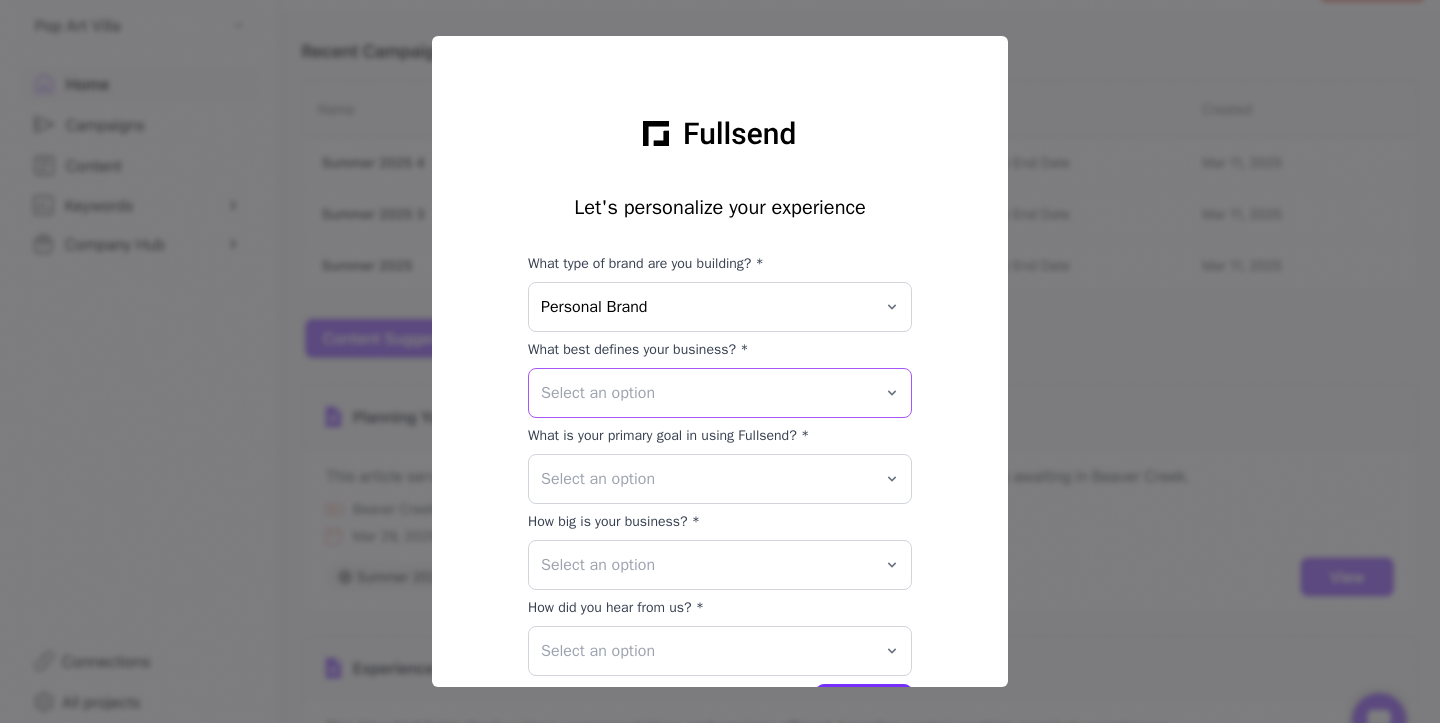 click on "Select an option" at bounding box center (720, 393) 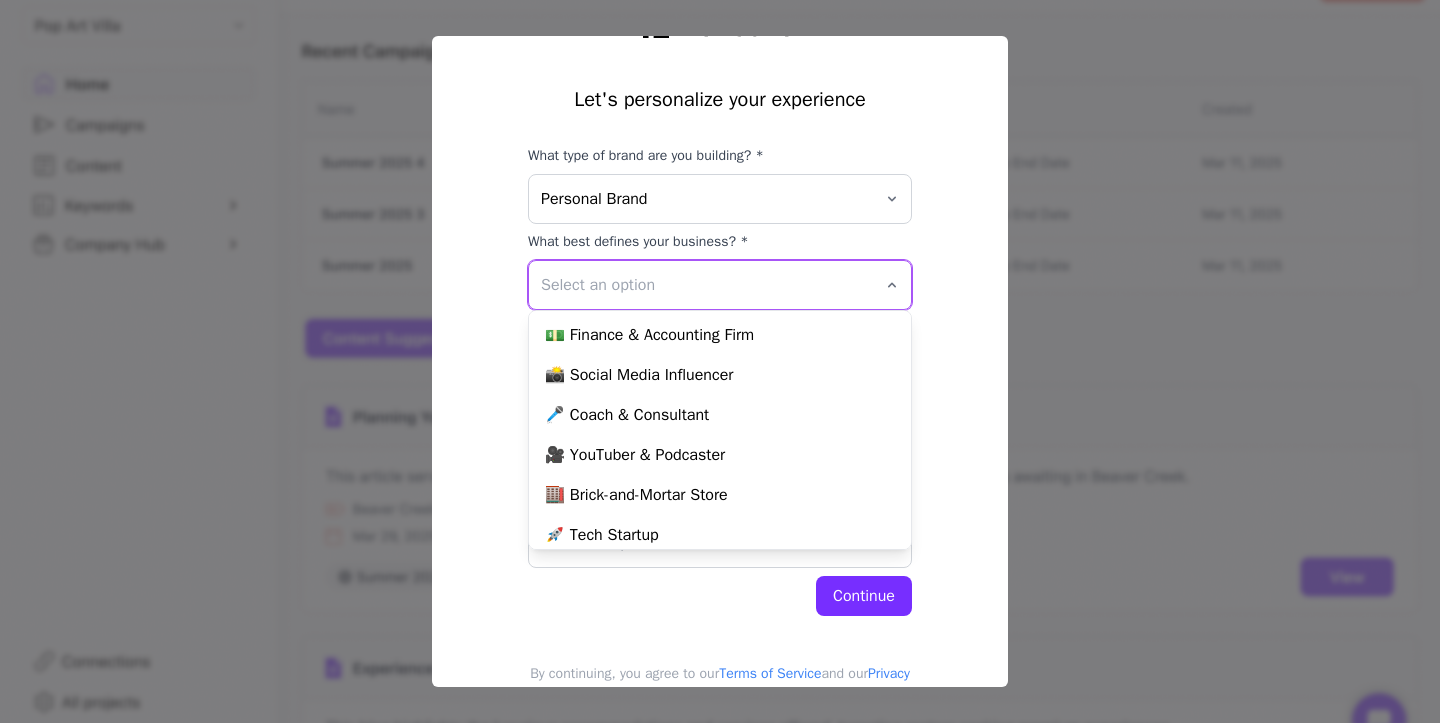 scroll, scrollTop: 112, scrollLeft: 0, axis: vertical 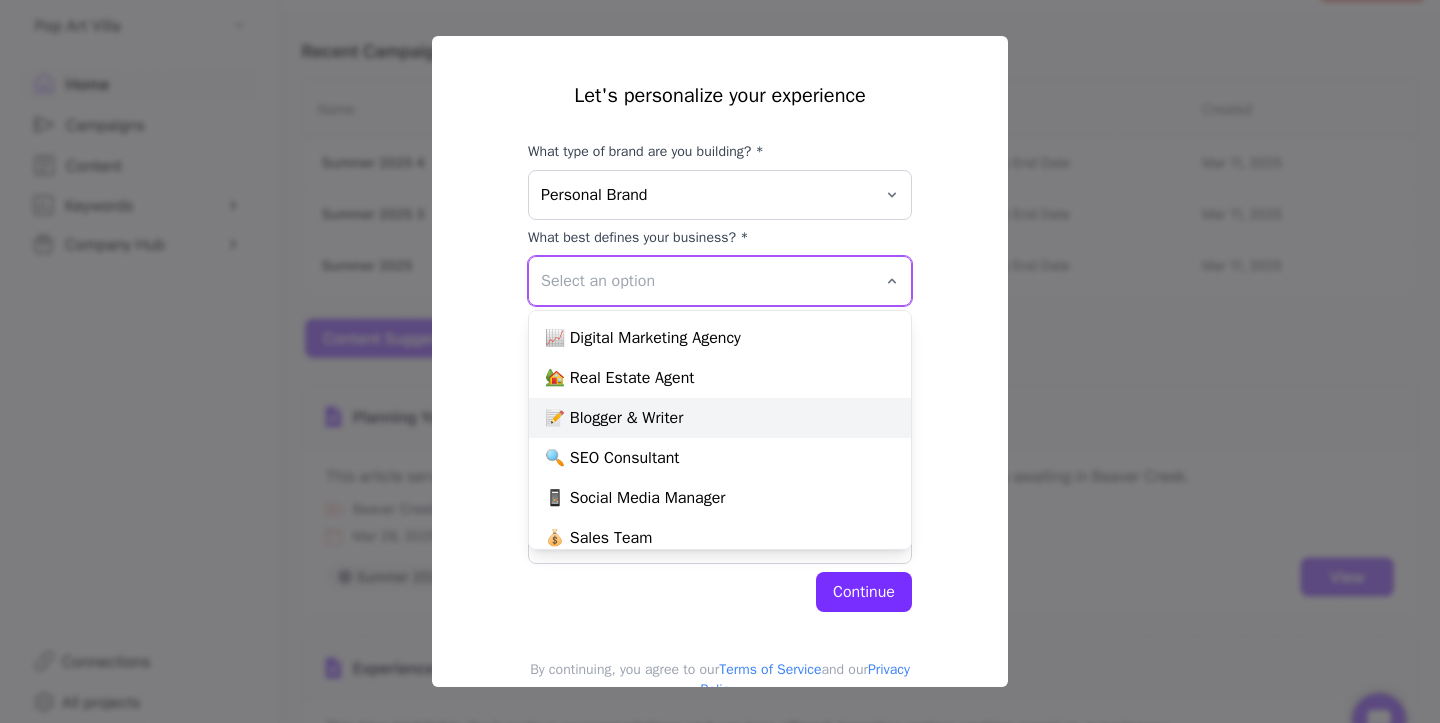 click on "📝 Blogger & Writer" at bounding box center (720, 418) 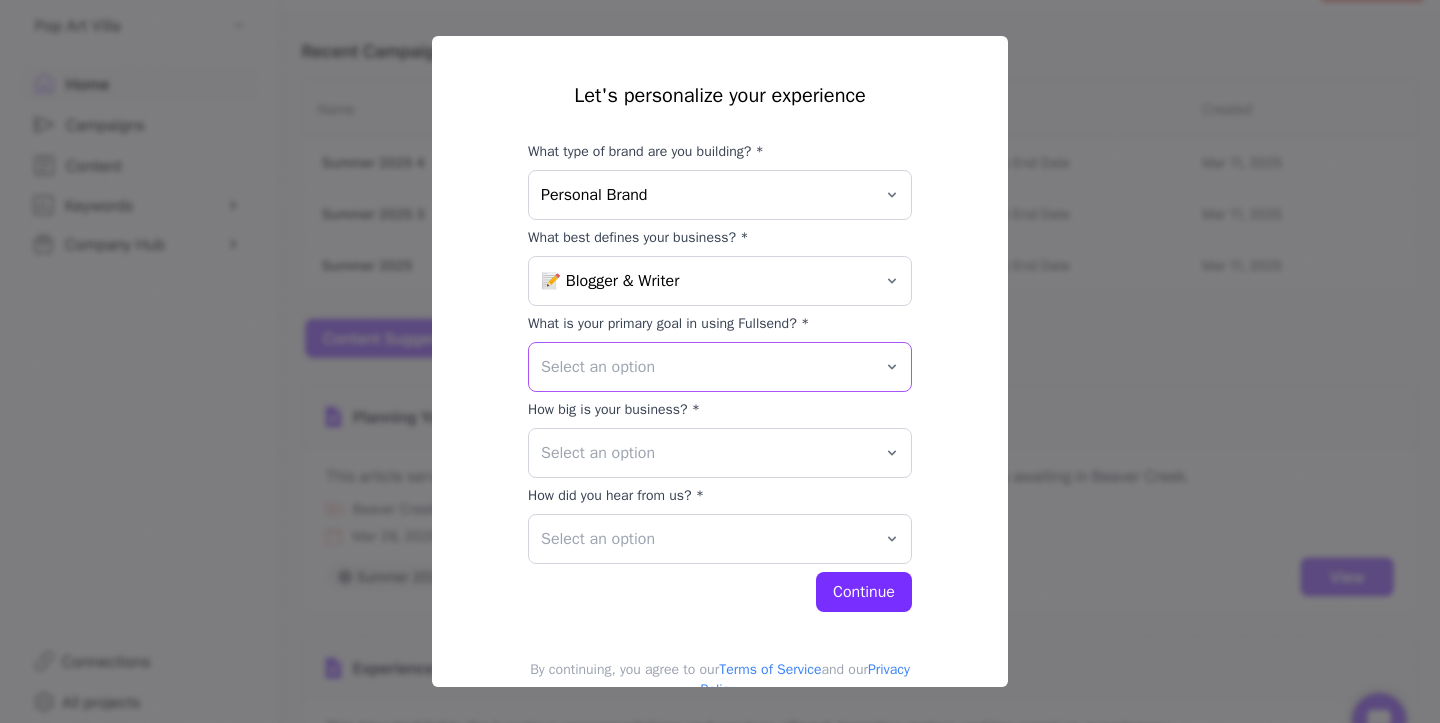 click on "Select an option" at bounding box center (706, 367) 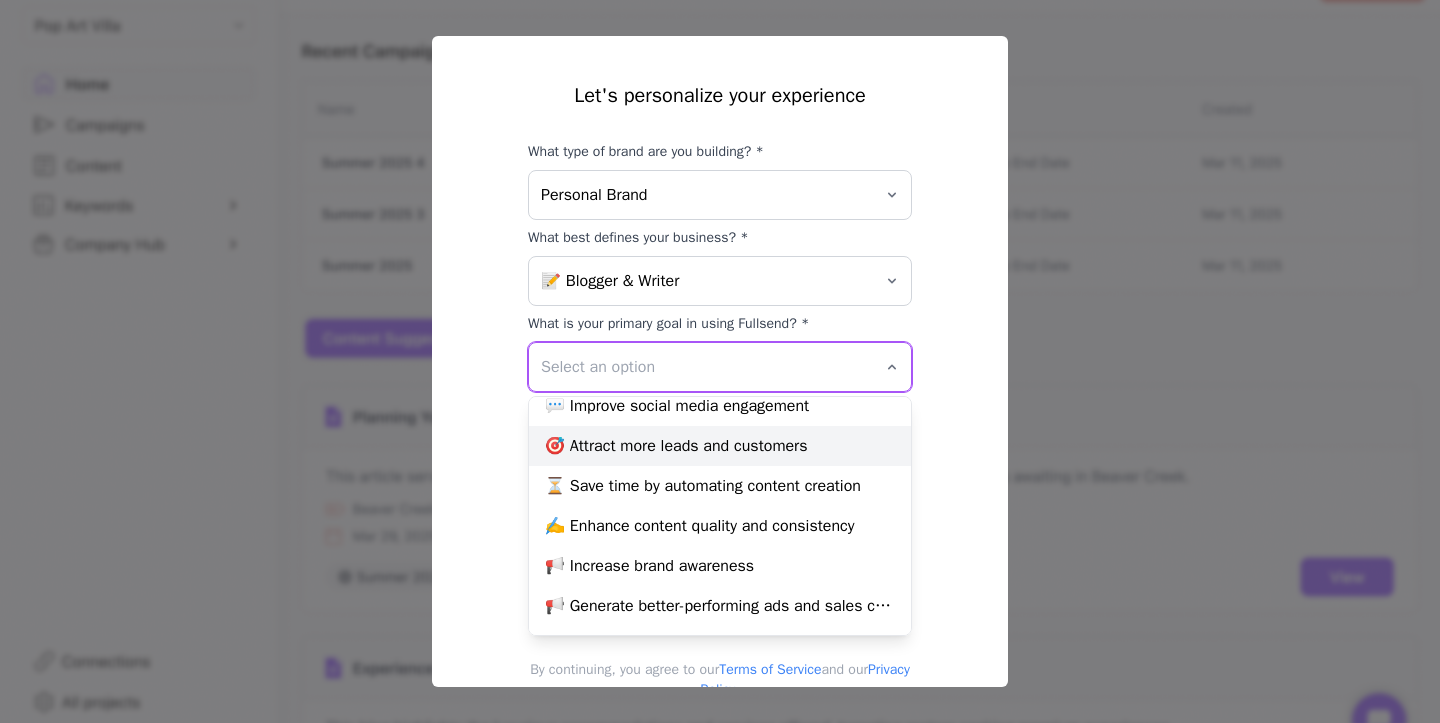 scroll, scrollTop: 0, scrollLeft: 0, axis: both 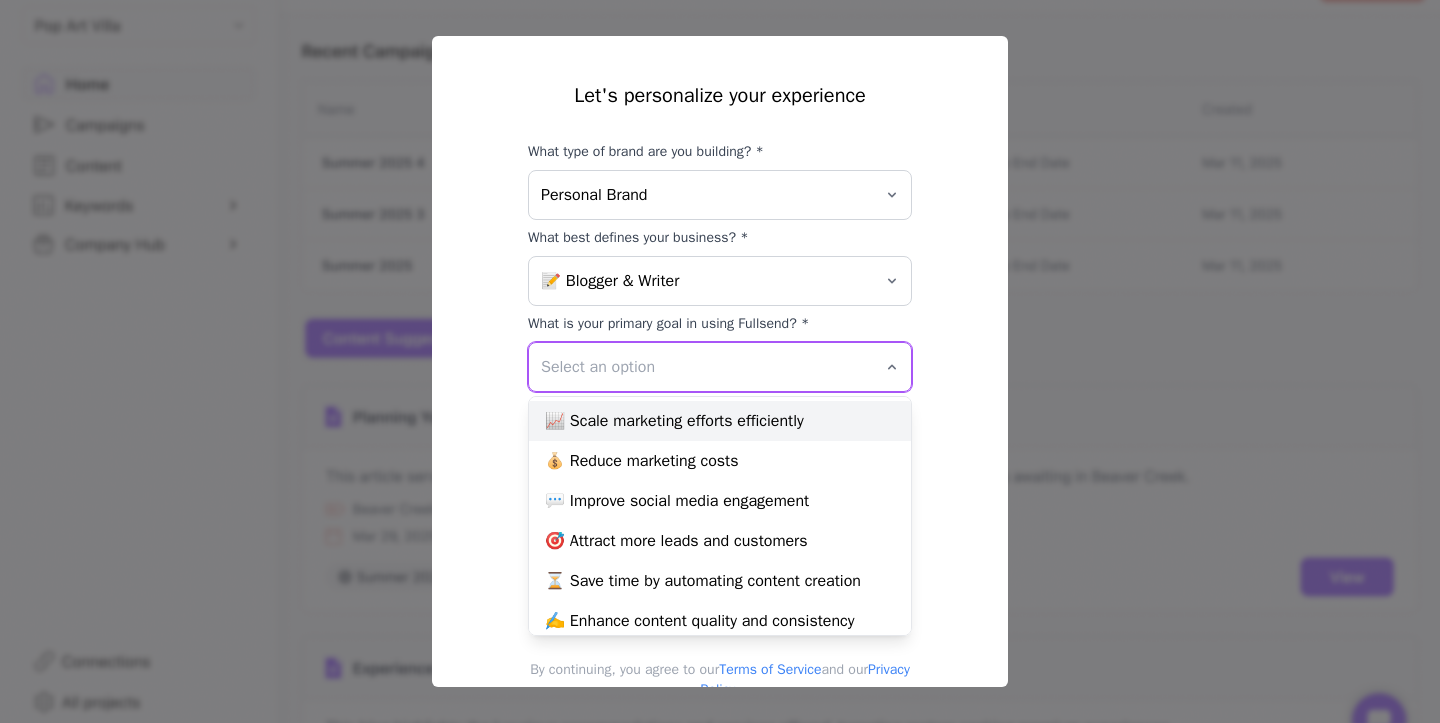 click on "📈 Scale marketing efforts efficiently" at bounding box center (720, 421) 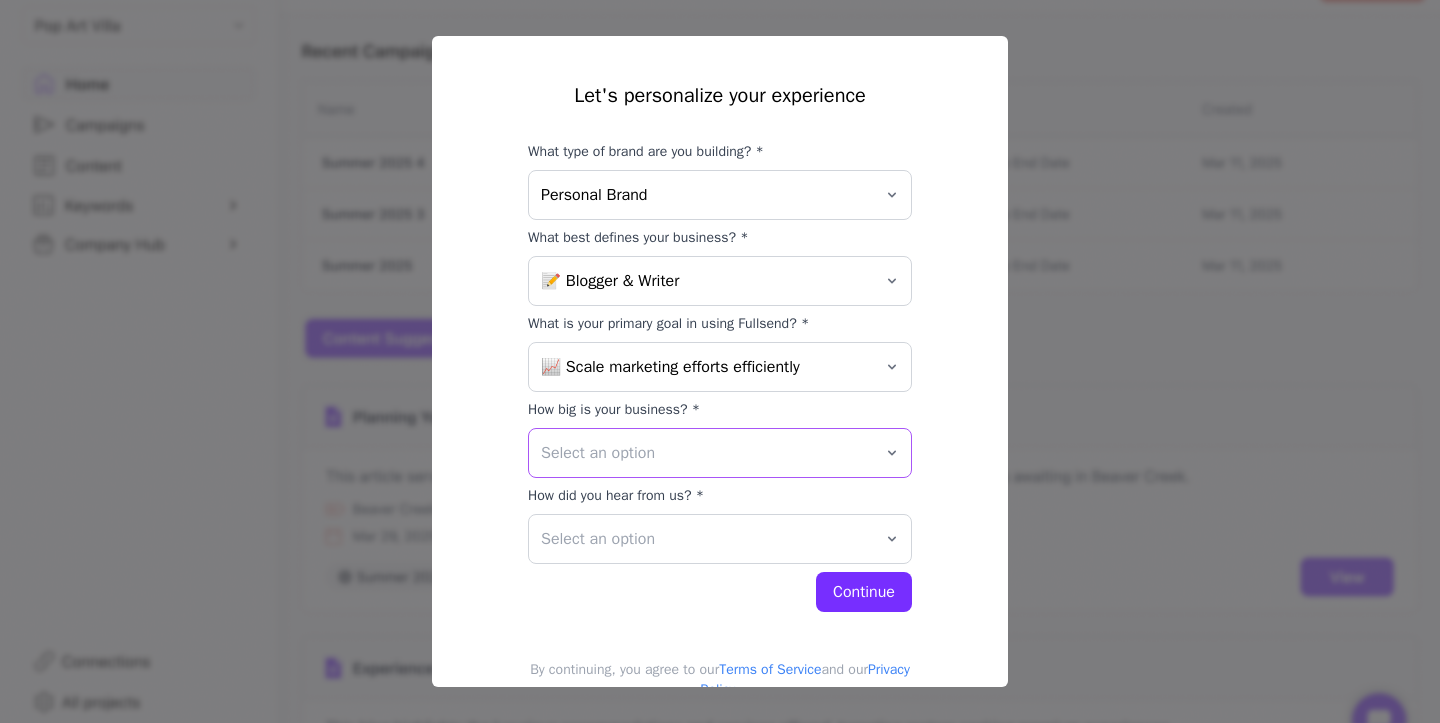 click on "Select an option" at bounding box center (706, 453) 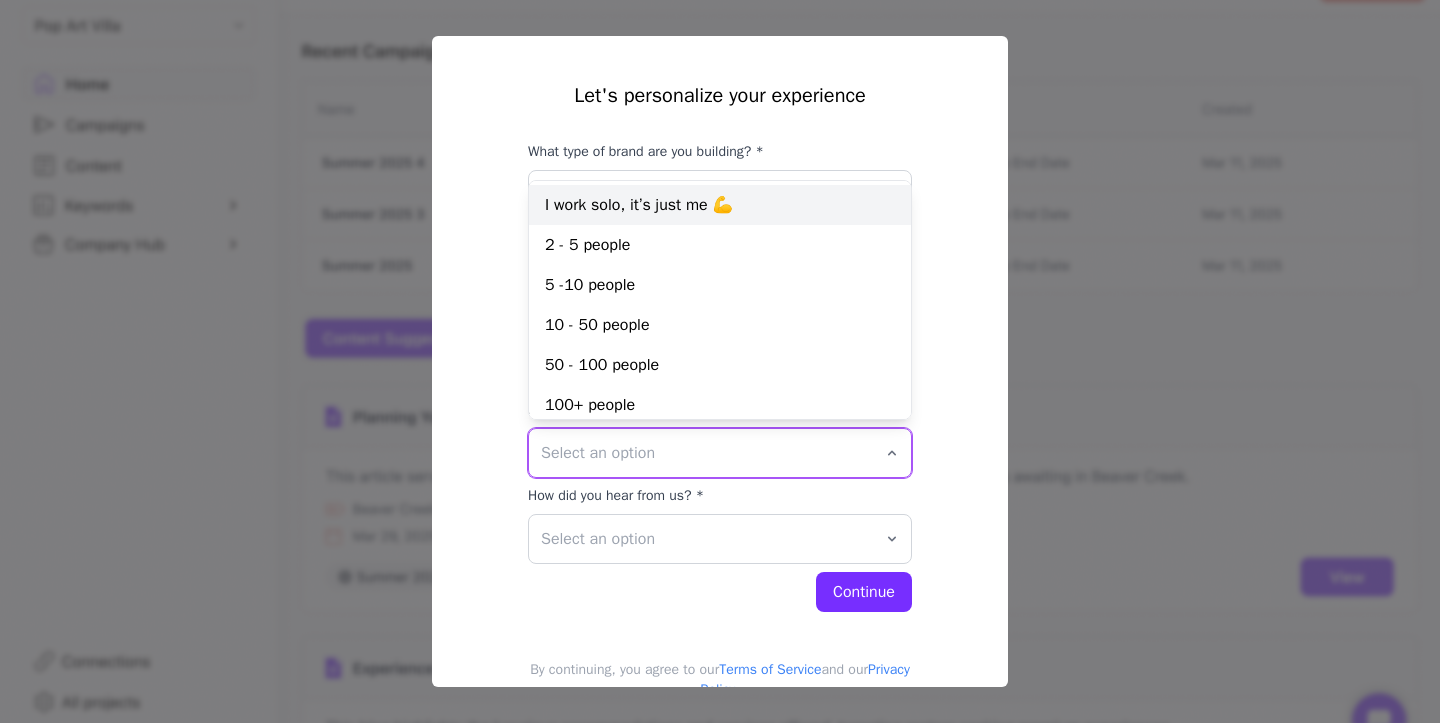 click on "I work solo, it’s just me 💪" at bounding box center [720, 205] 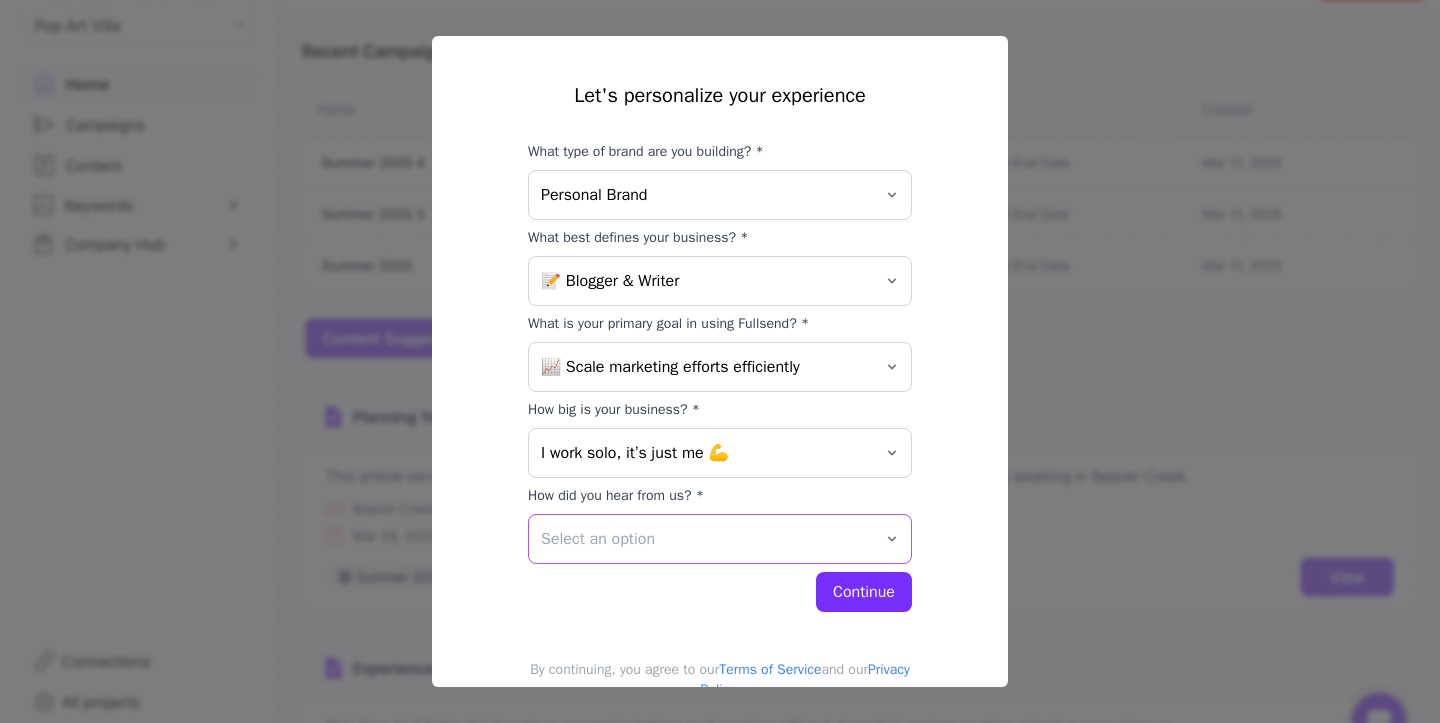 click on "Select an option" at bounding box center [706, 539] 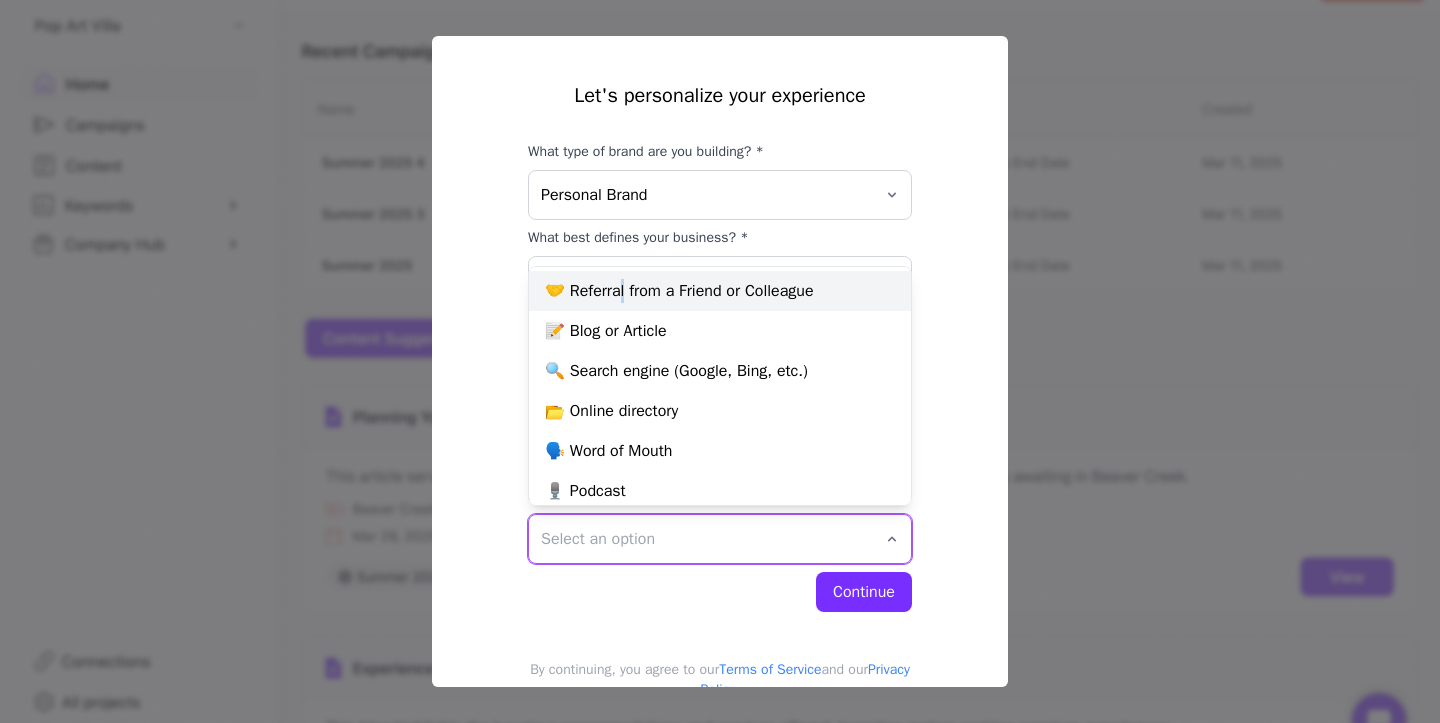click on "🤝 Referral from a Friend or Colleague" at bounding box center [720, 291] 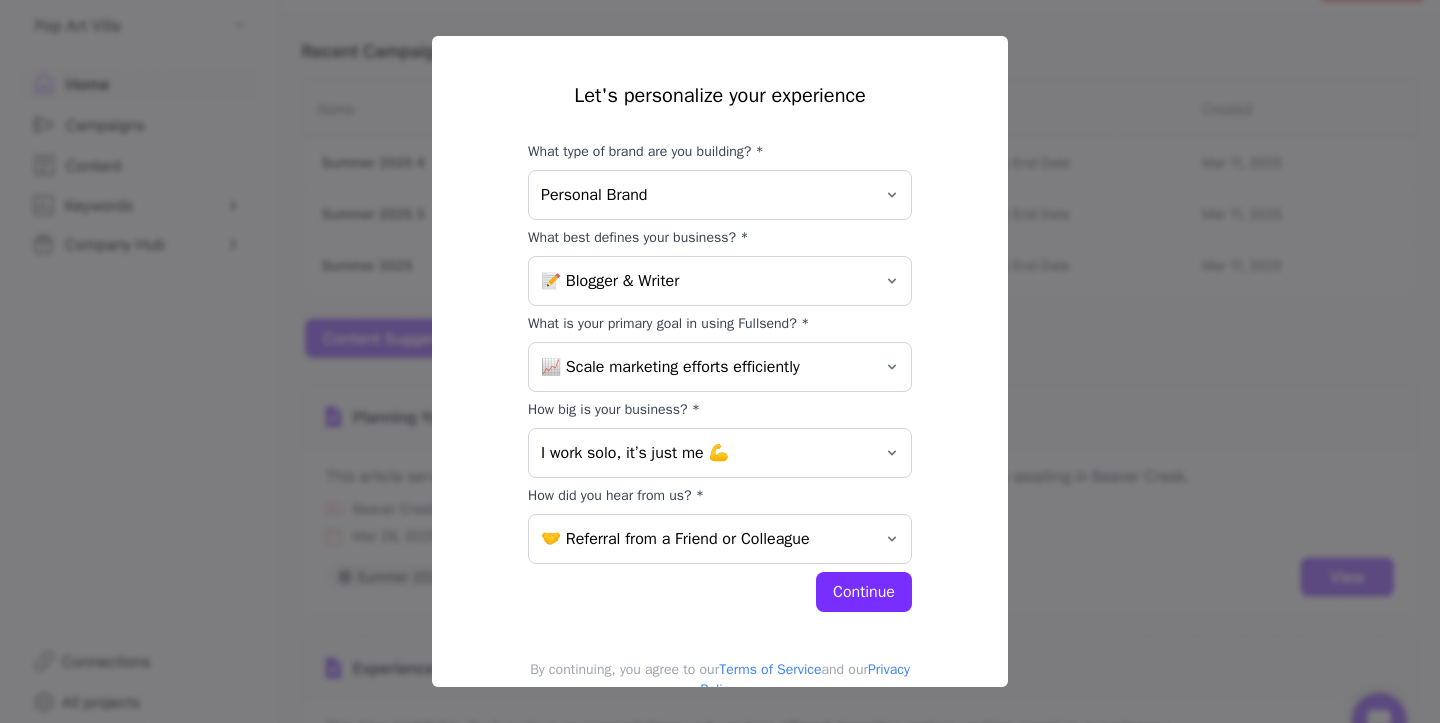click on "Continue" at bounding box center (864, 592) 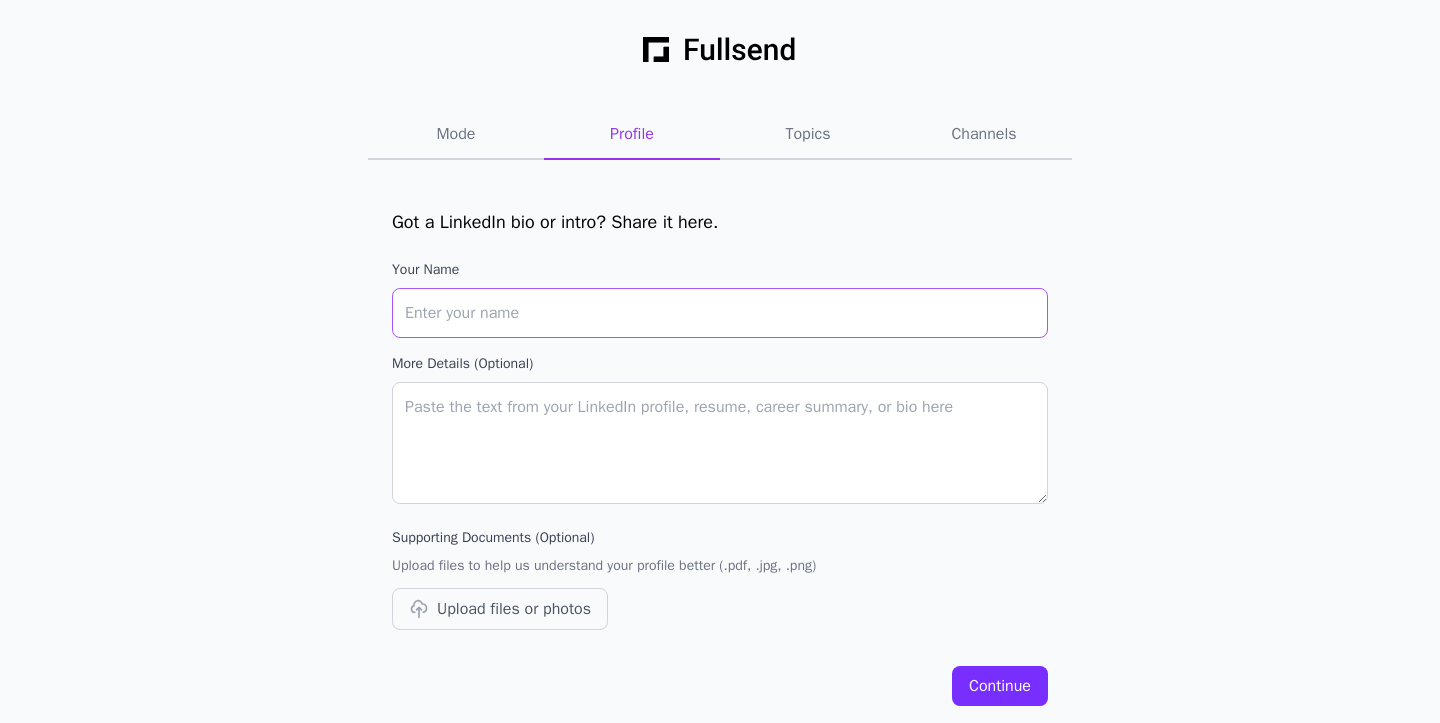 click on "Your Name" at bounding box center [720, 313] 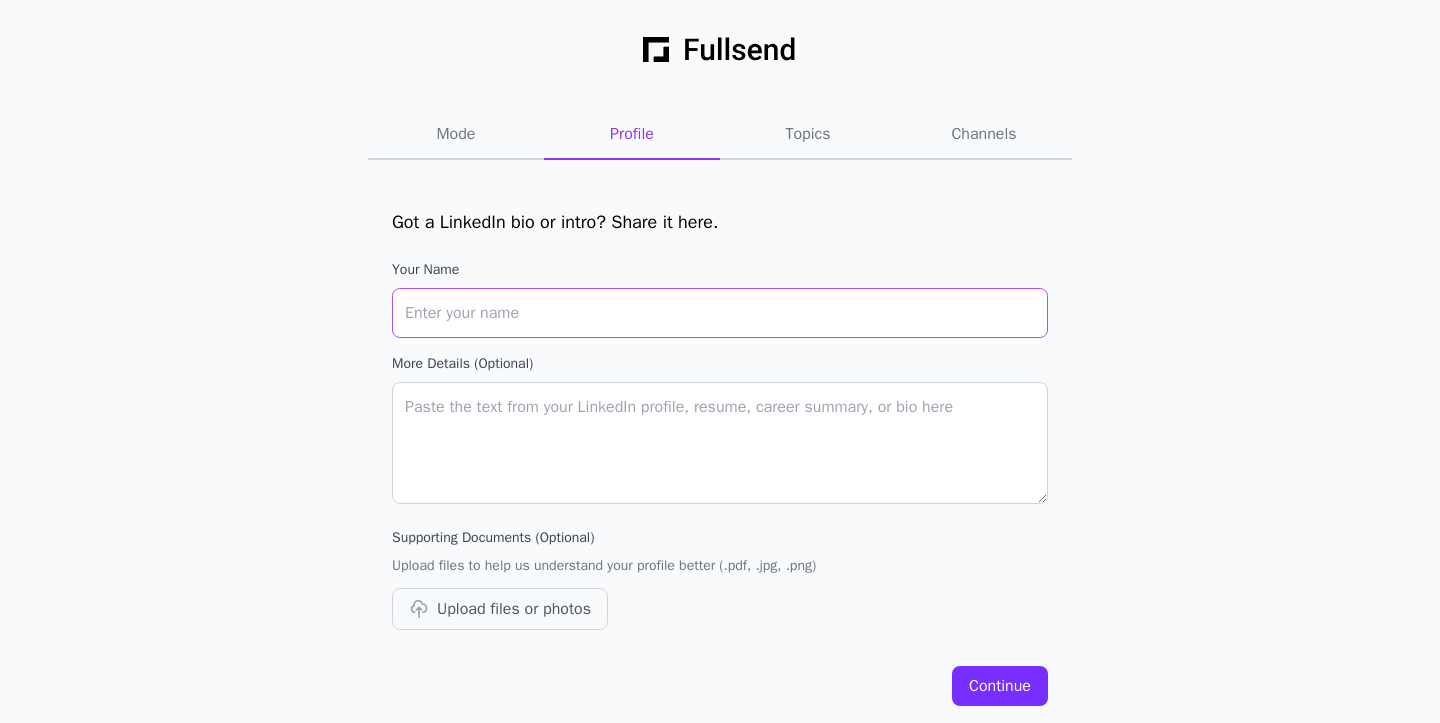 type on "ؤ" 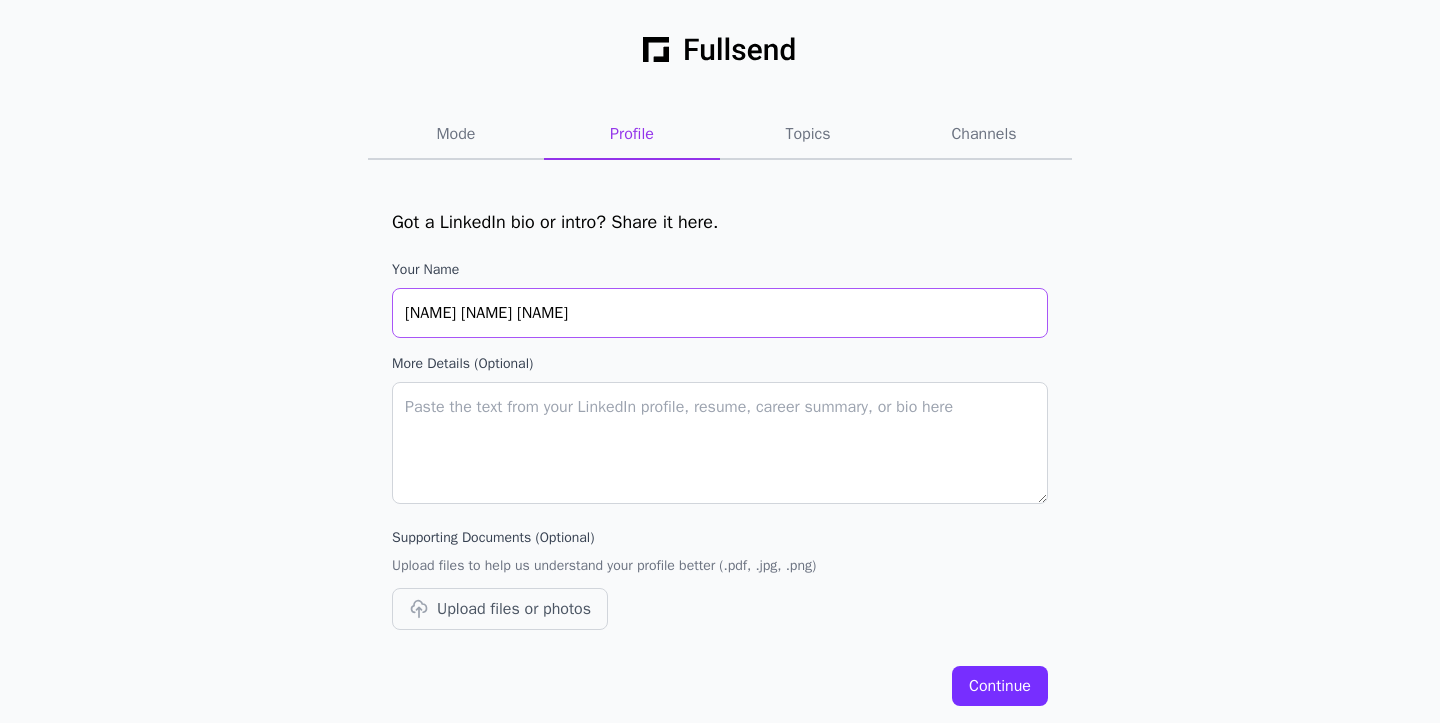 type on "[NAME] [NAME] [NAME]" 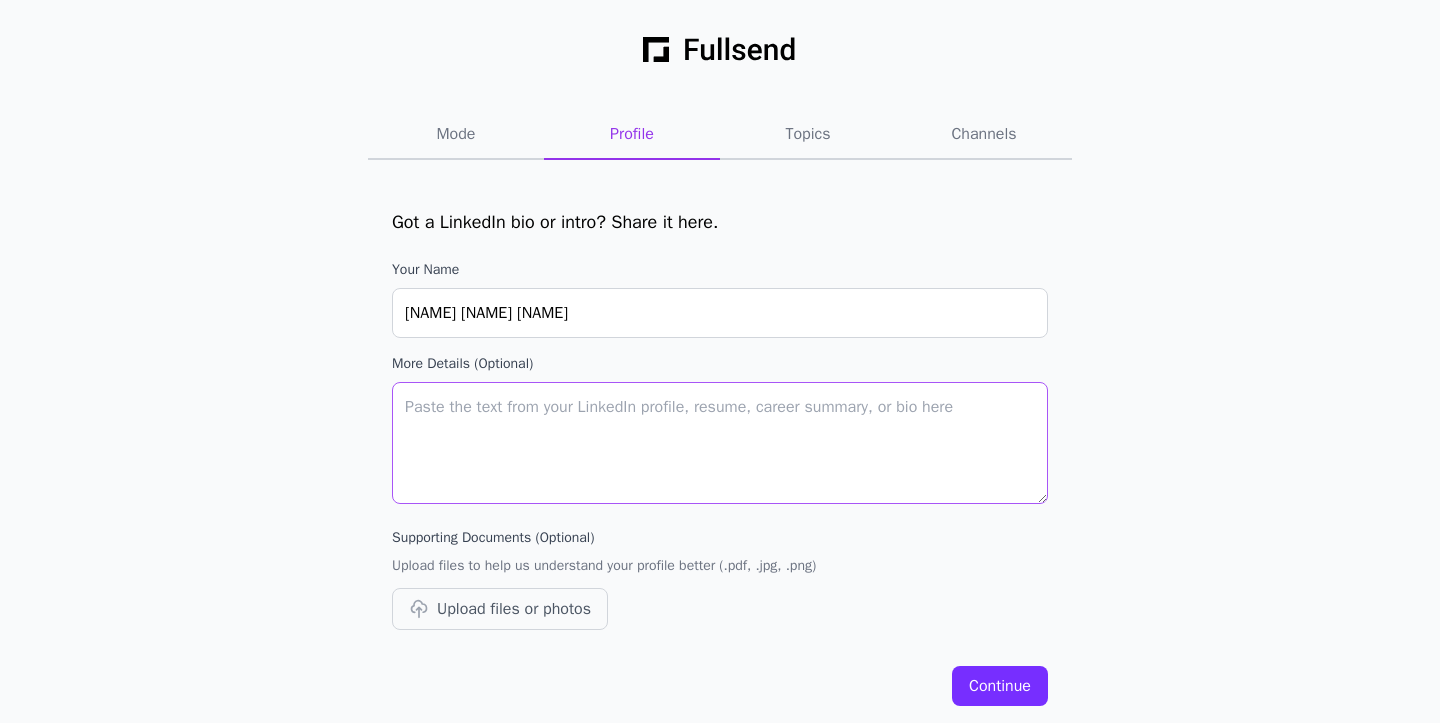 click on "More details (Optional)" at bounding box center [720, 443] 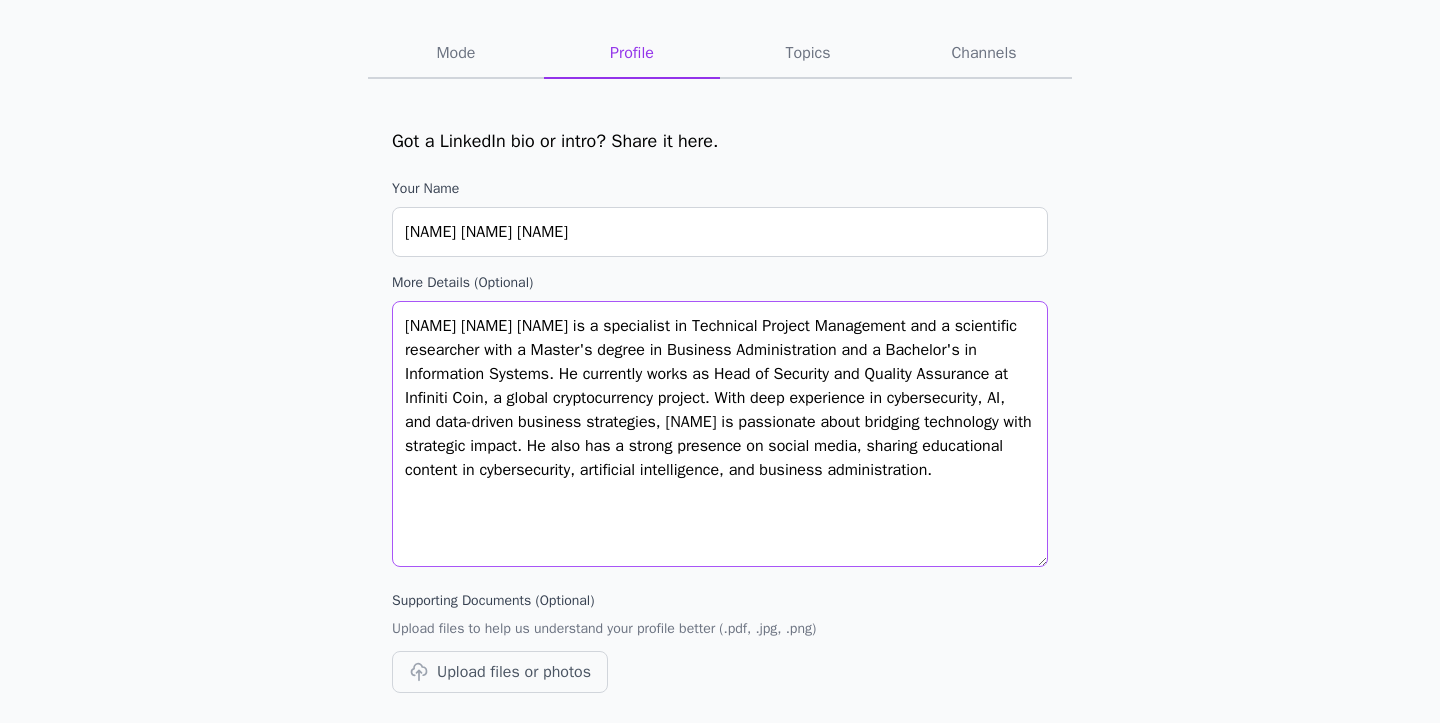 scroll, scrollTop: 159, scrollLeft: 0, axis: vertical 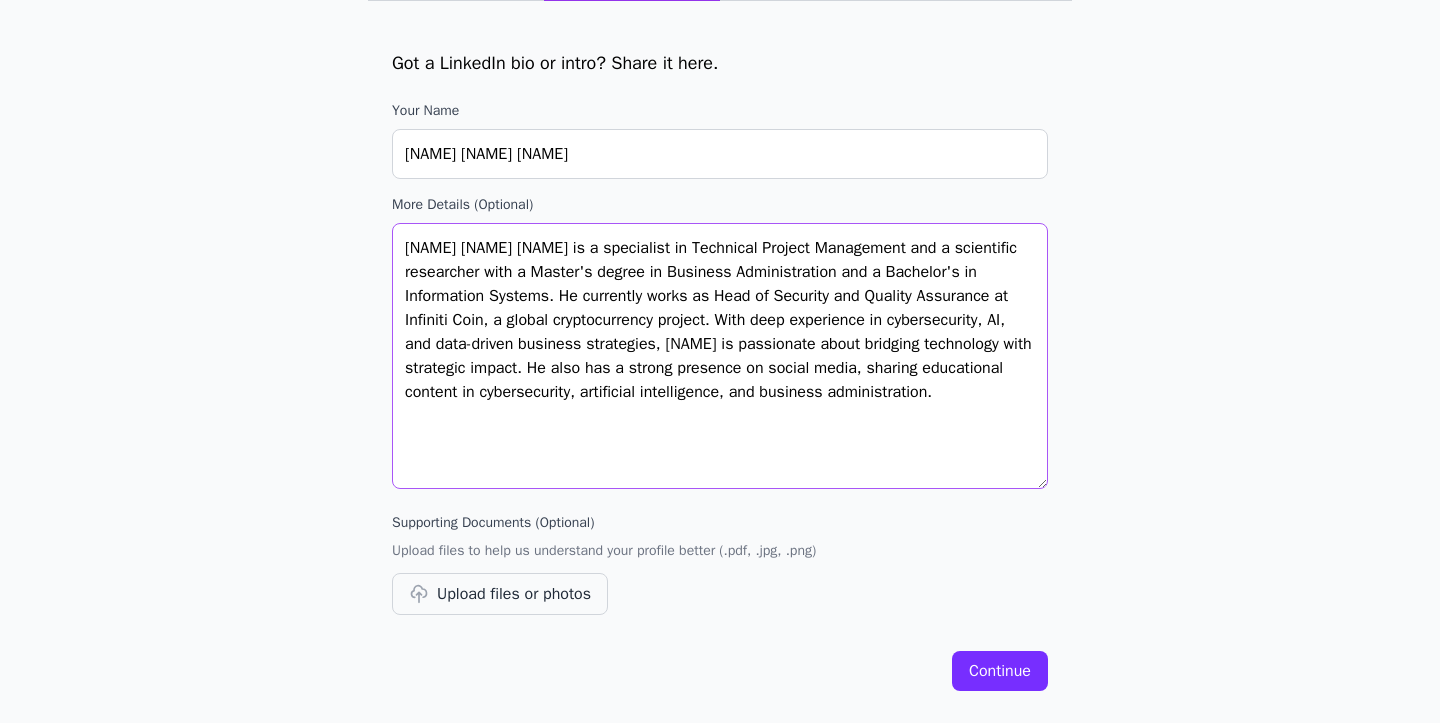 type on "[NAME] [NAME] [NAME] is a specialist in Technical Project Management and a scientific researcher with a Master's degree in Business Administration and a Bachelor's in Information Systems. He currently works as Head of Security and Quality Assurance at Infiniti Coin, a global cryptocurrency project. With deep experience in cybersecurity, AI, and data-driven business strategies, [NAME] is passionate about bridging technology with strategic impact. He also has a strong presence on social media, sharing educational content in cybersecurity, artificial intelligence, and business administration." 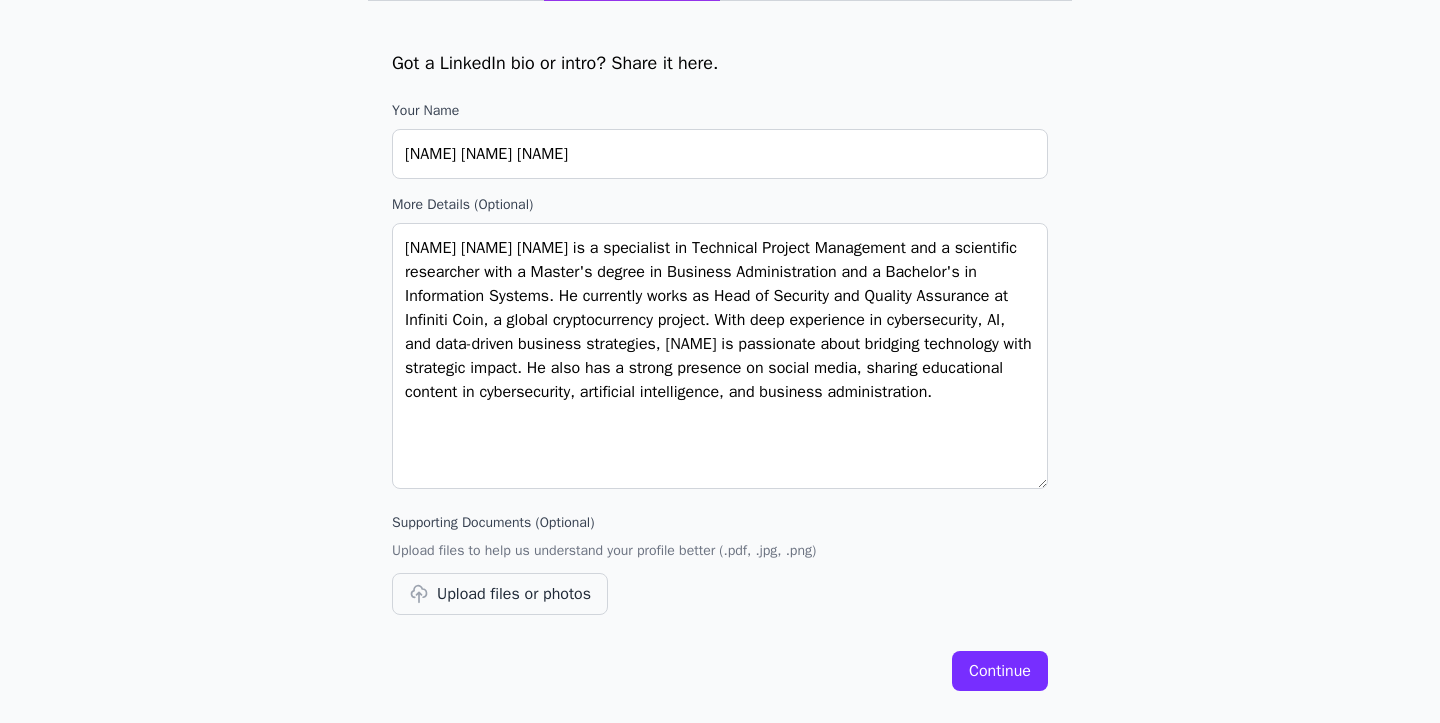 click on "Upload files or photos" at bounding box center [500, 594] 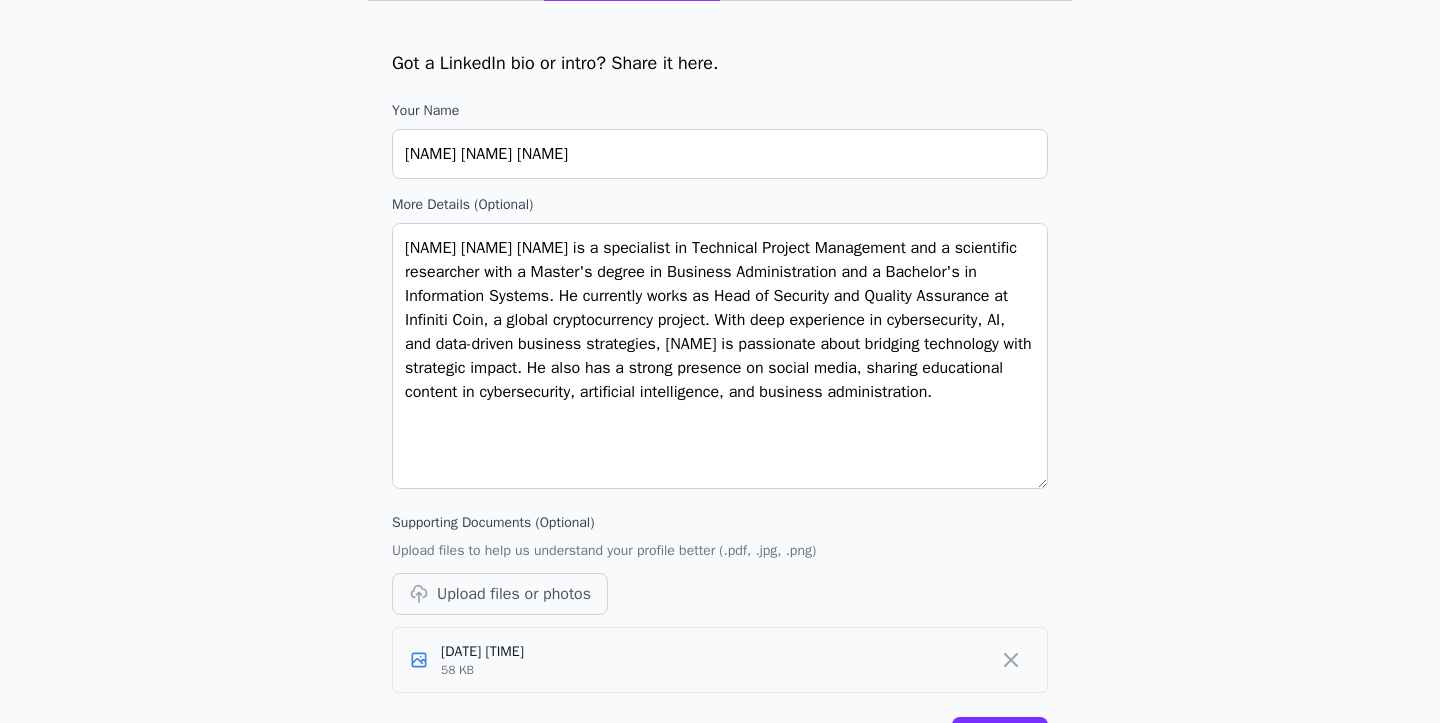 scroll, scrollTop: 225, scrollLeft: 0, axis: vertical 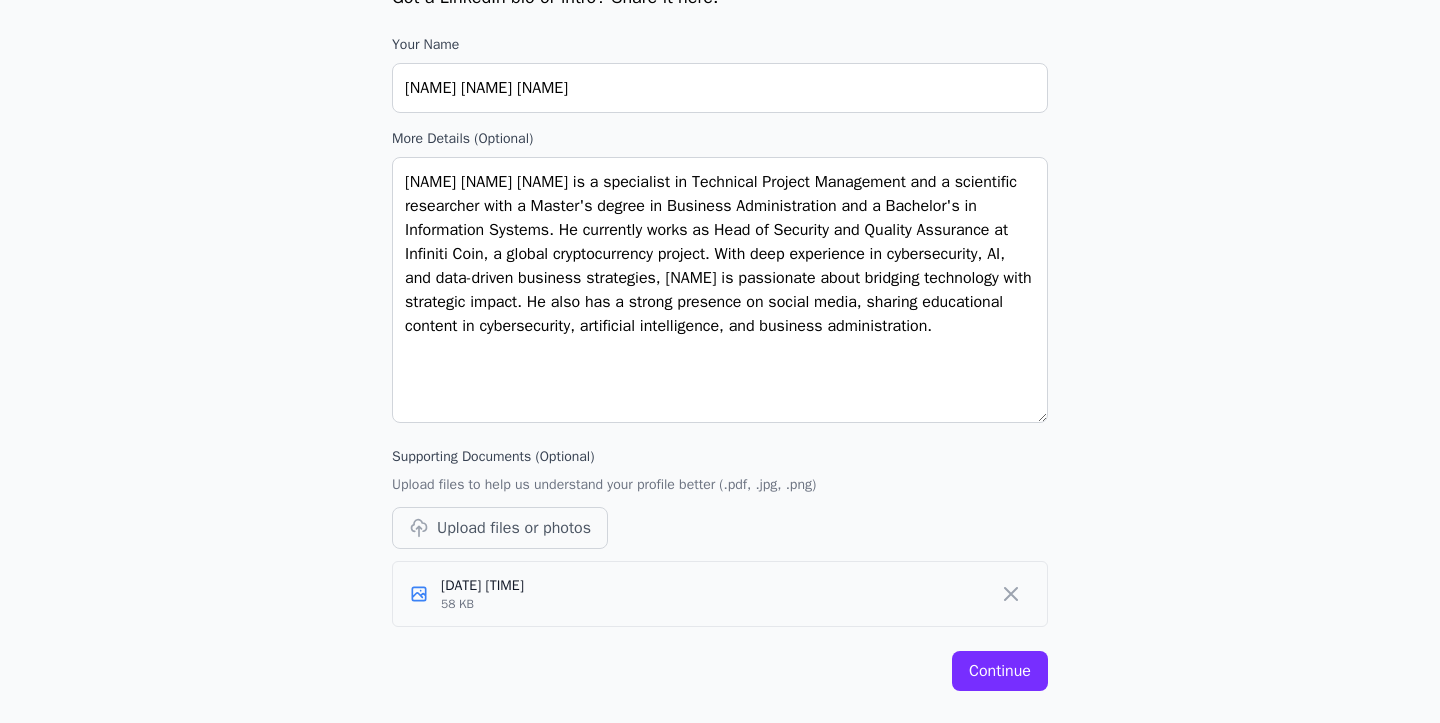 click on "Continue" at bounding box center (1000, 671) 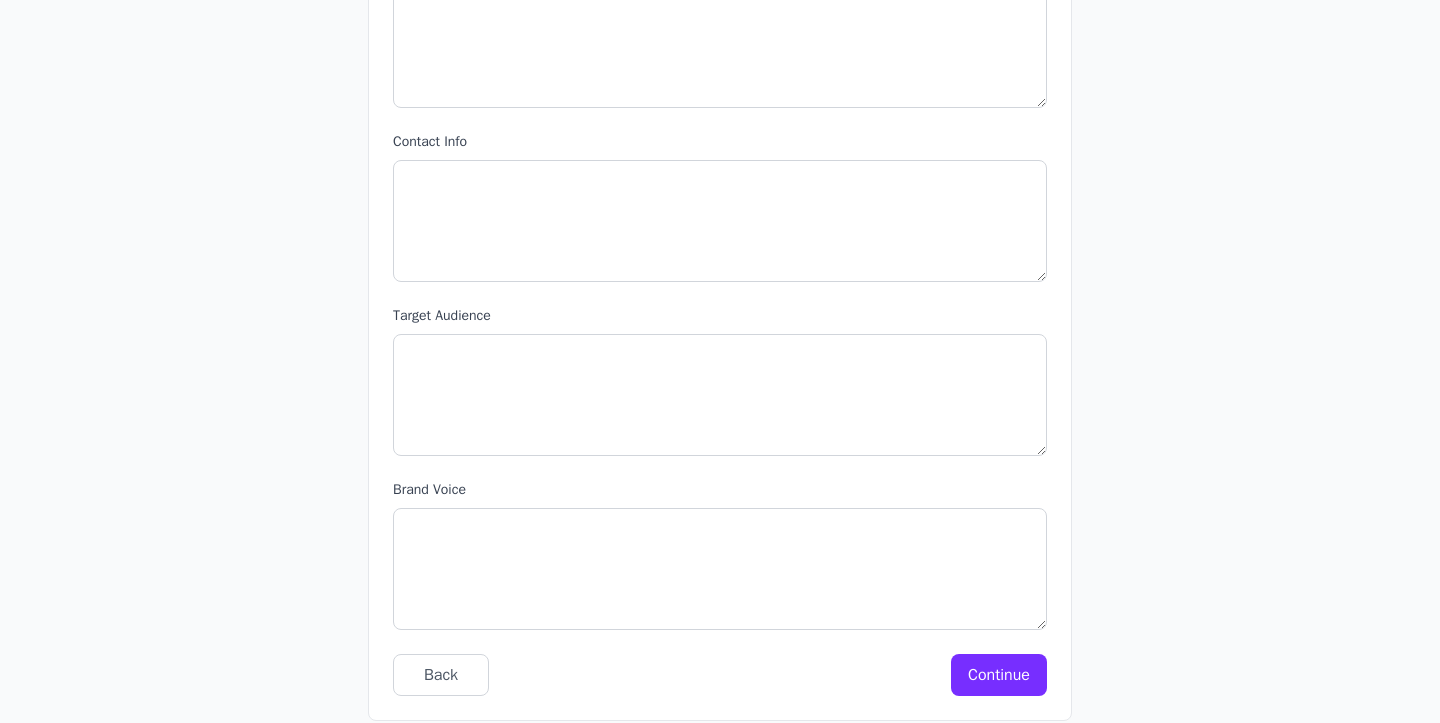 scroll, scrollTop: 2131, scrollLeft: 0, axis: vertical 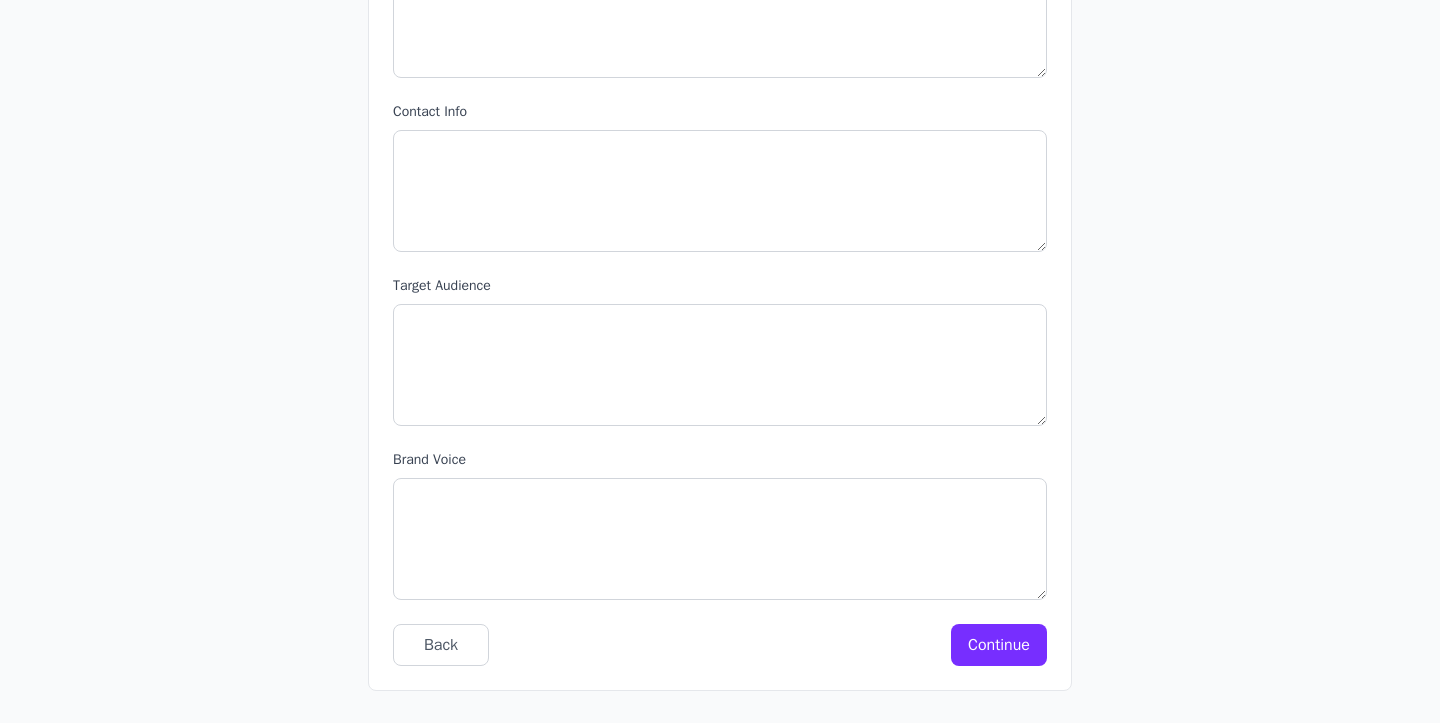 click on "Continue" at bounding box center (999, 645) 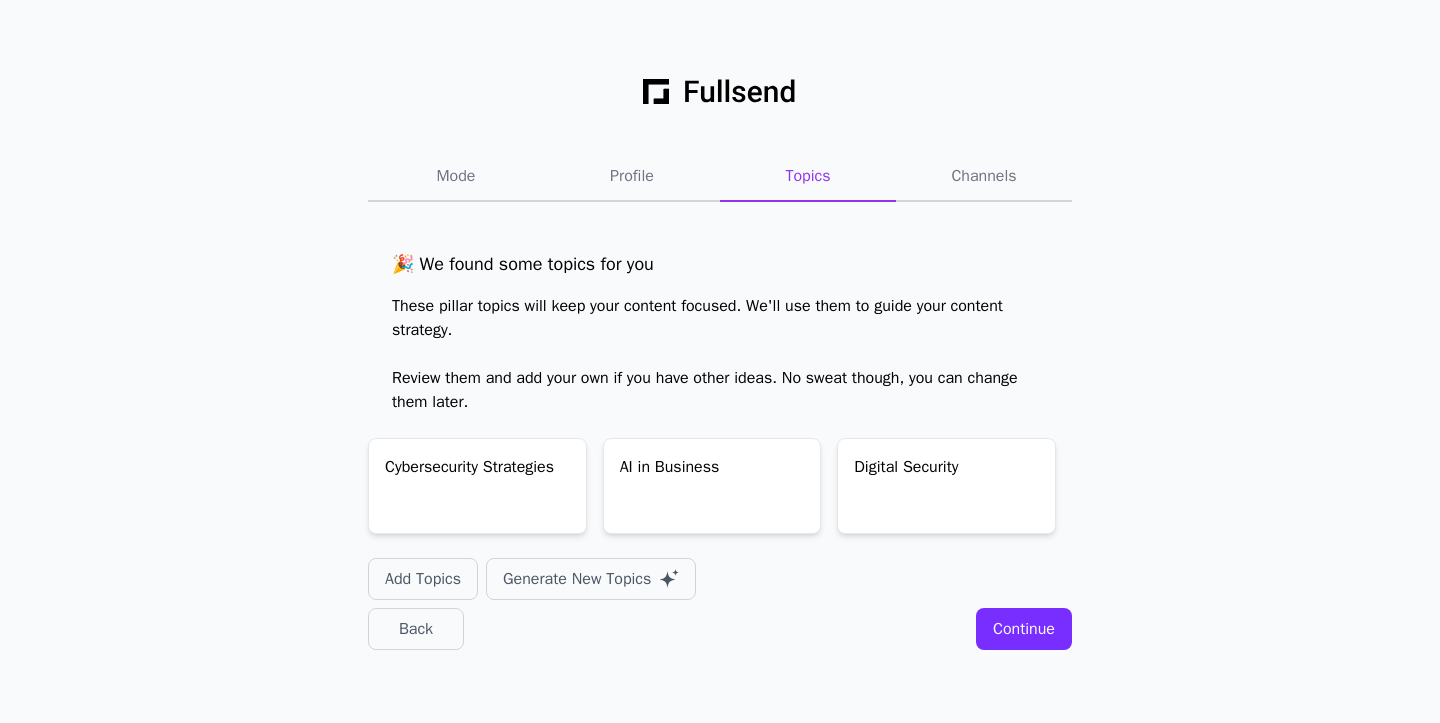 scroll, scrollTop: 0, scrollLeft: 0, axis: both 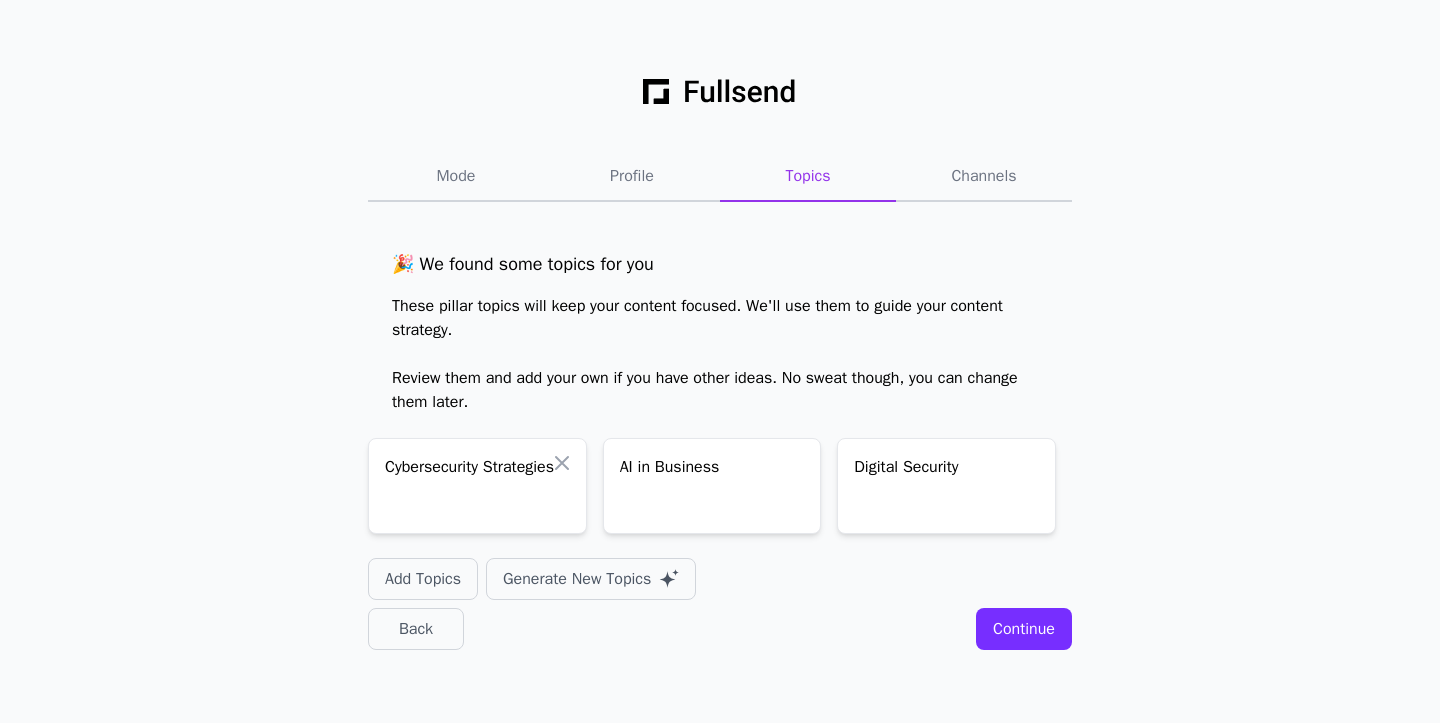 click on "Cybersecurity Strategies" at bounding box center [477, 469] 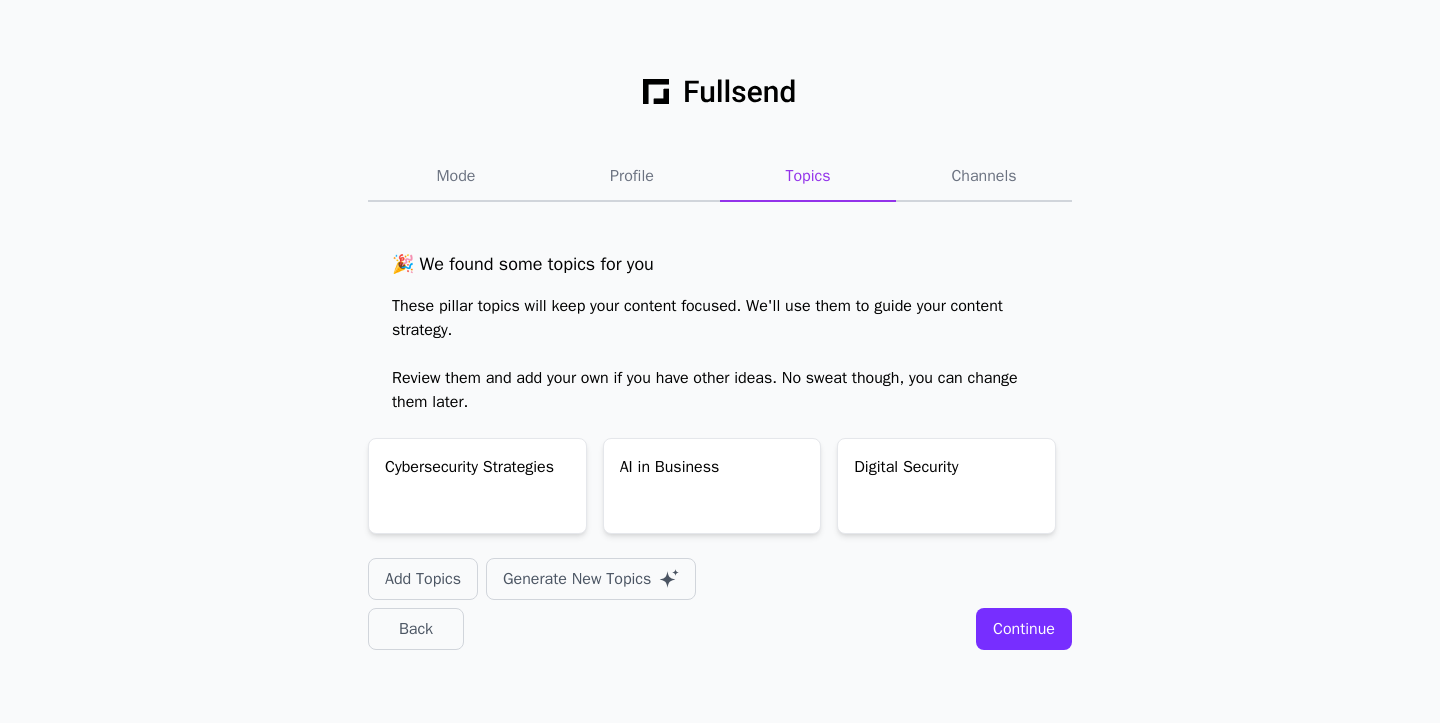 click on "Mode  Profile  Topics  Channels 🎉 We found some topics for you  These pillar topics will keep your content focused. We'll use them to guide your content strategy.   Review them and add your own if you have other ideas. No sweat though, you can change them later.  Cybersecurity Strategies AI in Business Digital Security Add Topics Generate New Topics Back Continue" at bounding box center (720, 361) 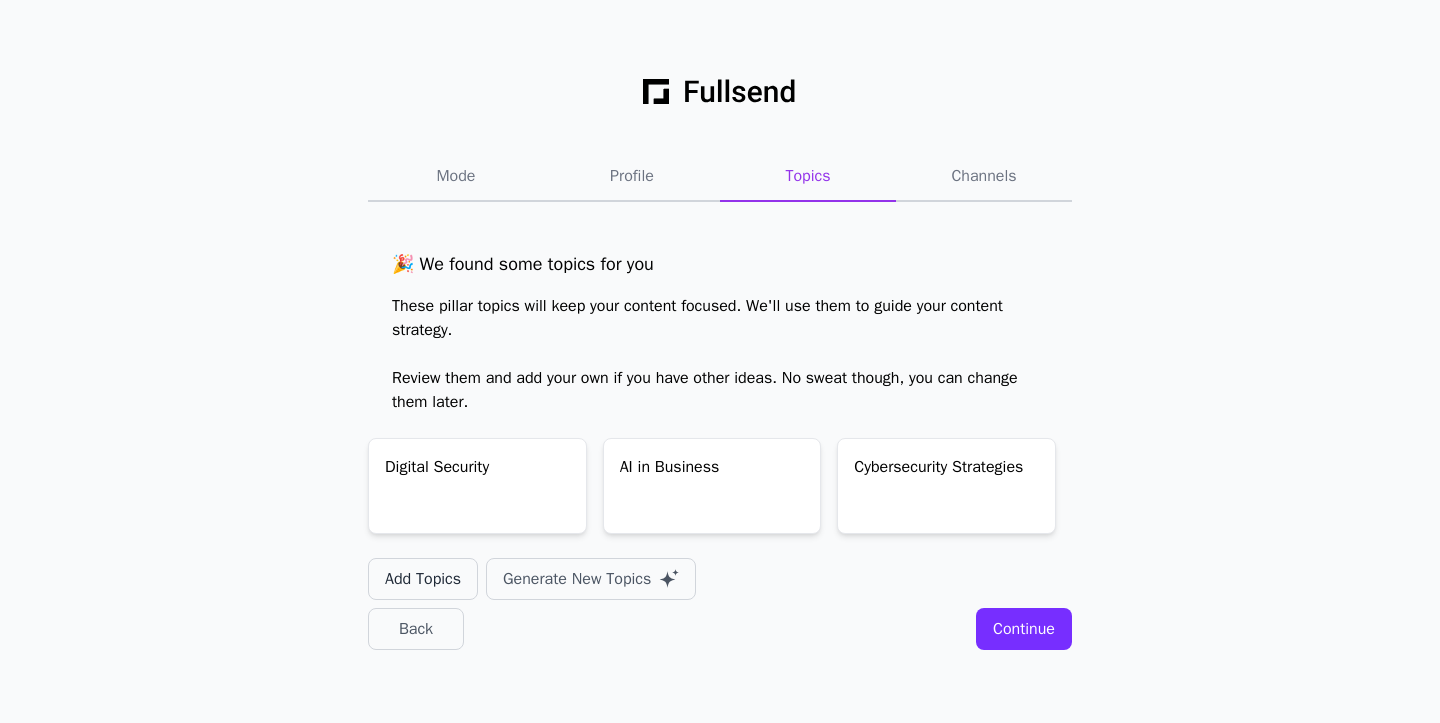 click on "Add Topics" at bounding box center (423, 579) 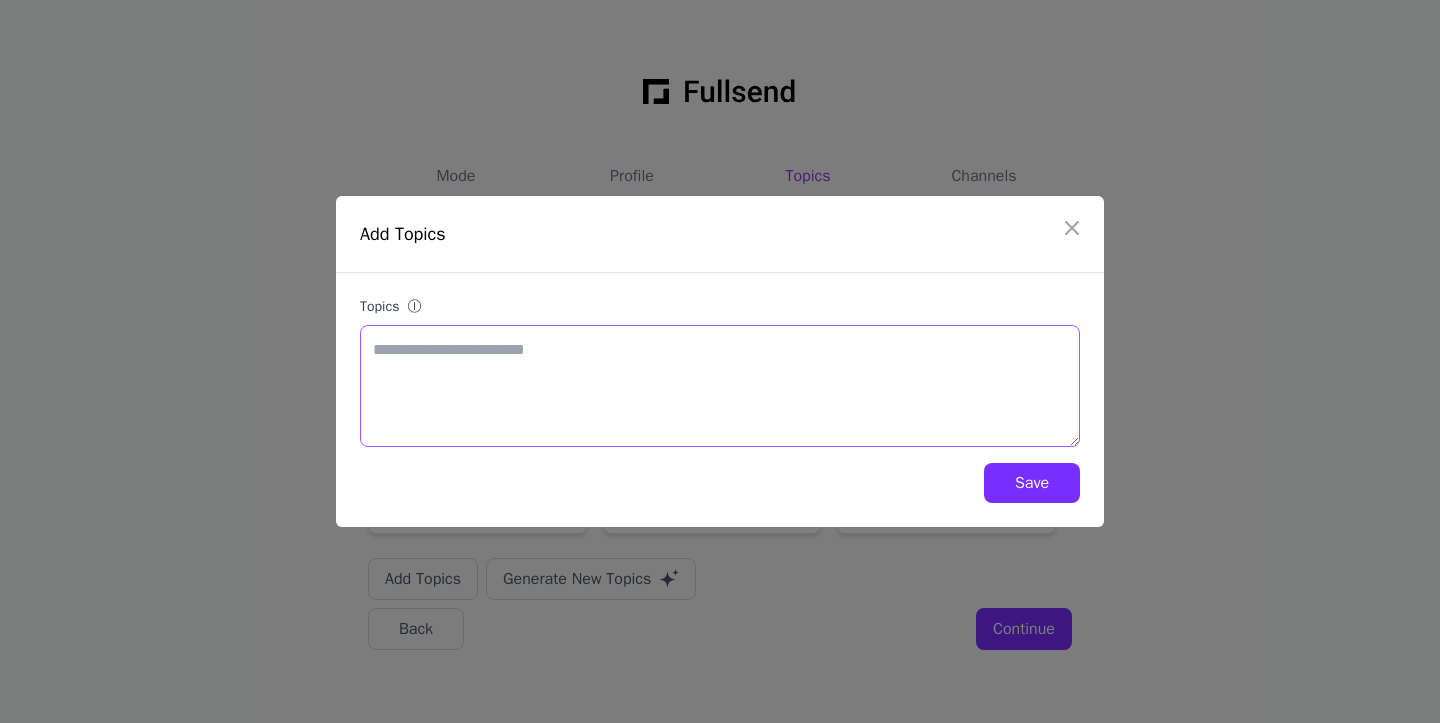 click on "Topics   ⓘ" at bounding box center [720, 386] 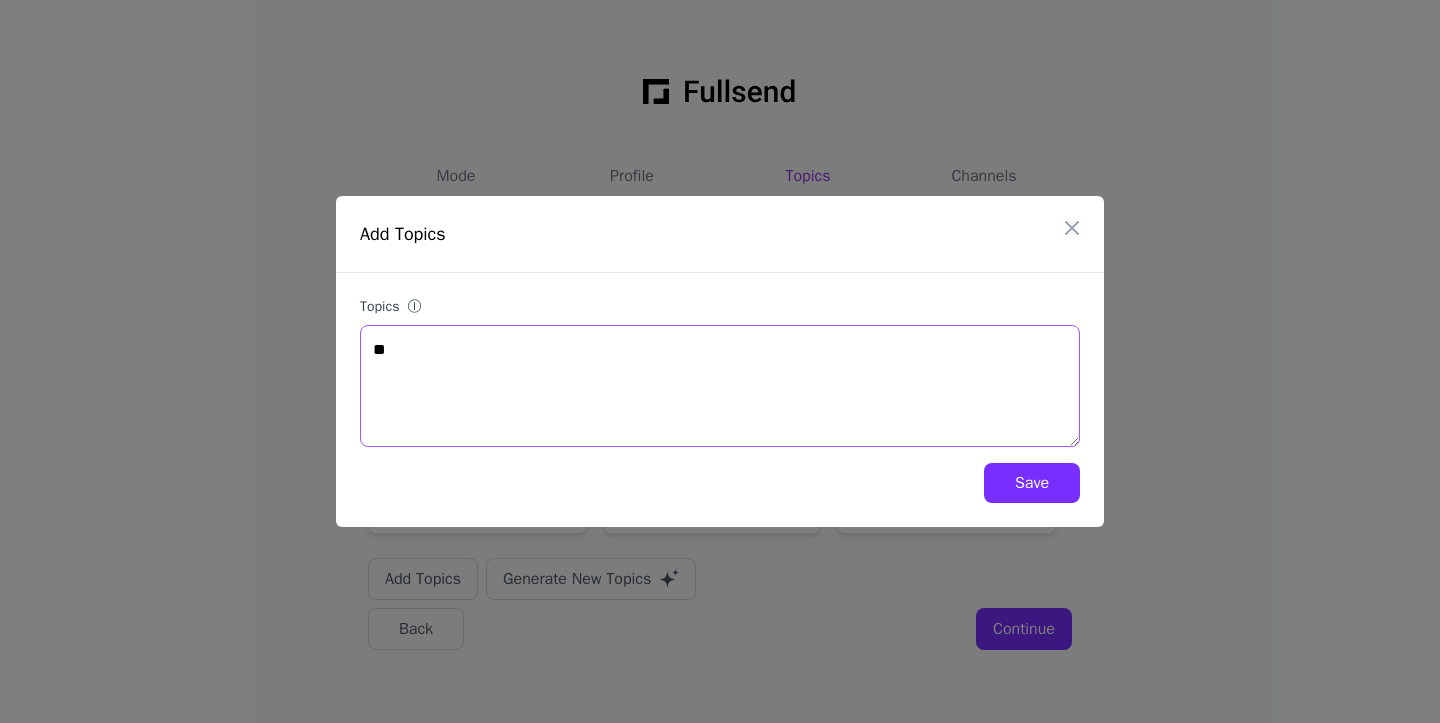 type on "*" 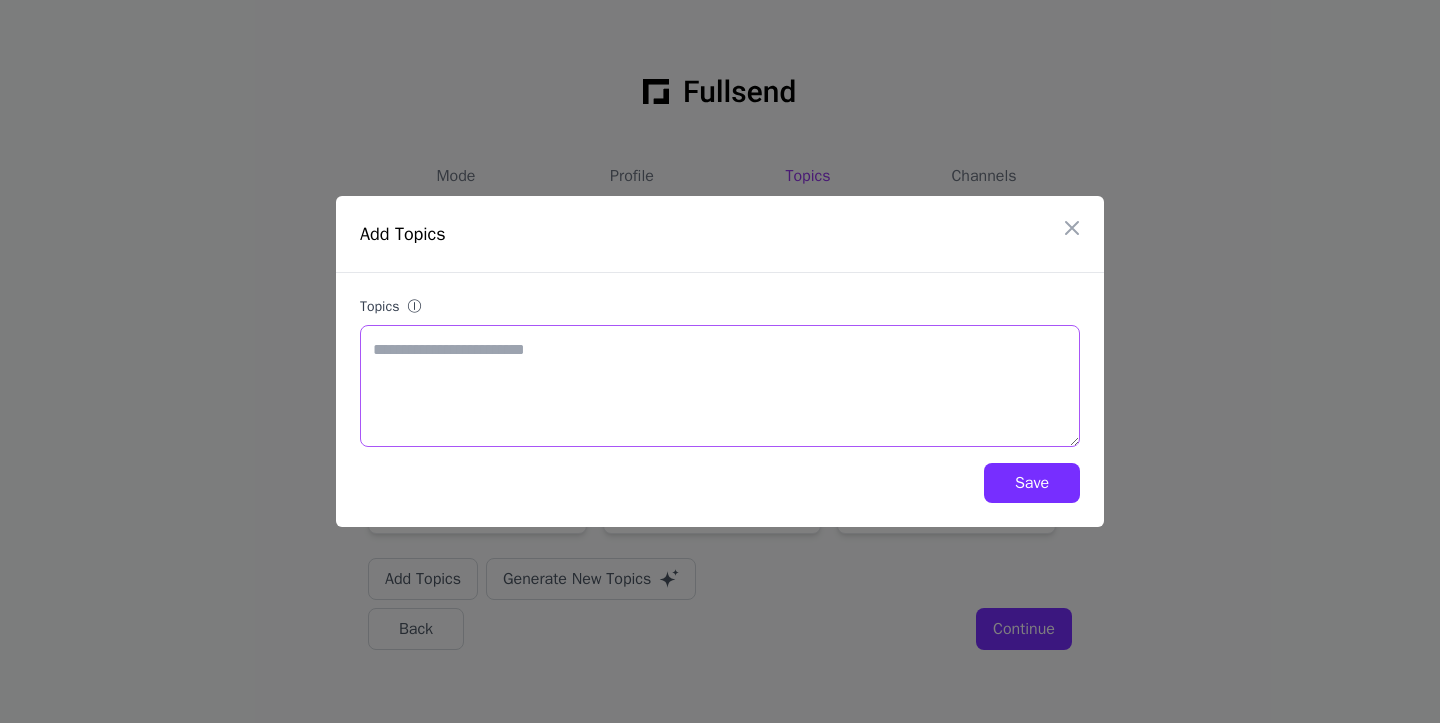 click on "Topics   ⓘ" at bounding box center [720, 386] 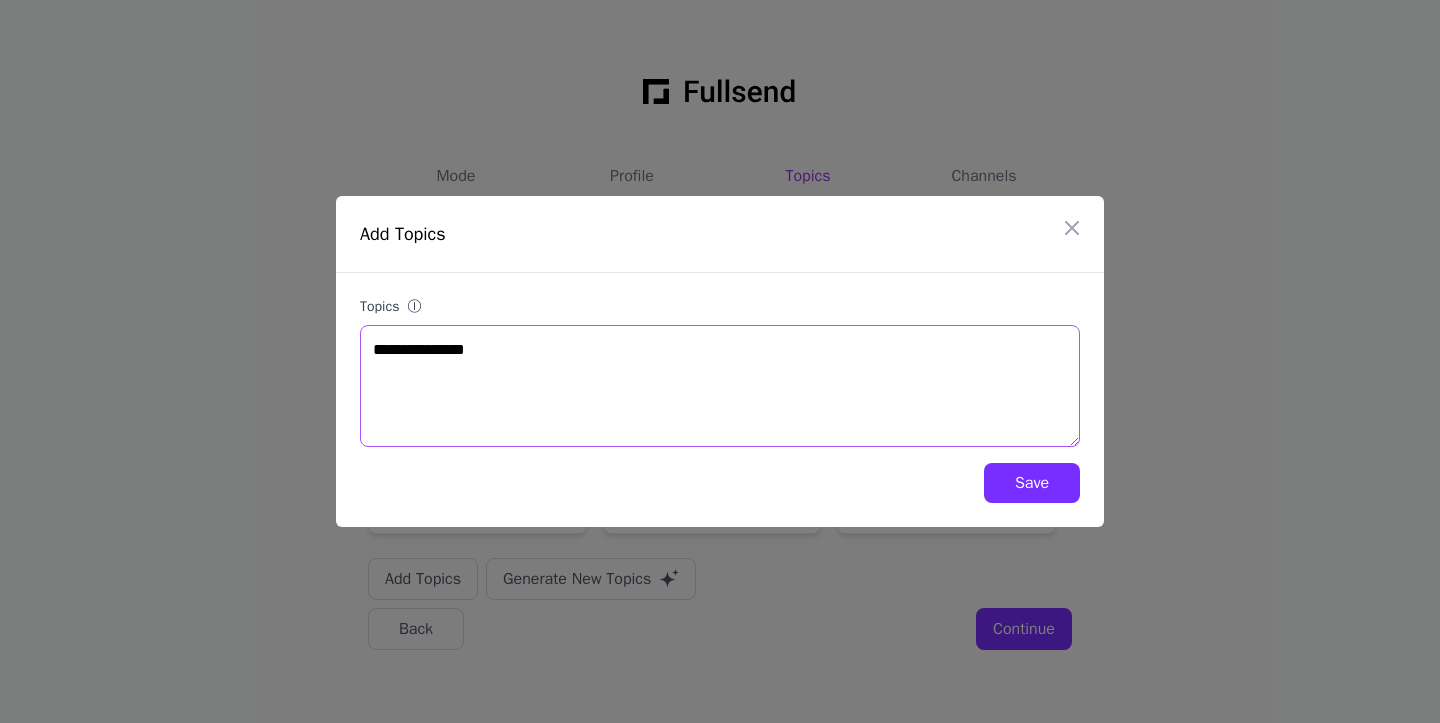 type on "**********" 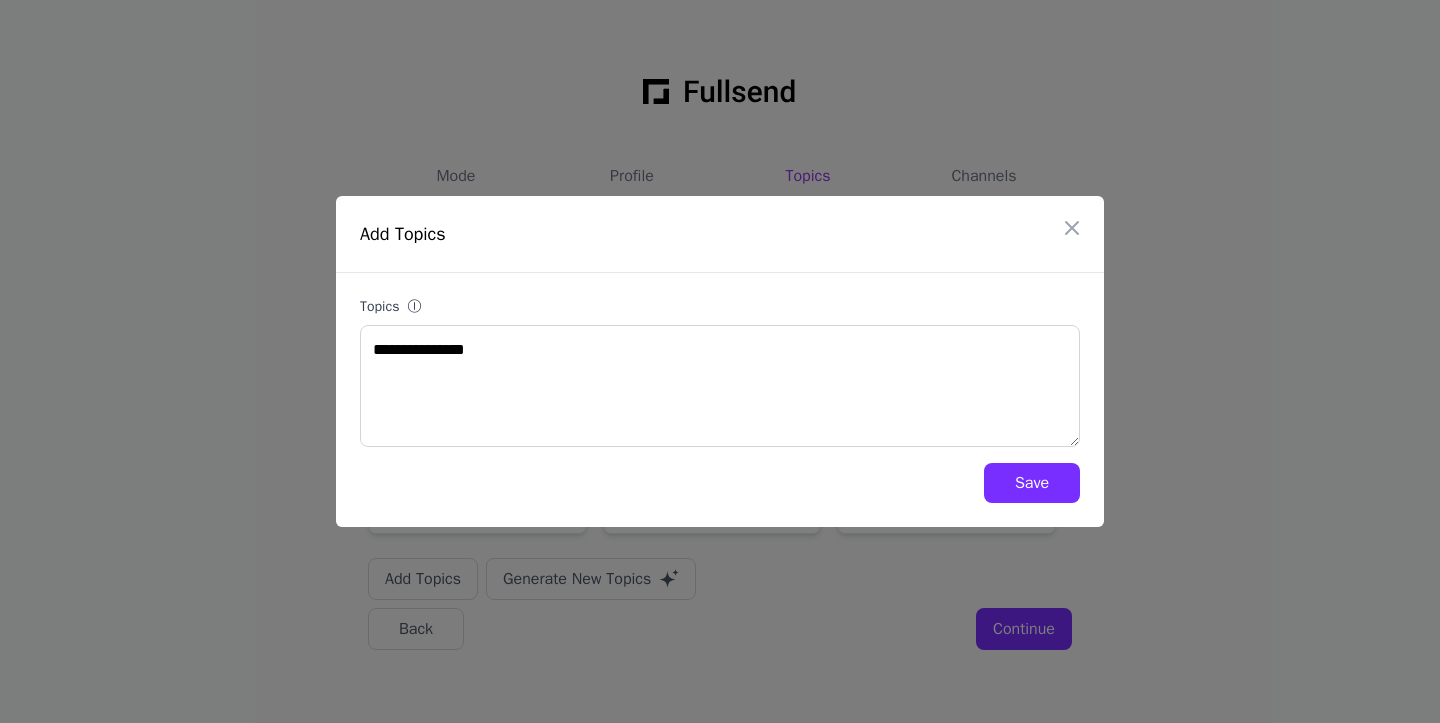click on "Save" at bounding box center [1032, 483] 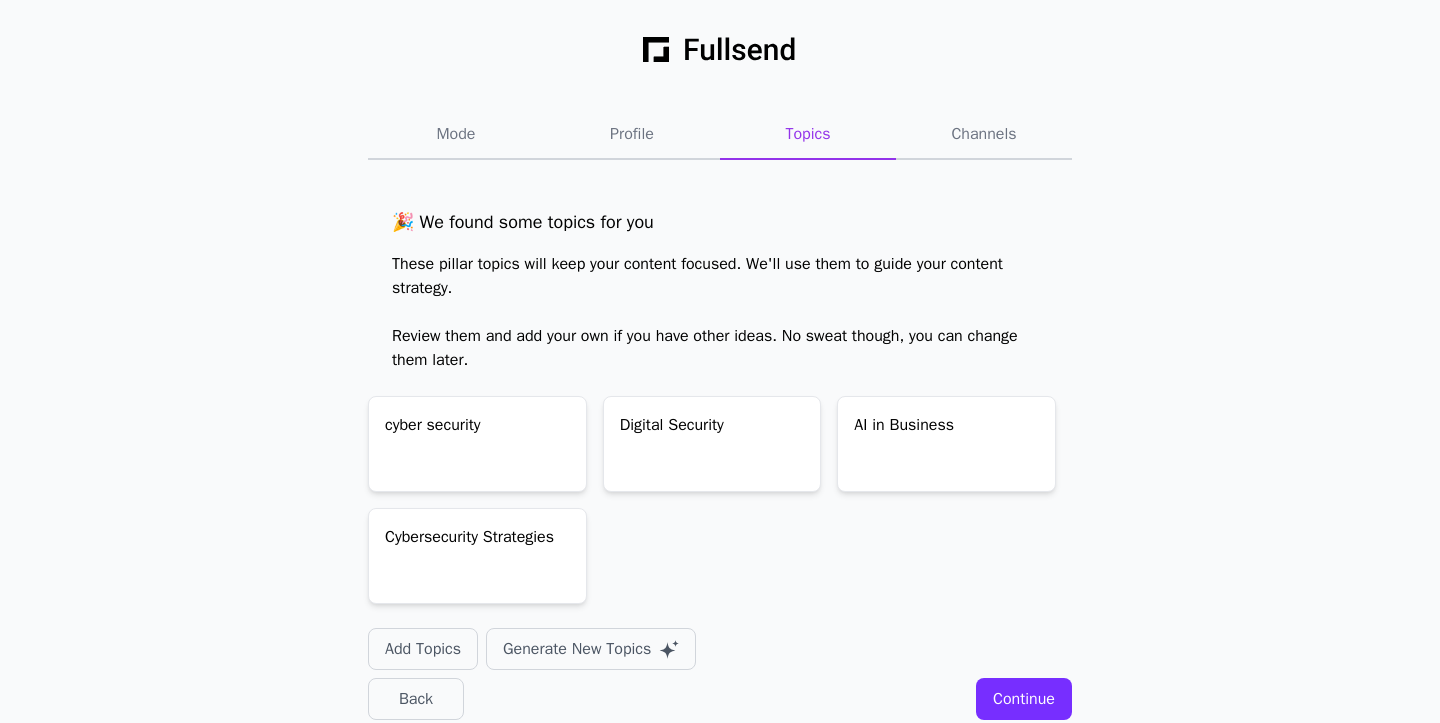 scroll, scrollTop: 29, scrollLeft: 0, axis: vertical 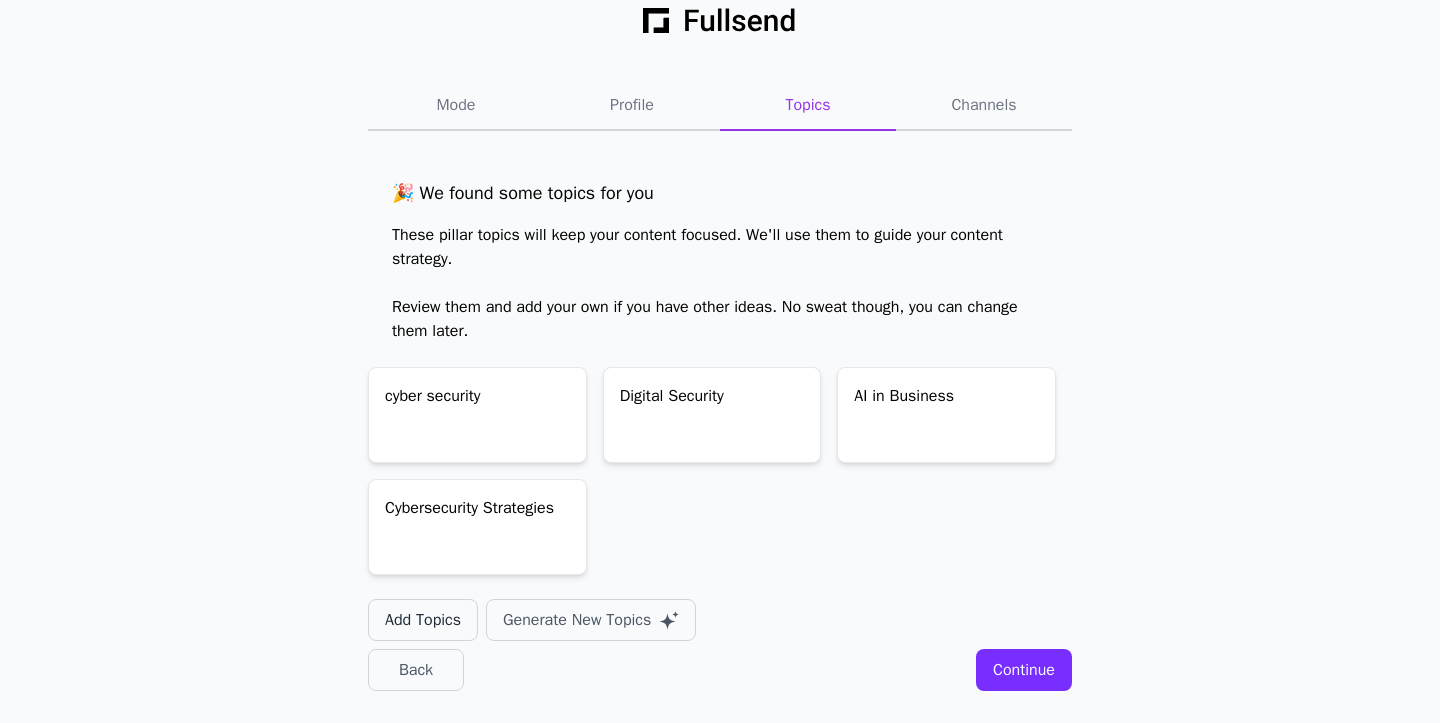click on "Add Topics" at bounding box center (423, 620) 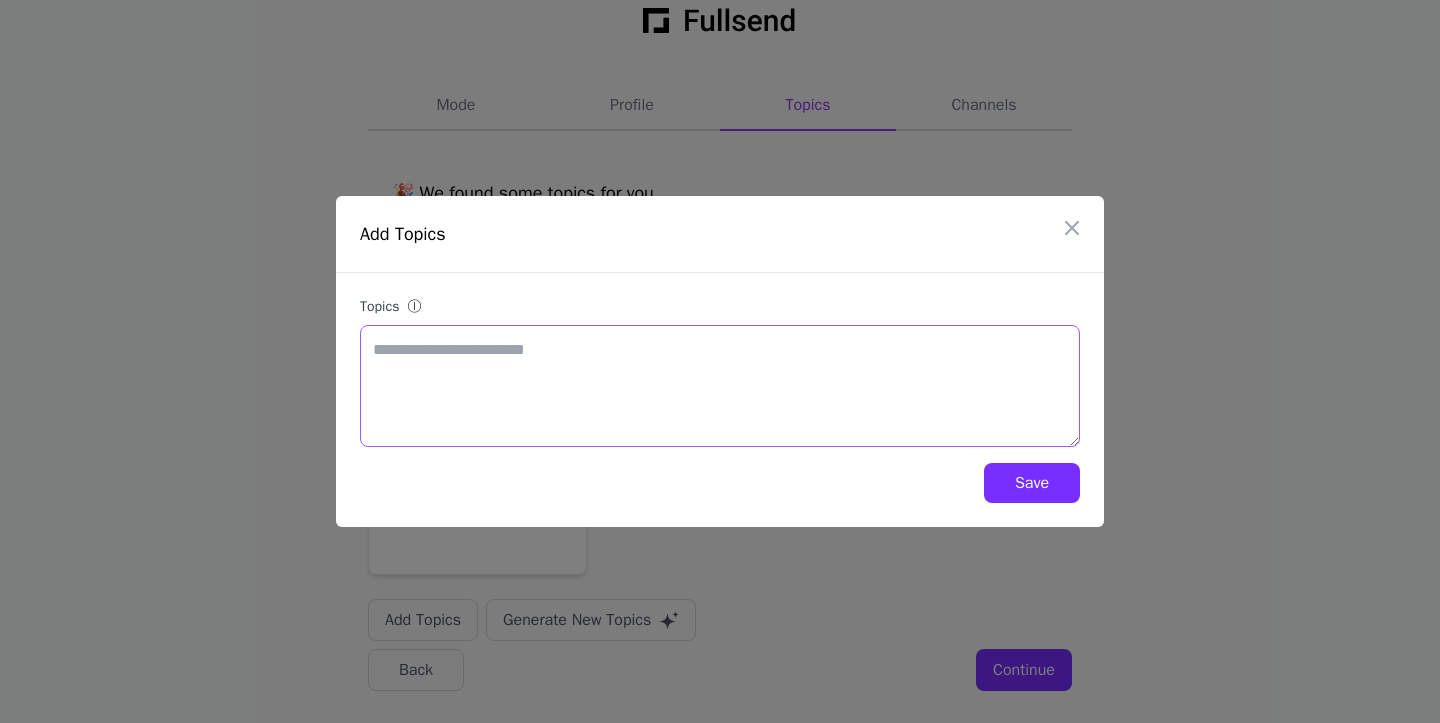 click on "Topics   ⓘ" at bounding box center [720, 386] 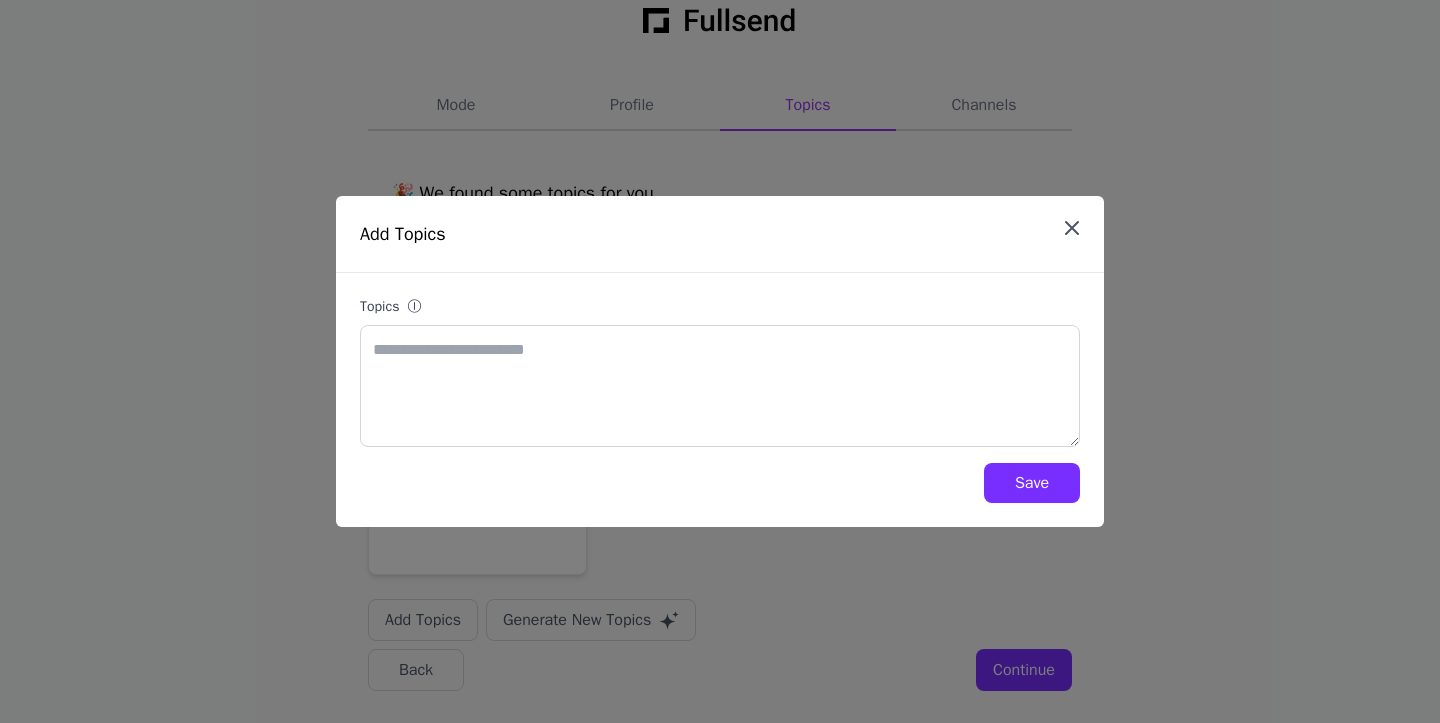 click 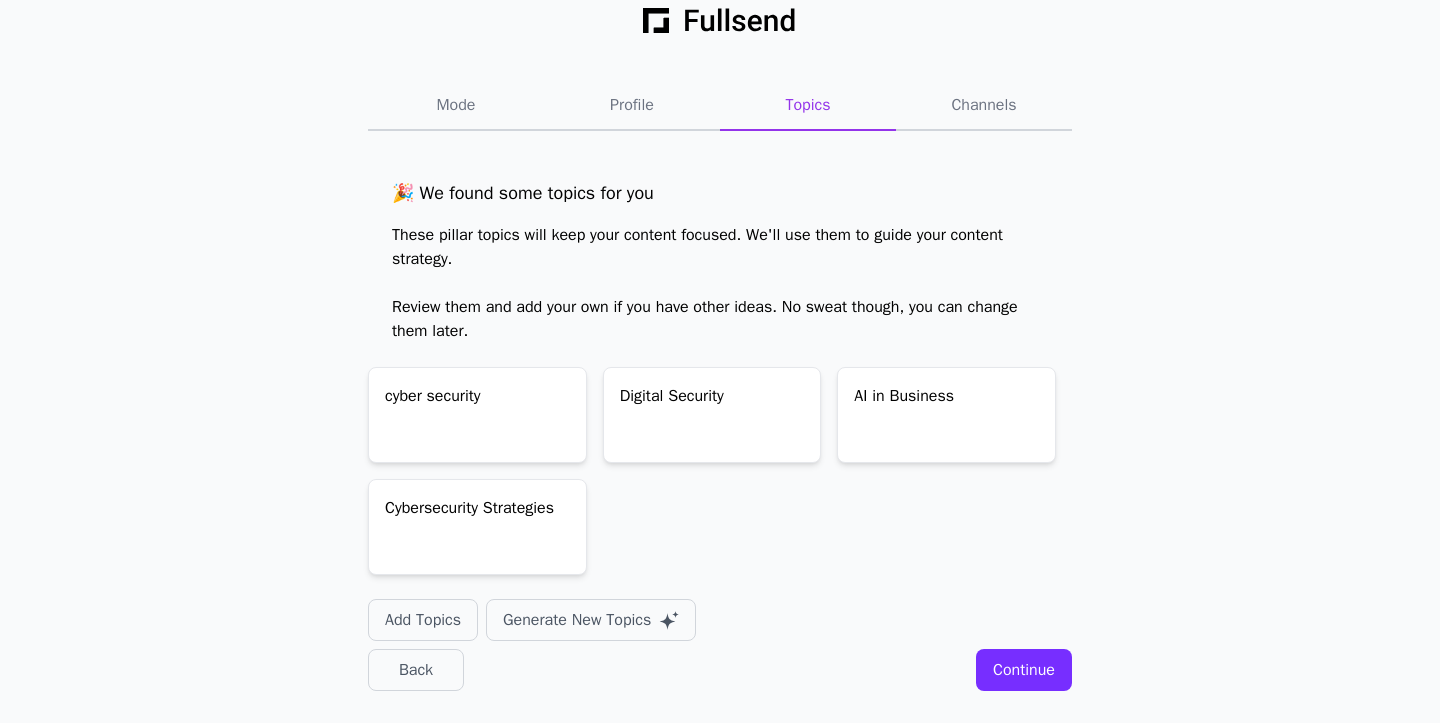 click on "Continue" at bounding box center (1024, 670) 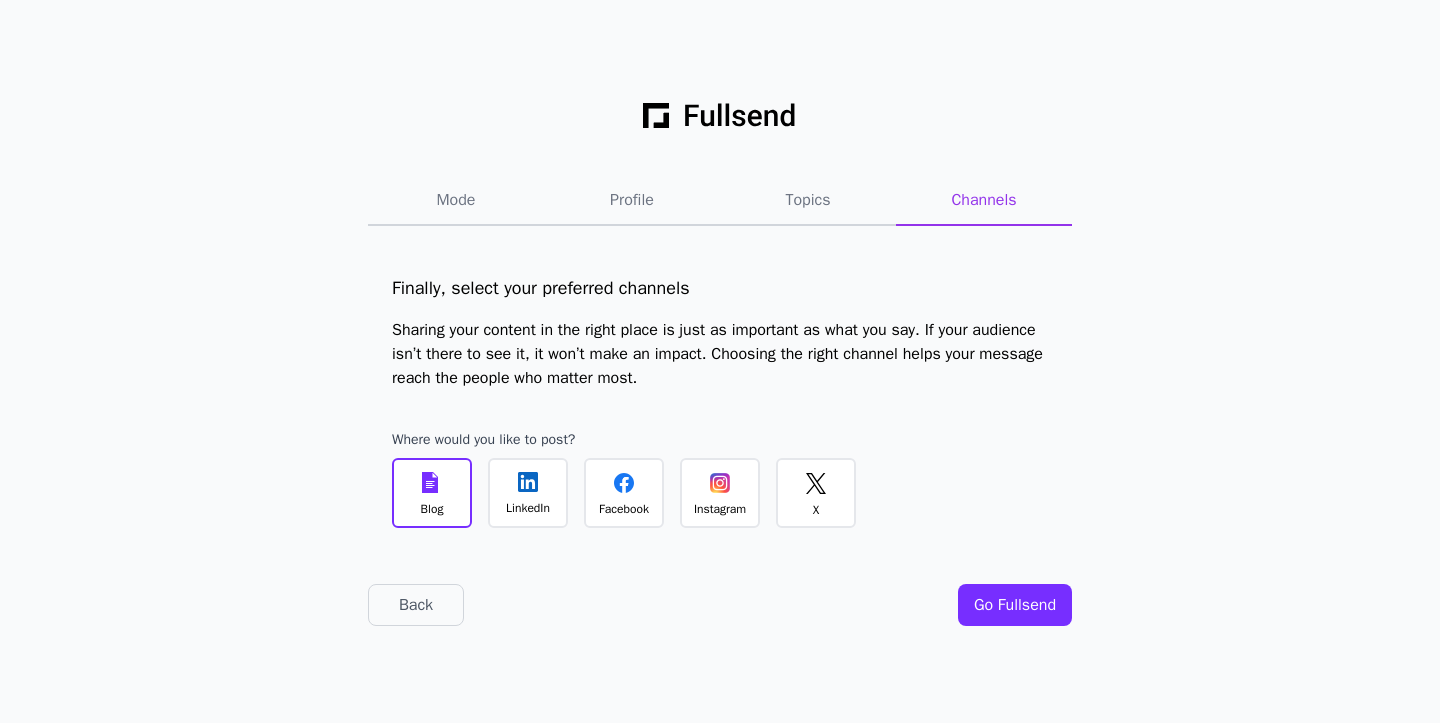 scroll, scrollTop: 0, scrollLeft: 0, axis: both 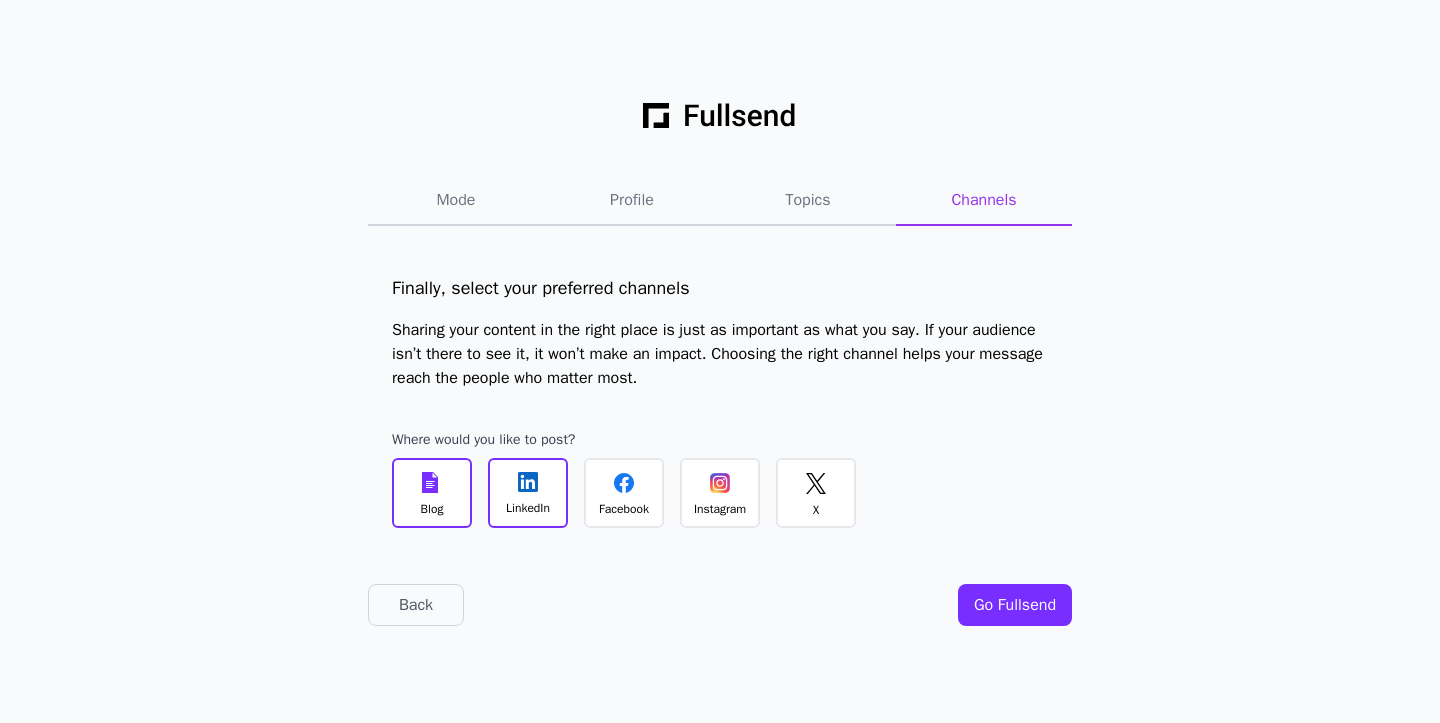 click on "Facebook" at bounding box center (624, 509) 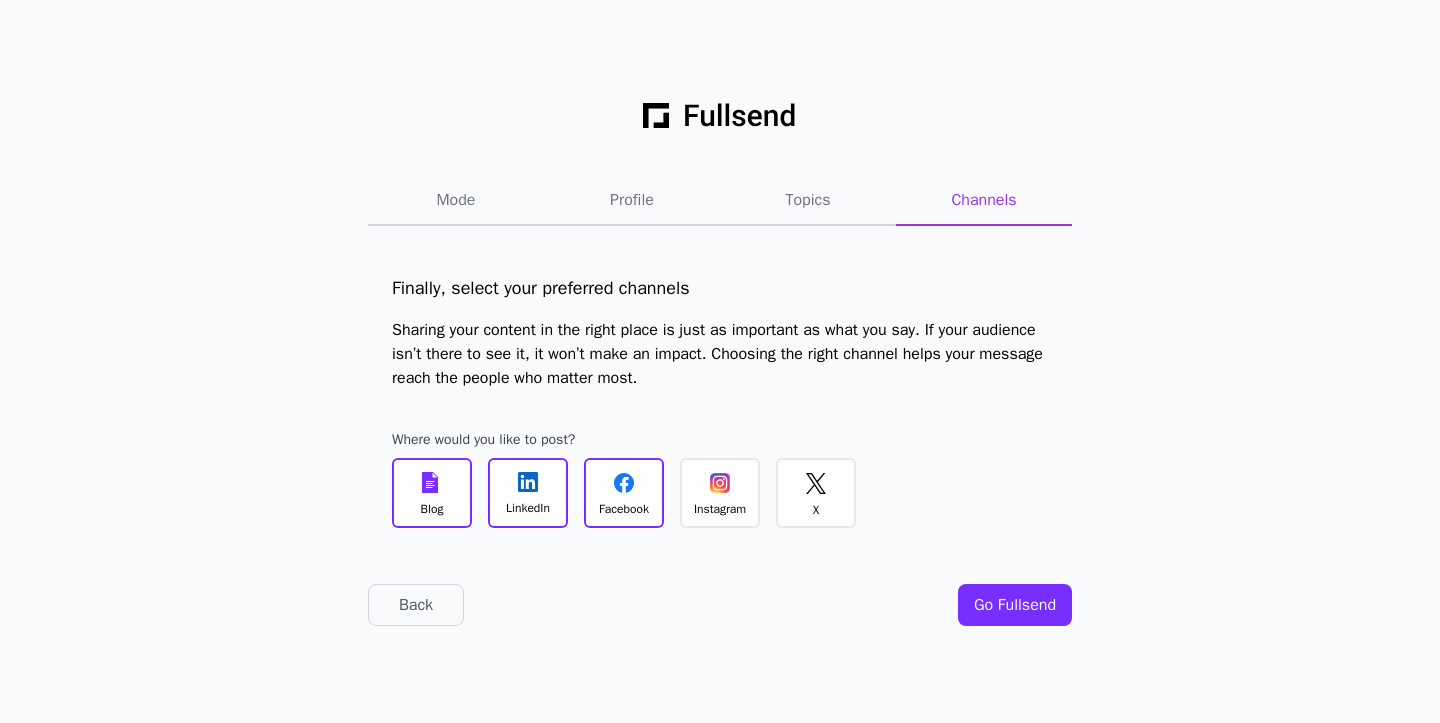 click on "Instagram" at bounding box center (720, 509) 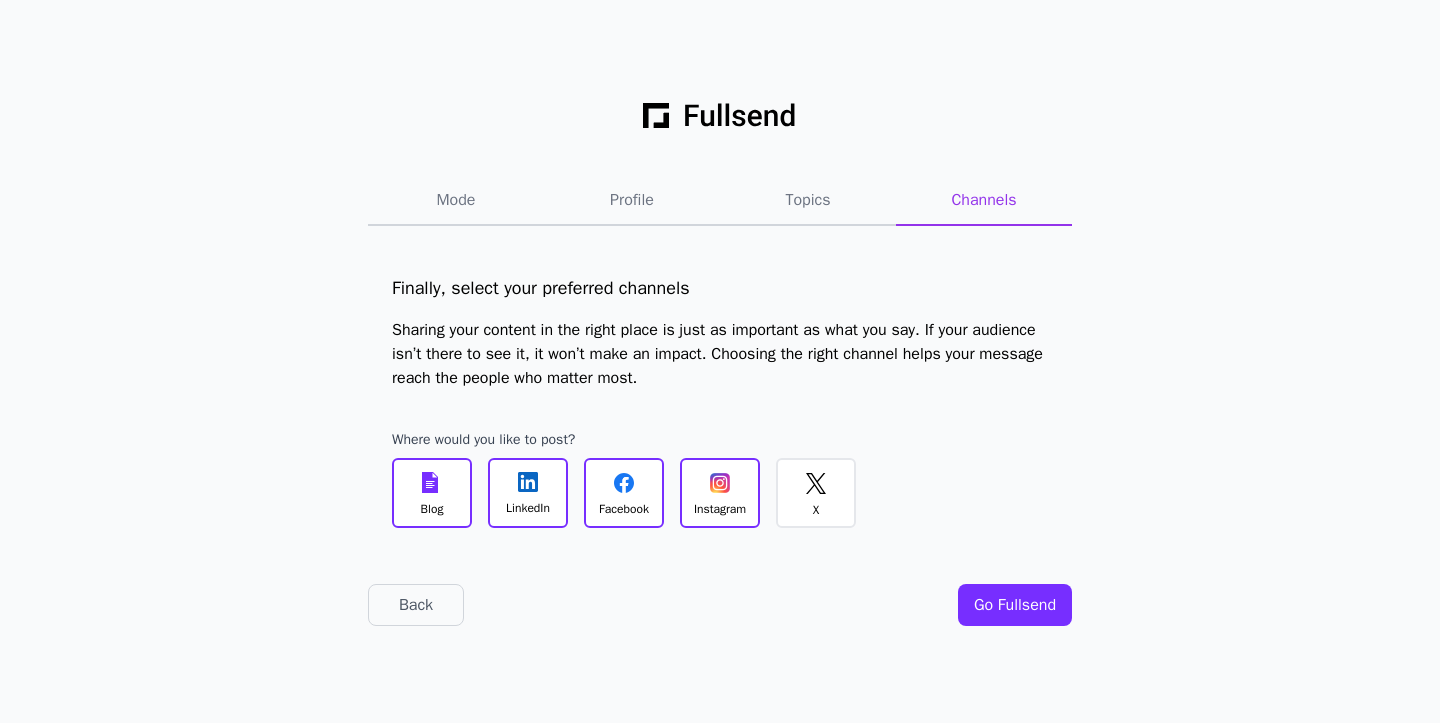 click 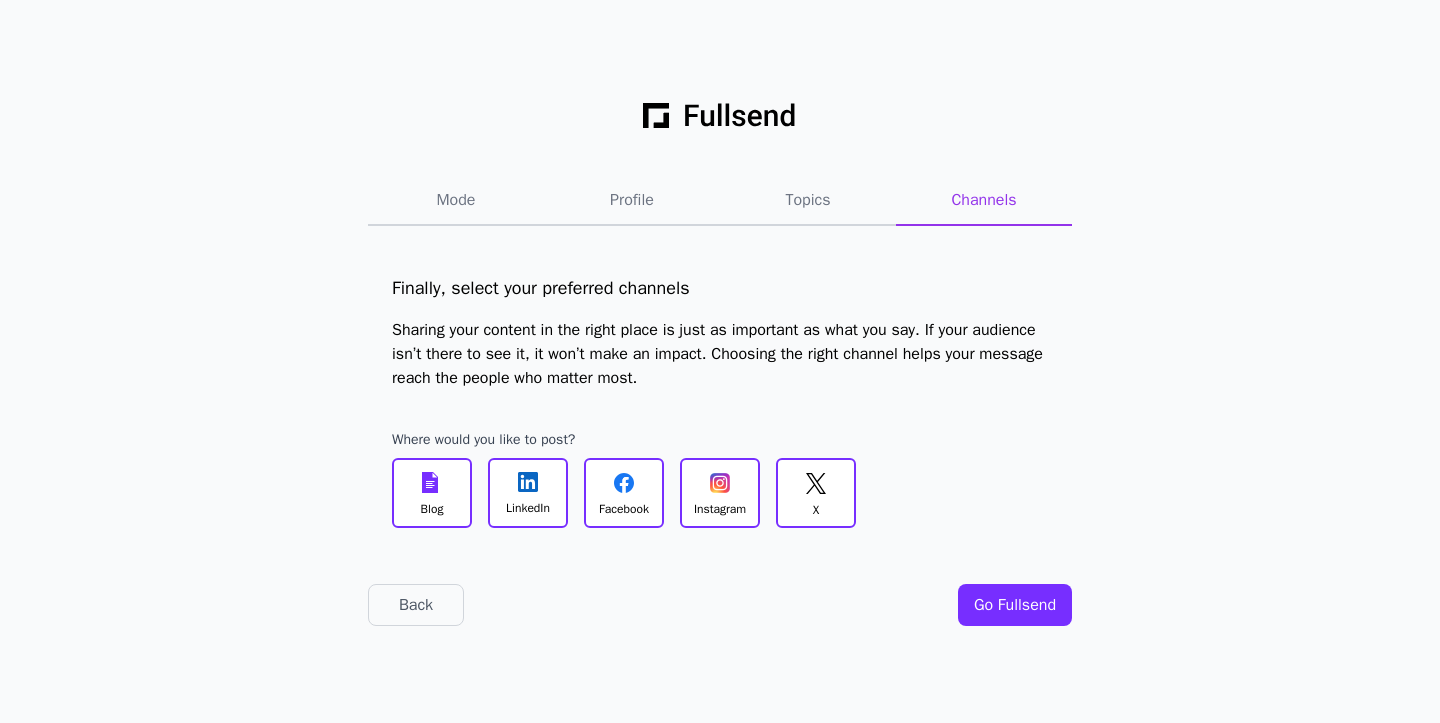 click on "Blog" at bounding box center (432, 509) 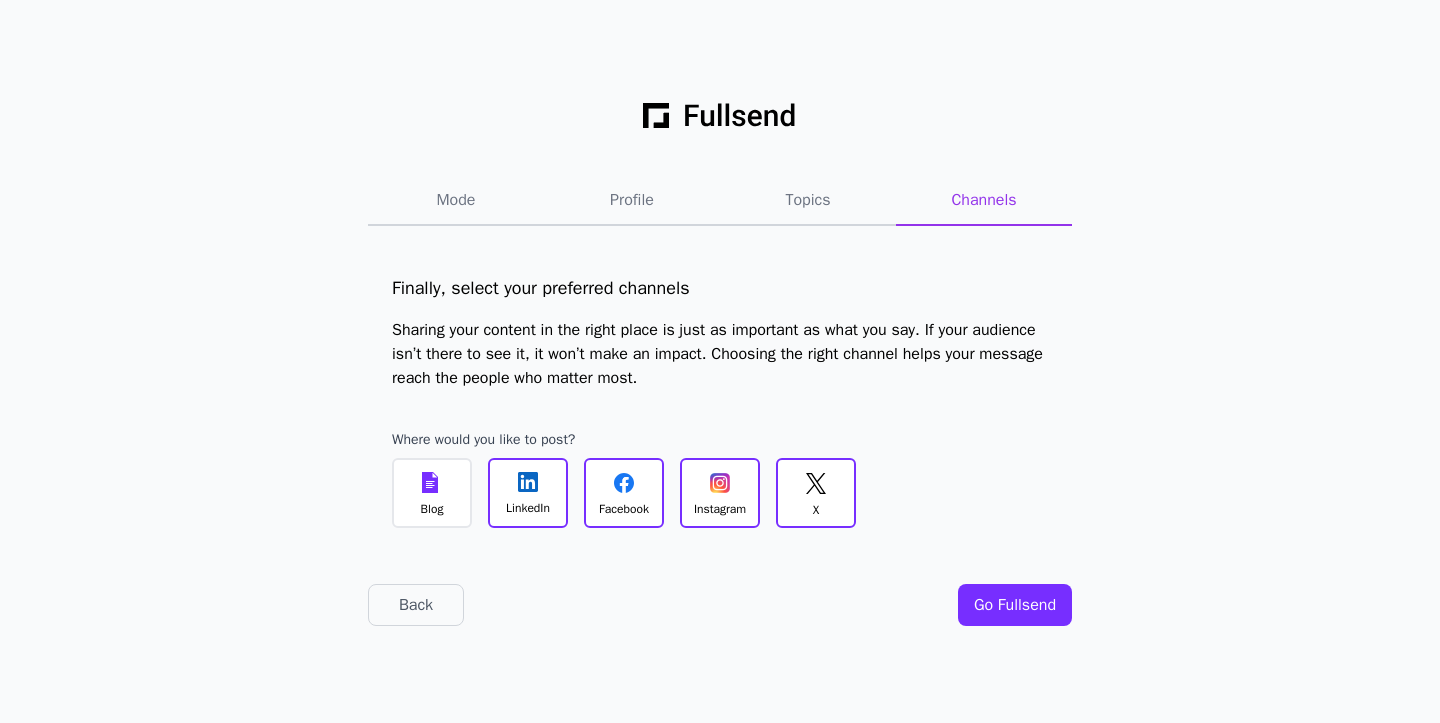click on "Go Fullsend" at bounding box center [1015, 605] 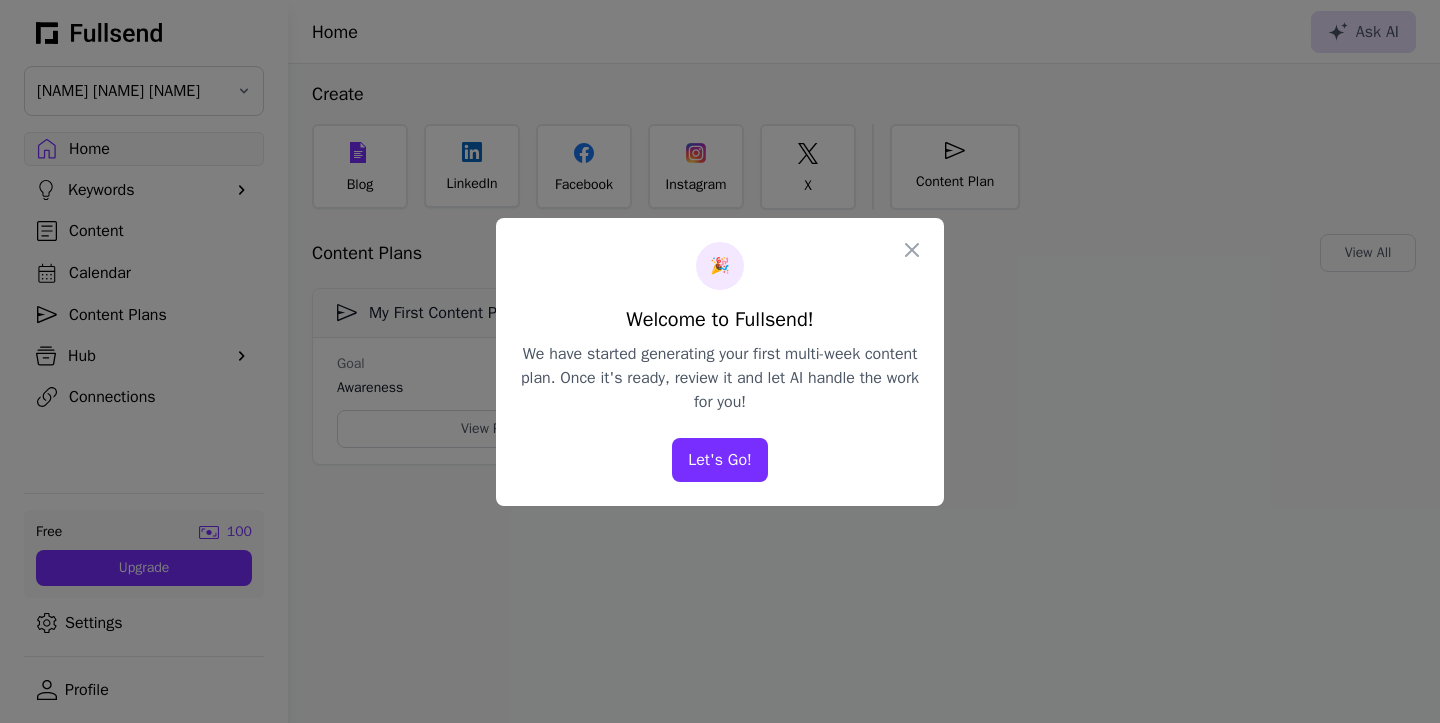 click on "Let's Go!" at bounding box center [720, 460] 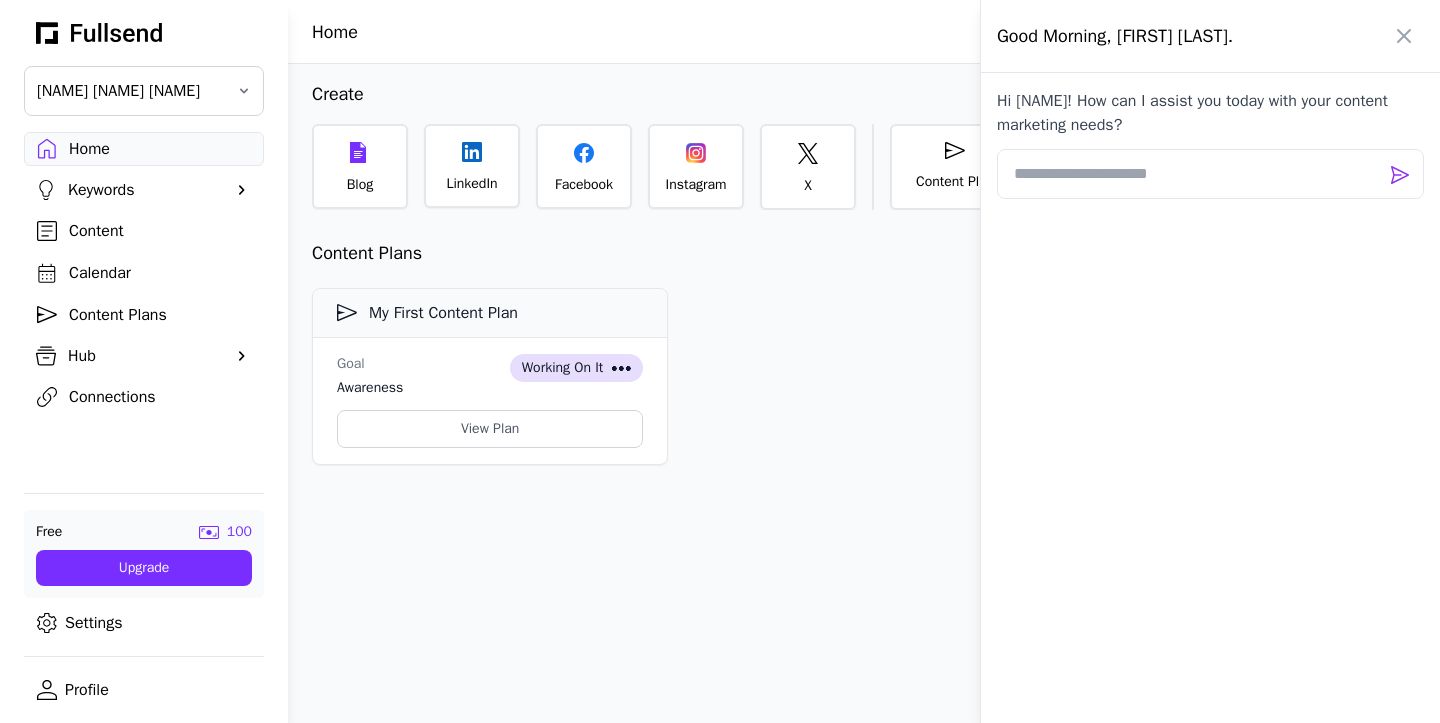 click at bounding box center (720, 361) 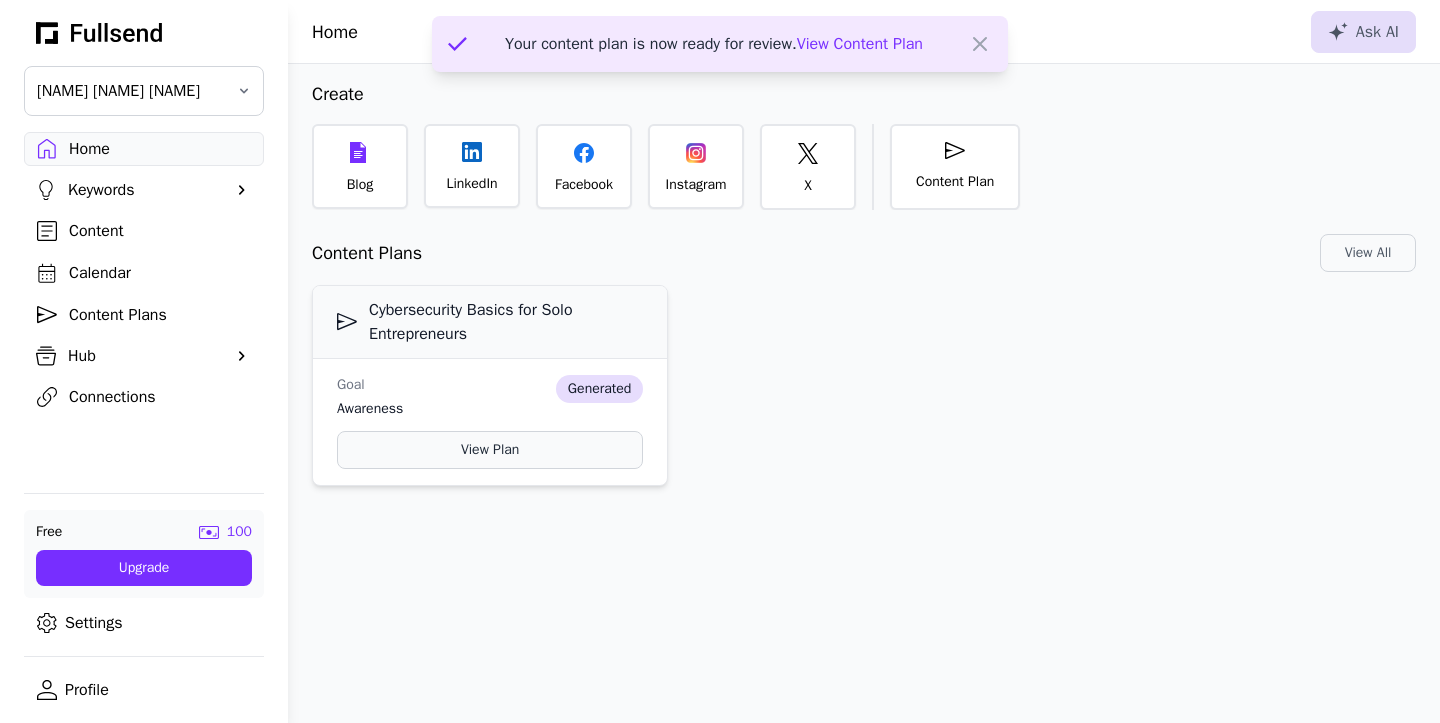 click on "View Plan" at bounding box center (490, 450) 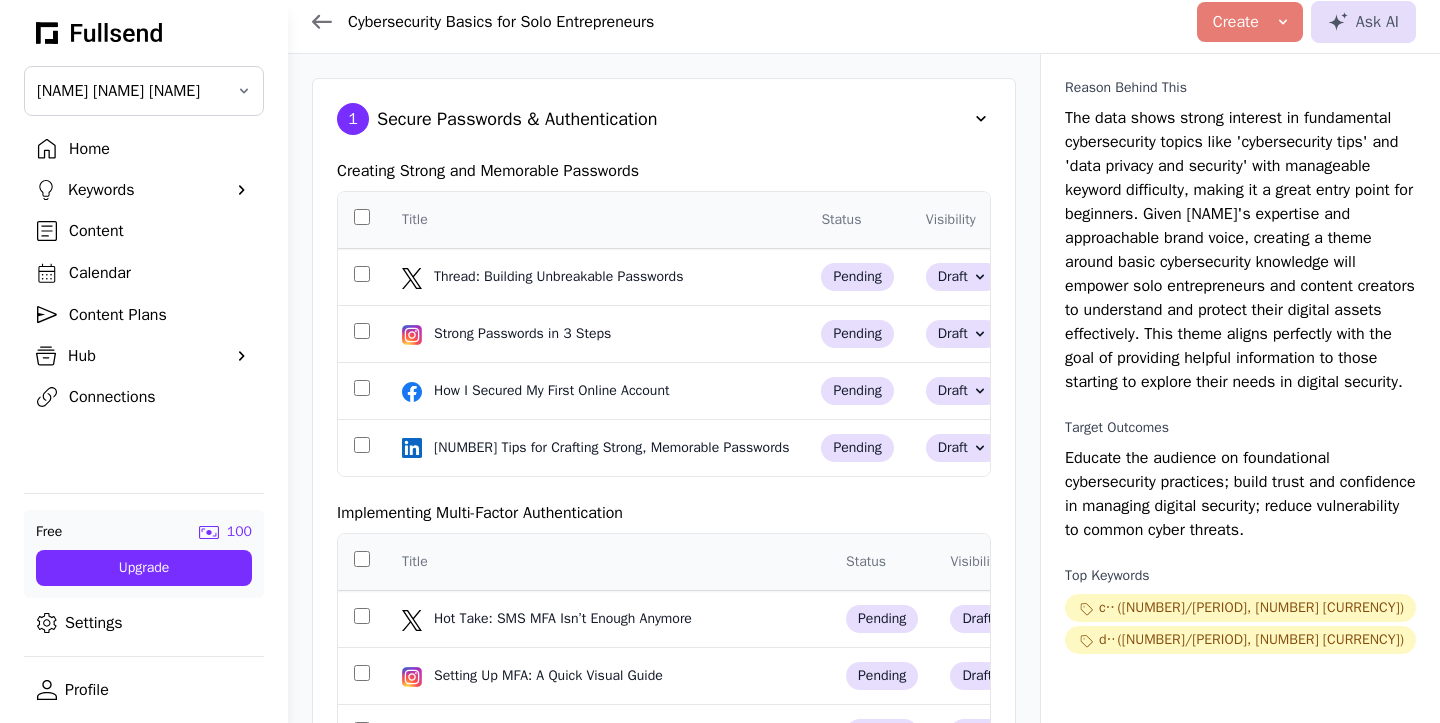 scroll, scrollTop: 0, scrollLeft: 0, axis: both 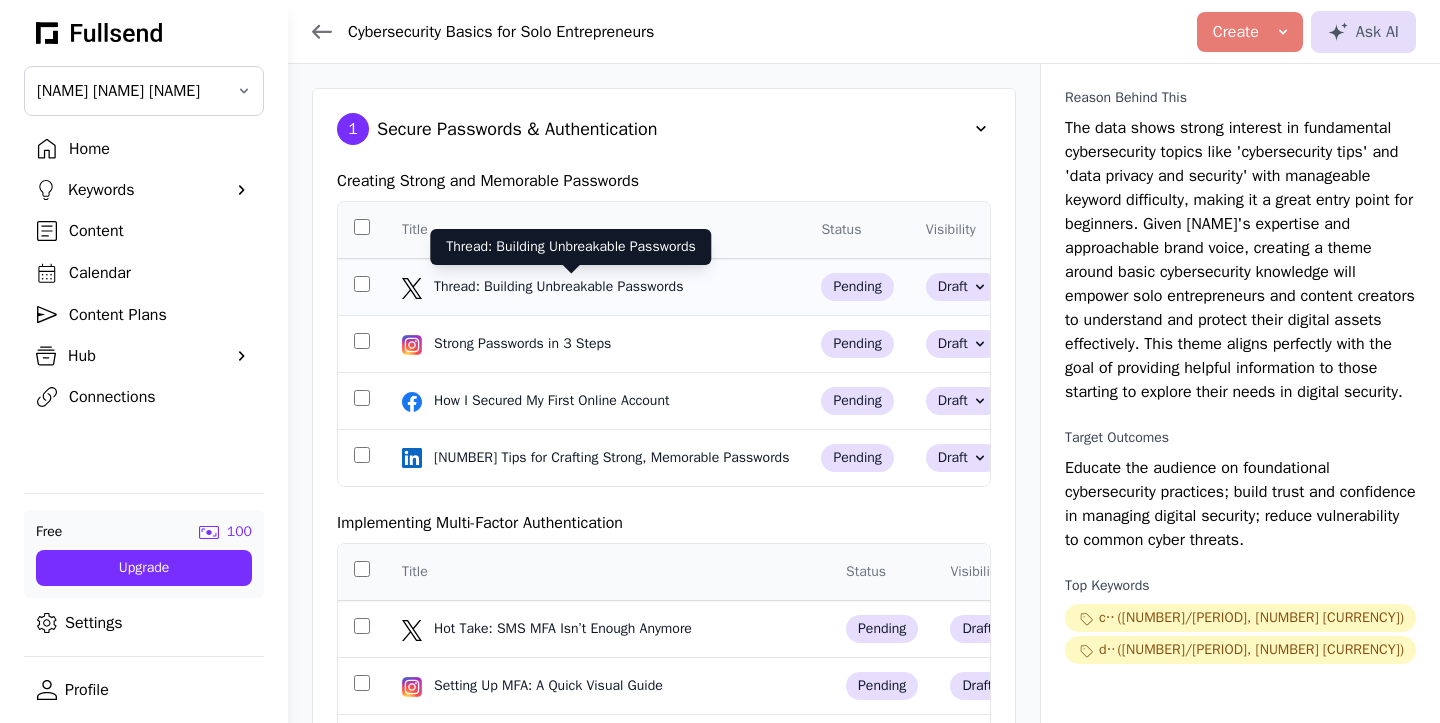 click on "Thread: Building Unbreakable Passwords" at bounding box center (560, 287) 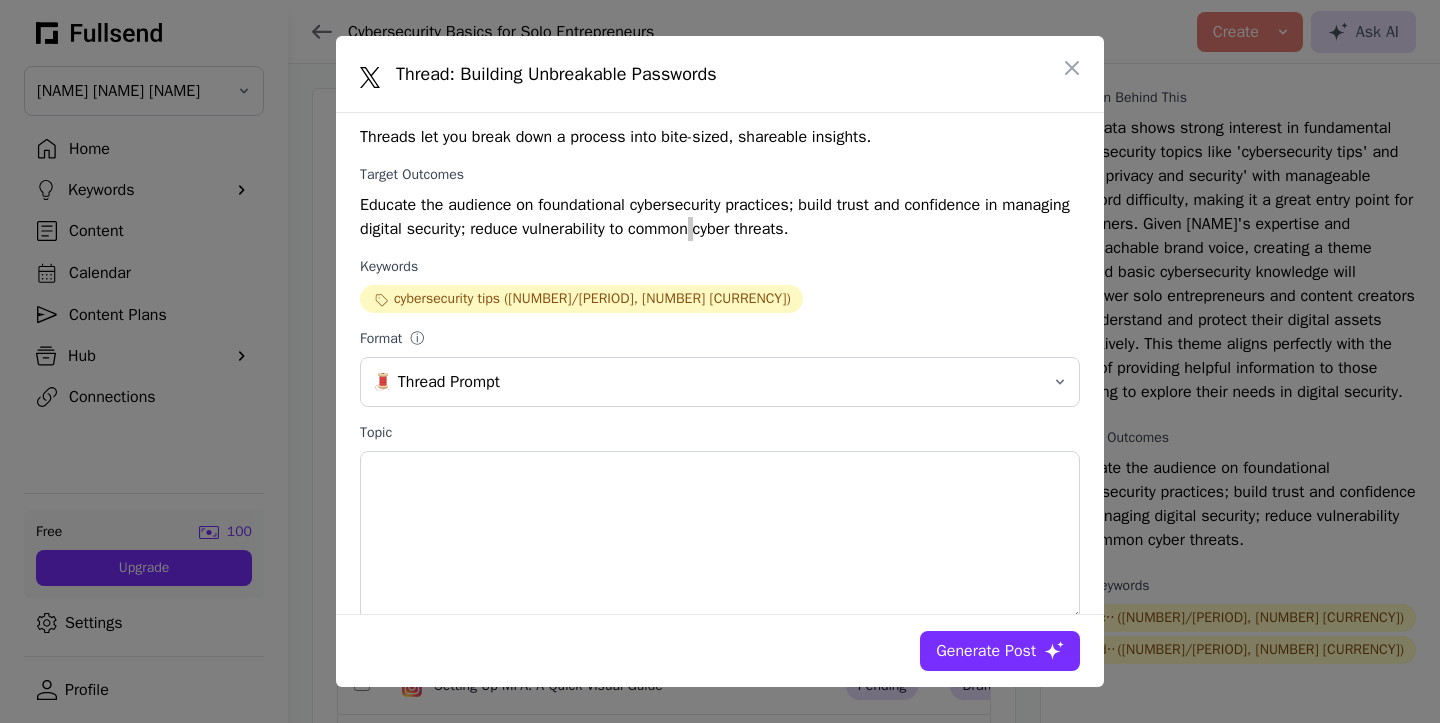 scroll, scrollTop: 139, scrollLeft: 0, axis: vertical 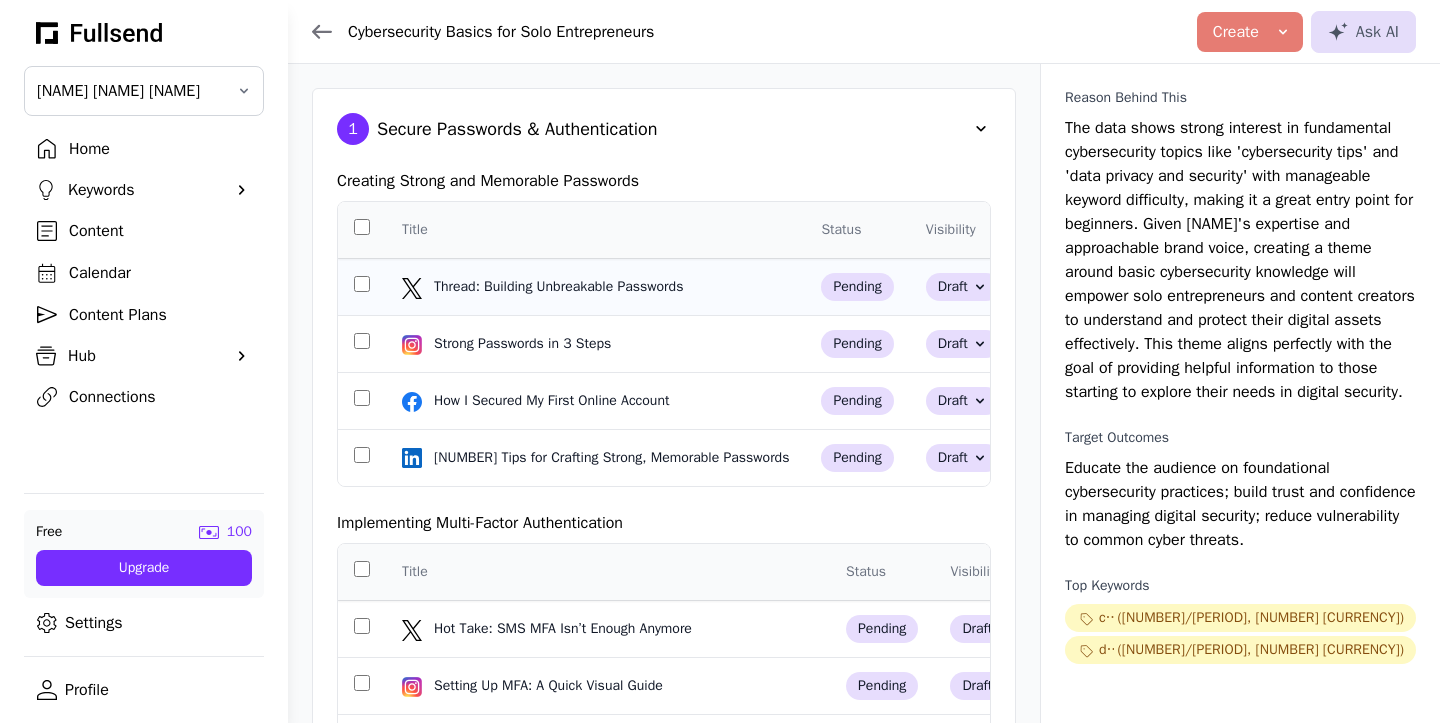 click on "pending" 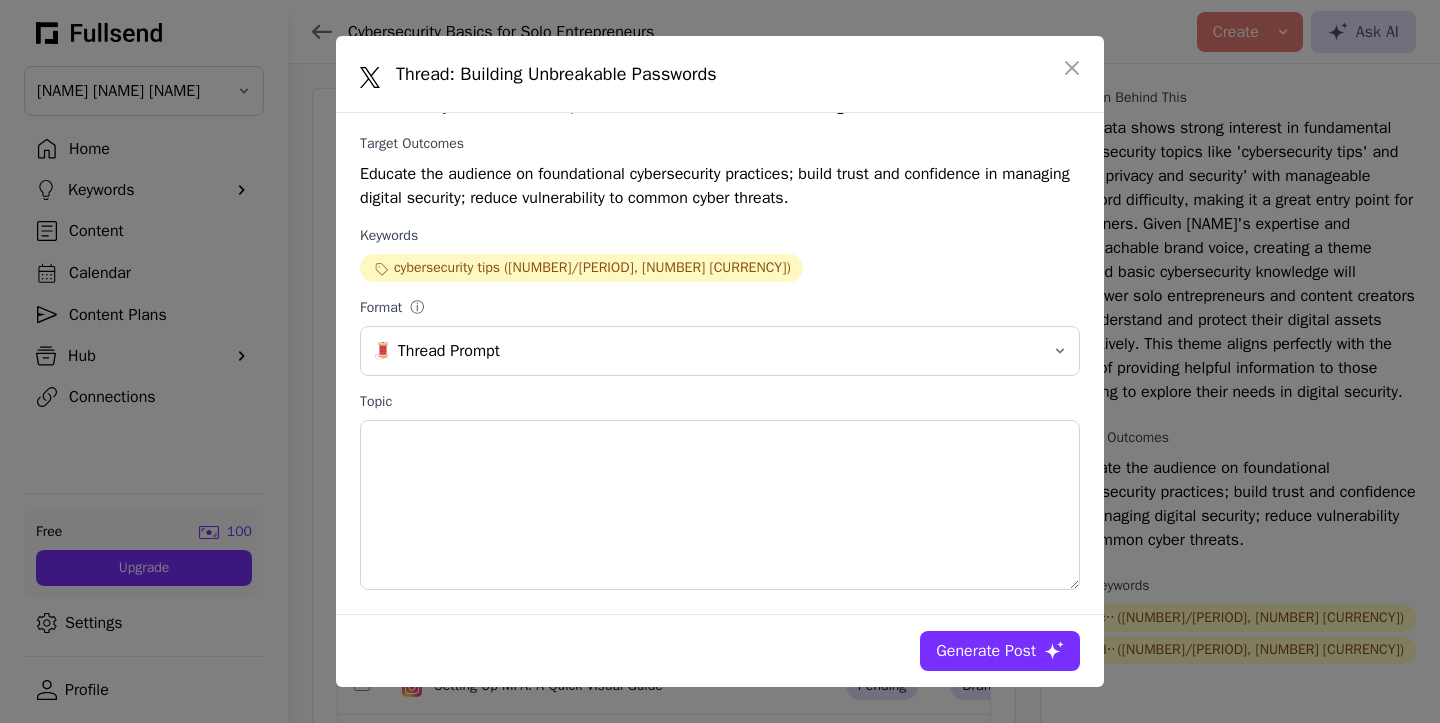 scroll, scrollTop: 0, scrollLeft: 0, axis: both 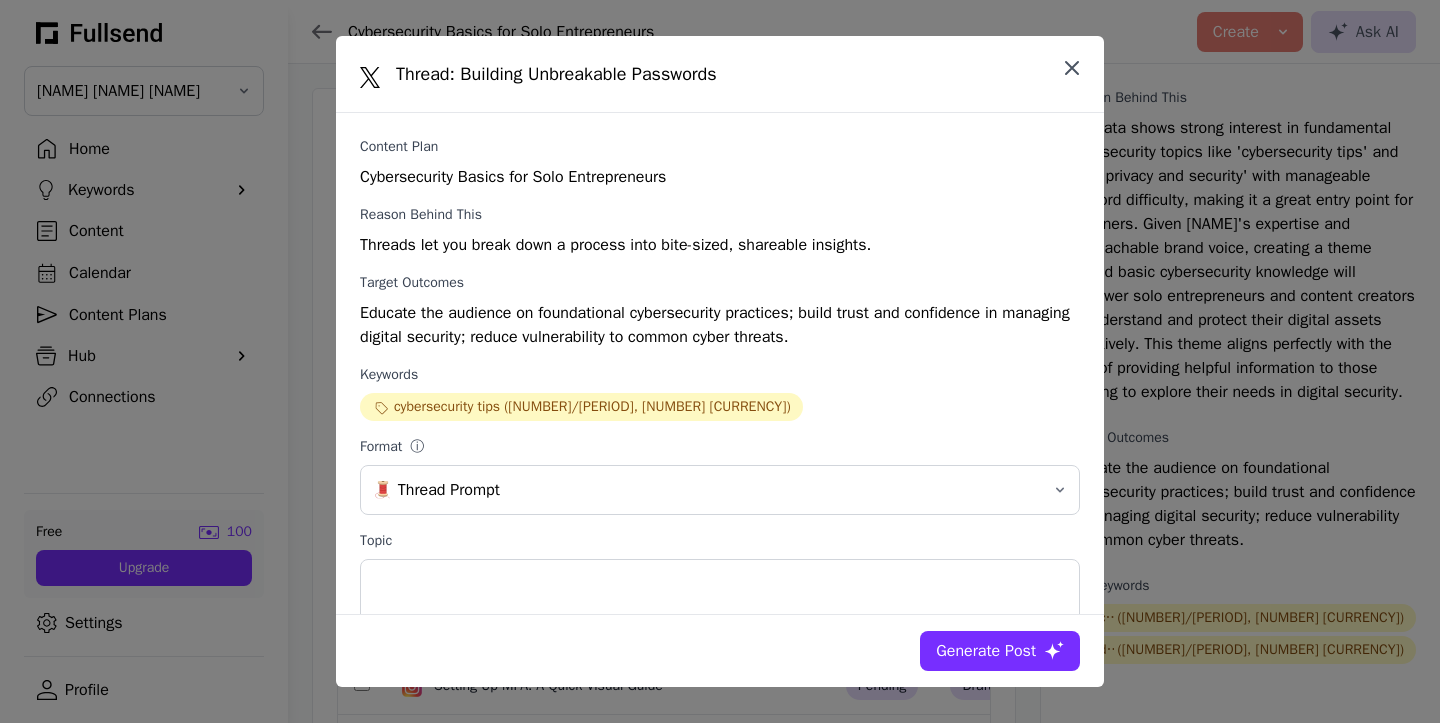 click 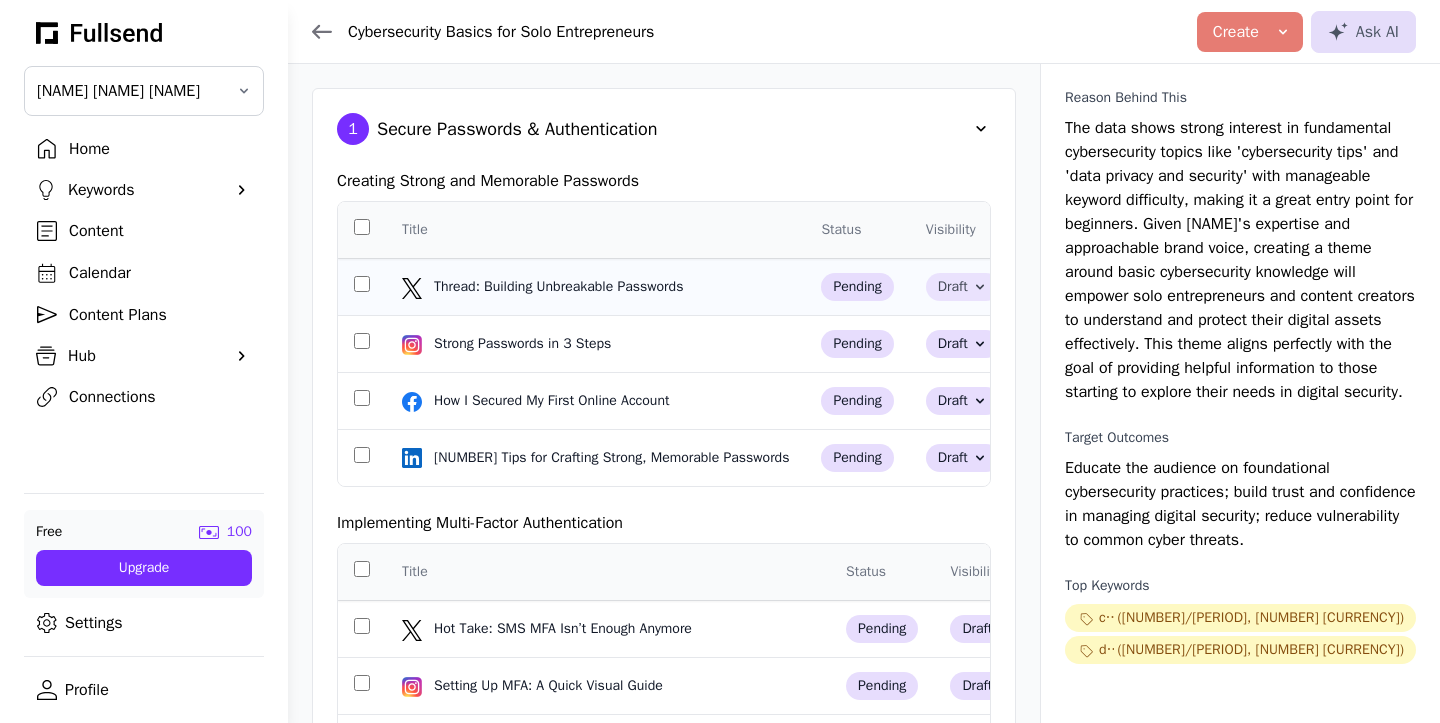 click 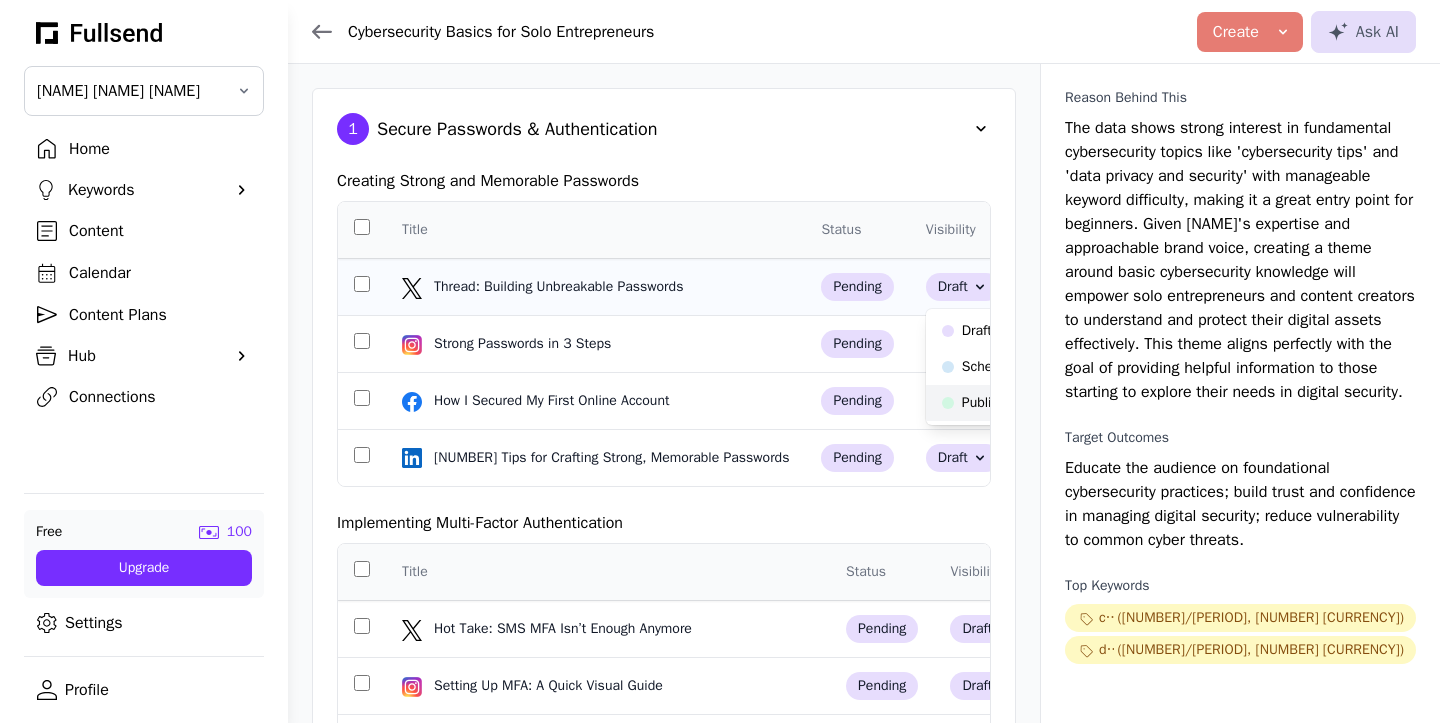 click on "Published" 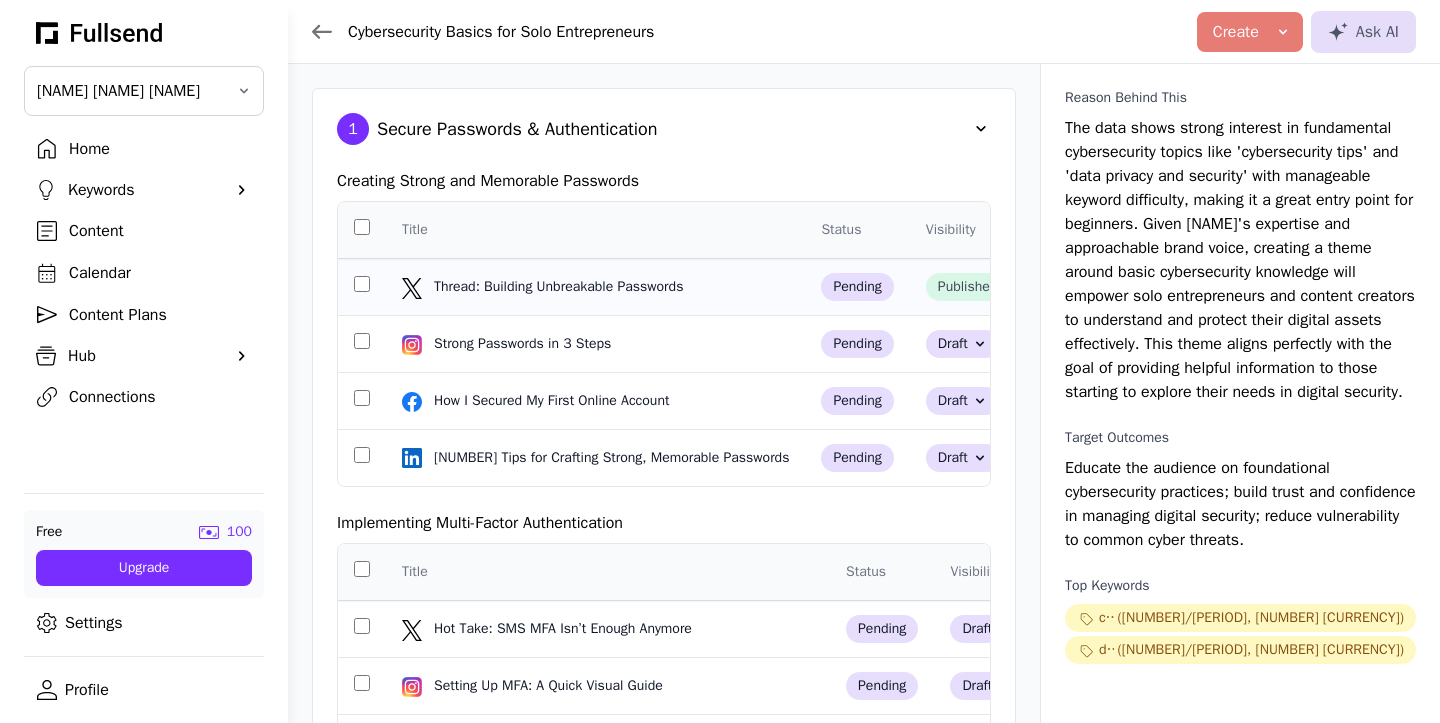 click on "Published" at bounding box center [978, 287] 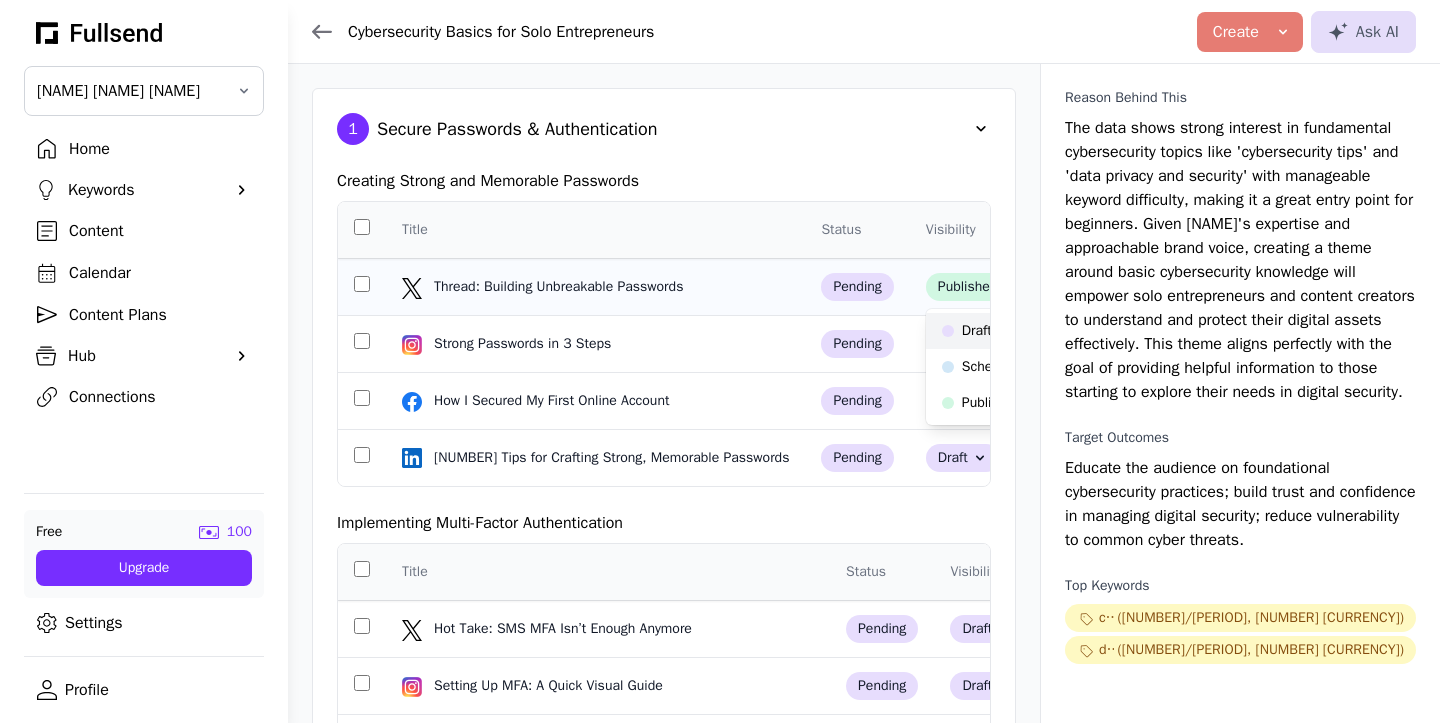 click on "Draft" 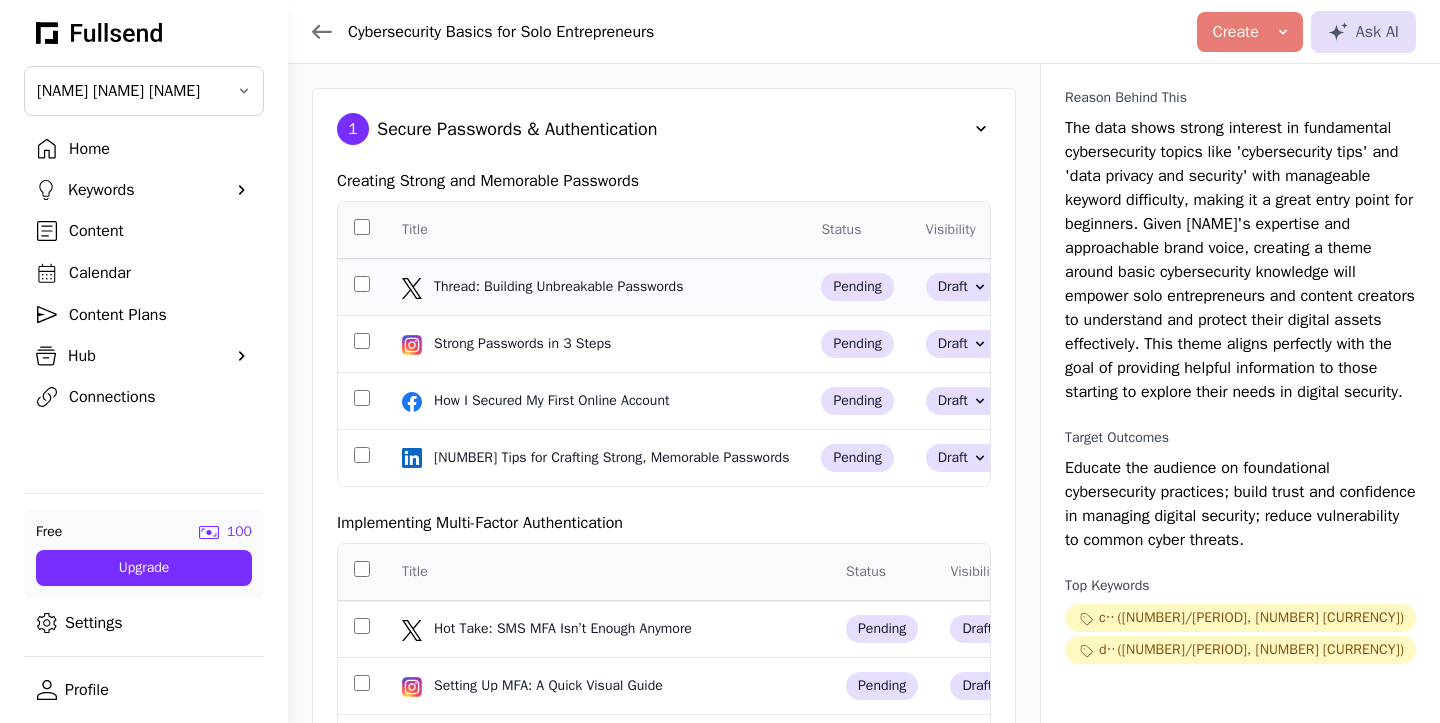 click on "pending" 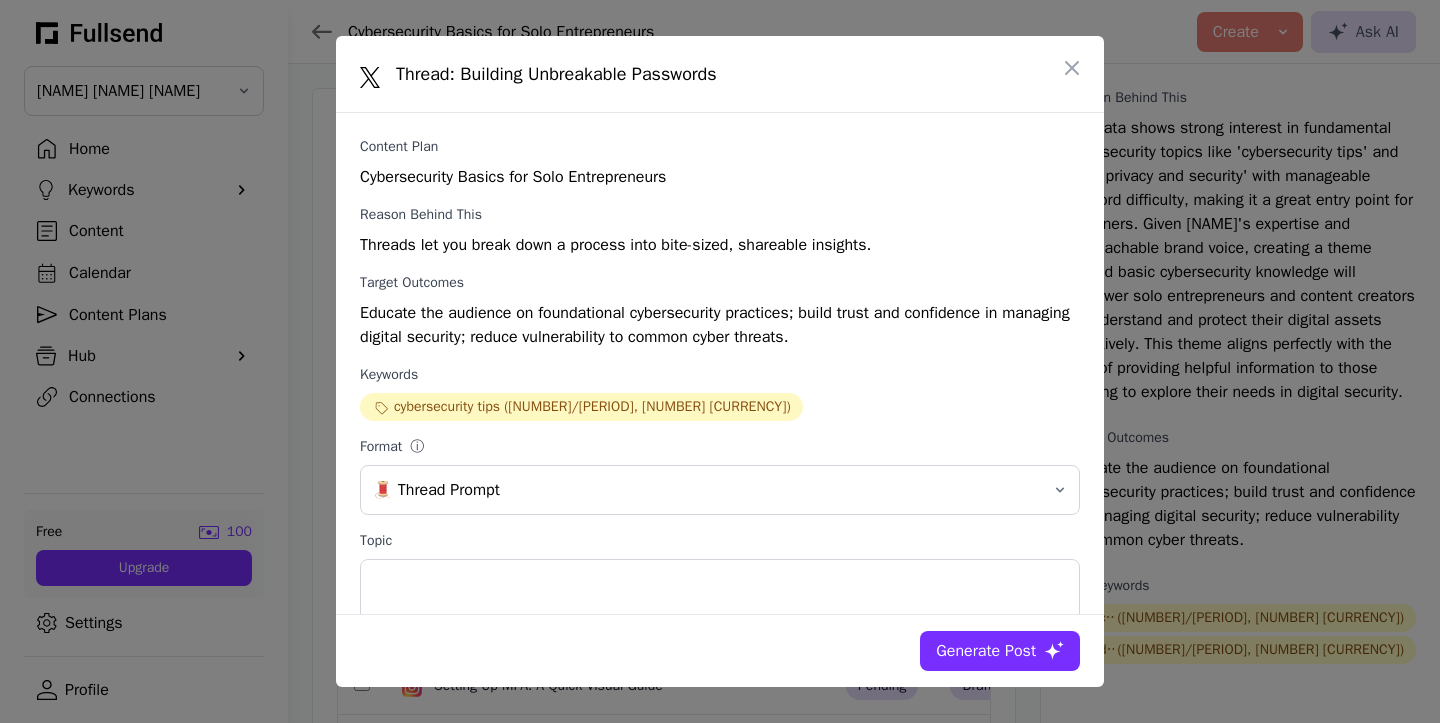 scroll, scrollTop: 139, scrollLeft: 0, axis: vertical 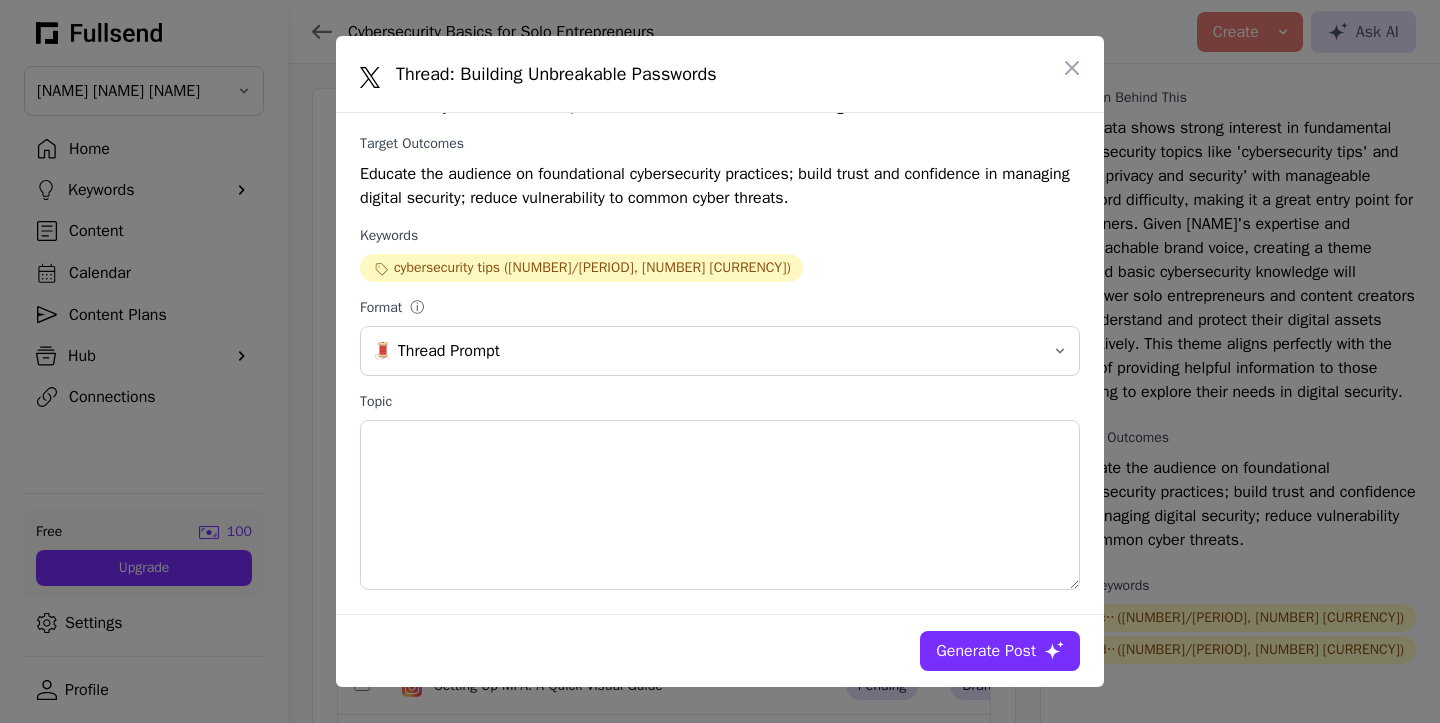 click on "Generate Post" at bounding box center [986, 651] 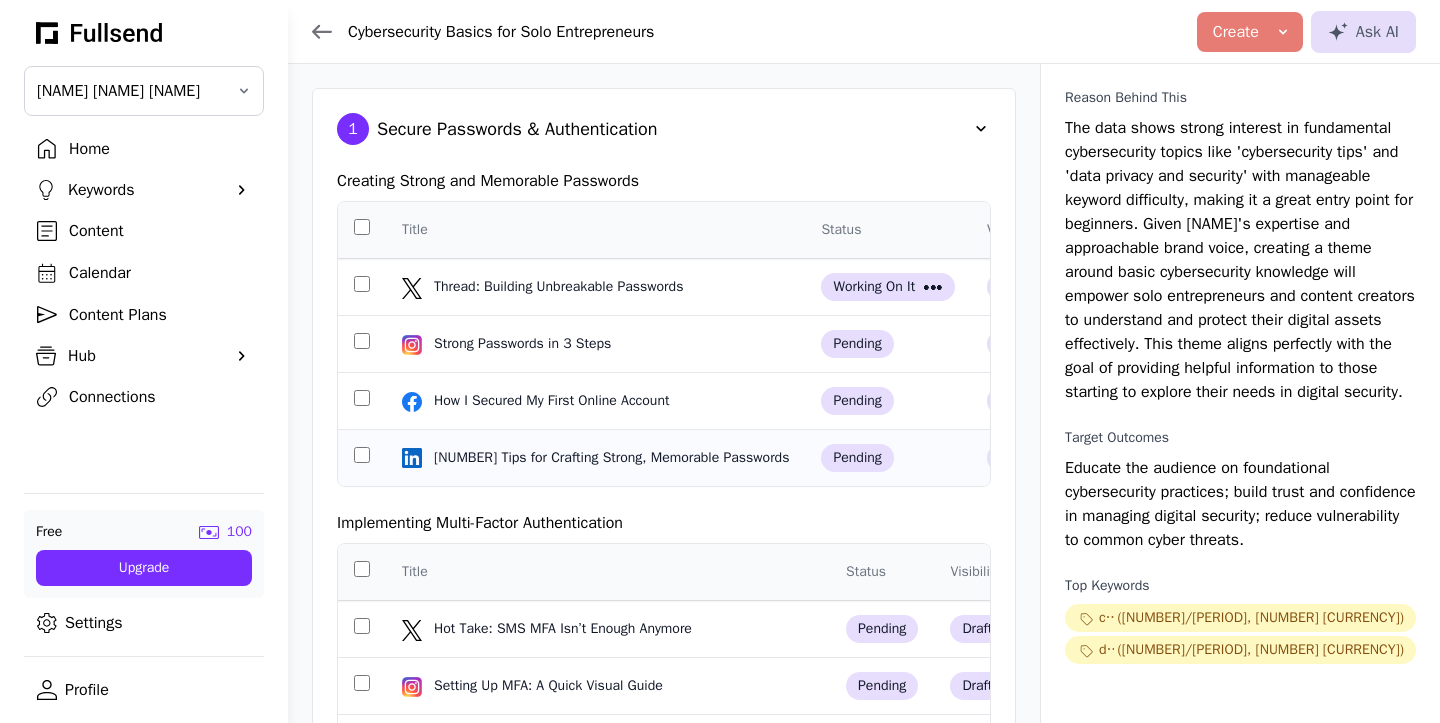 click on "pending" 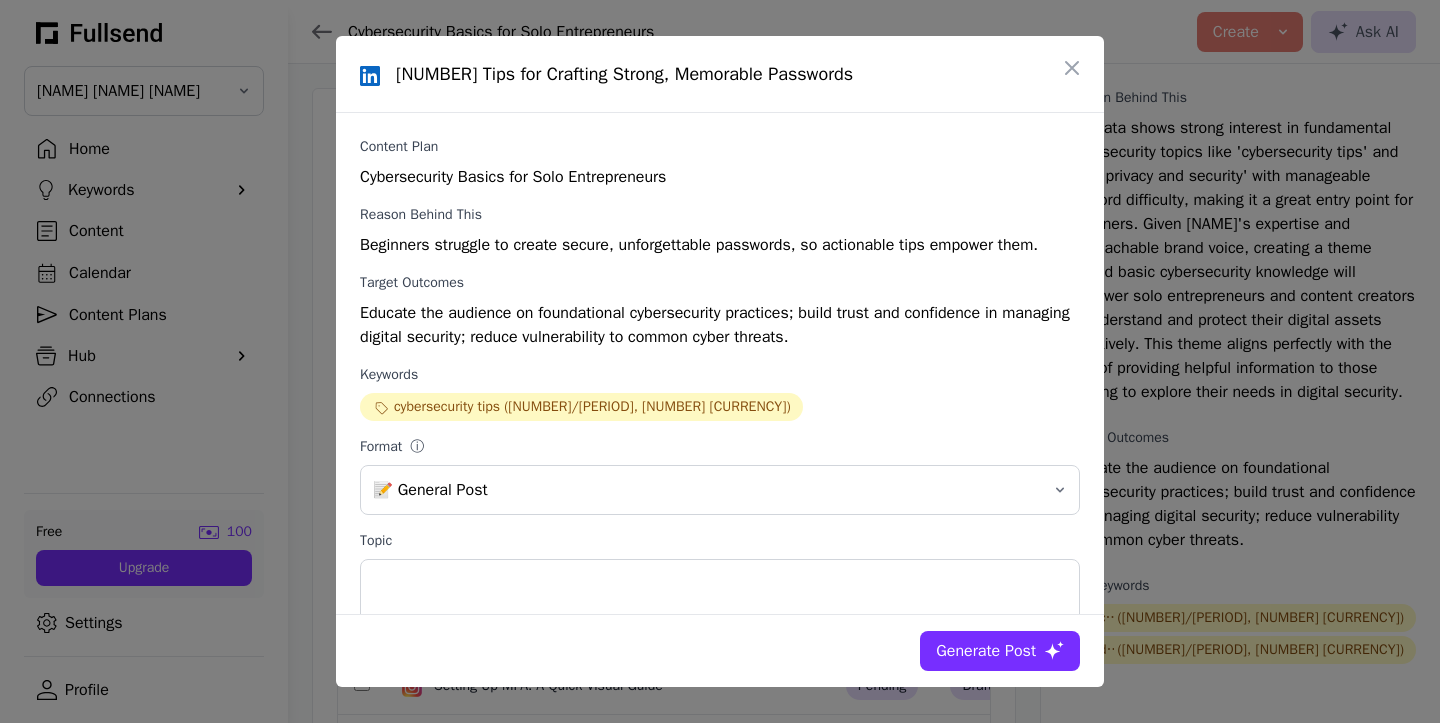 click on "Generate Post" at bounding box center [986, 651] 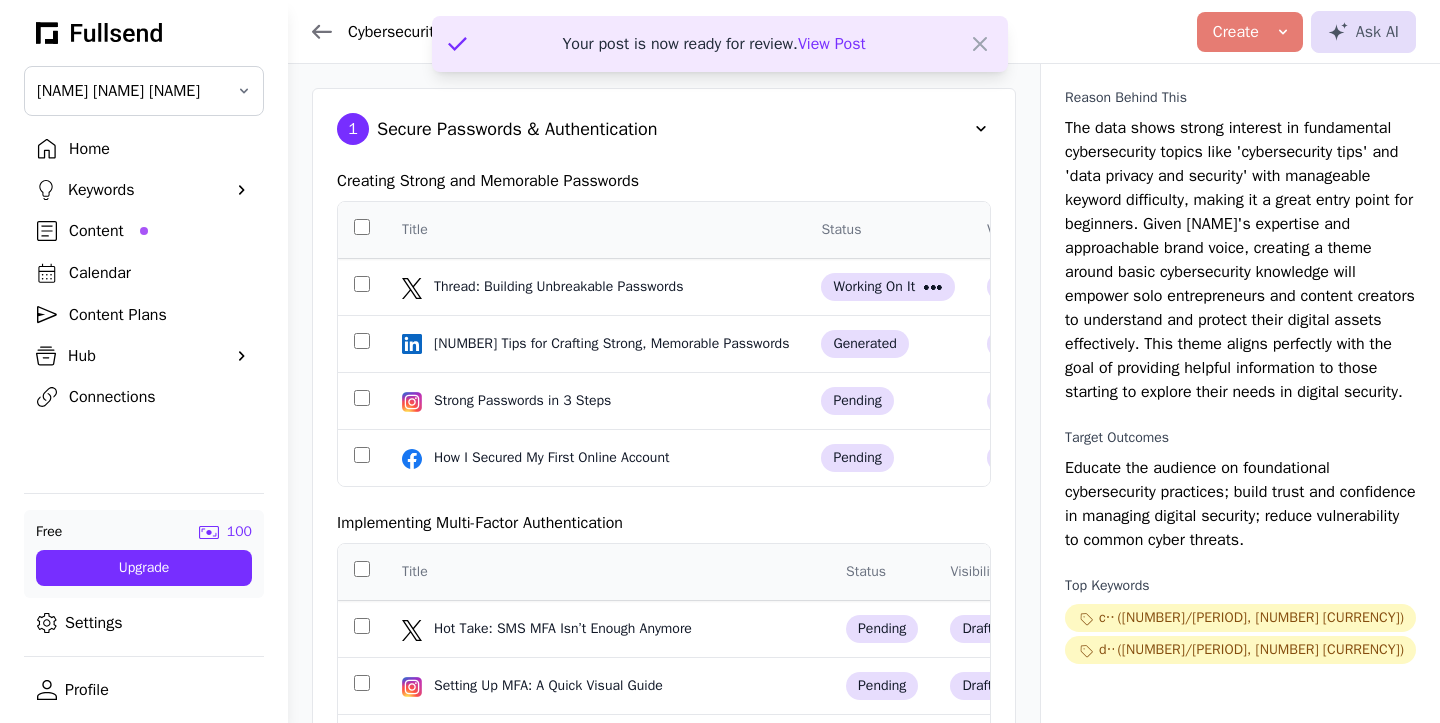 click on "View Post" at bounding box center (832, 44) 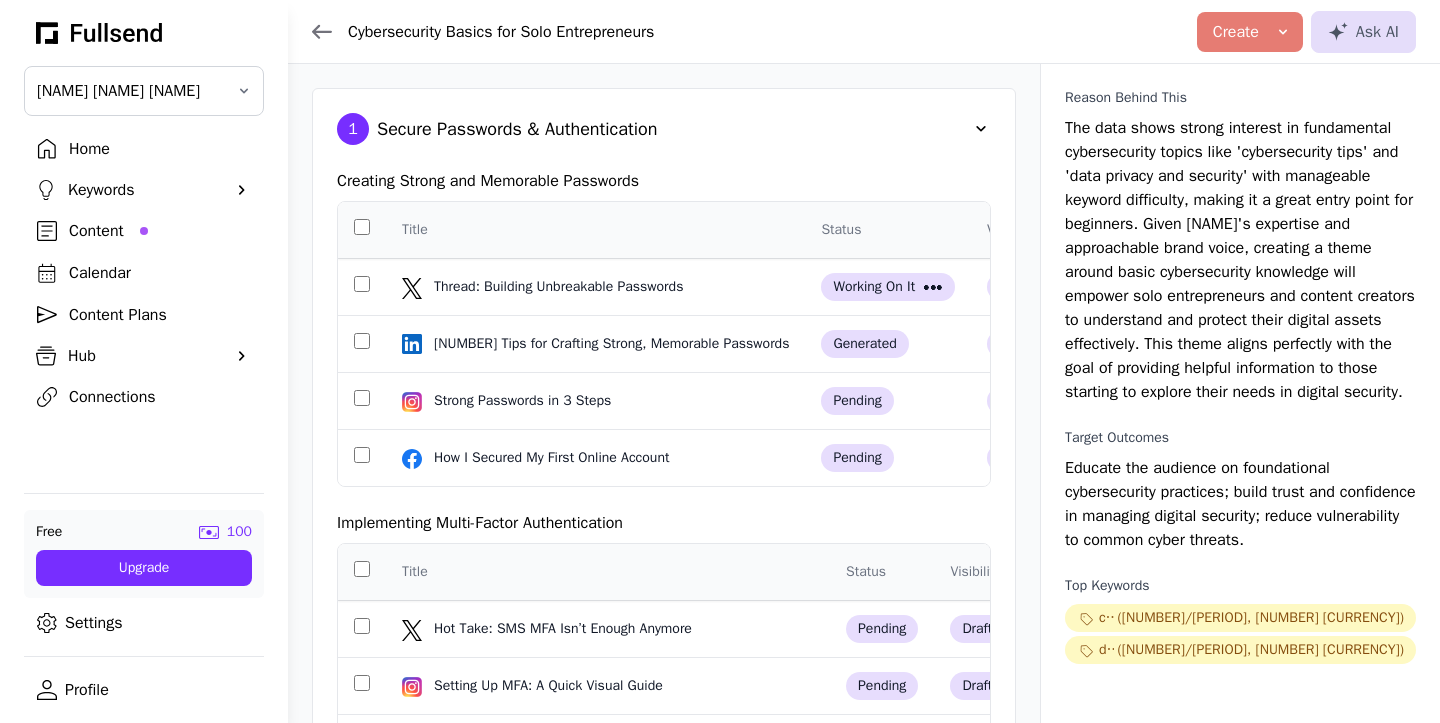 select on "**" 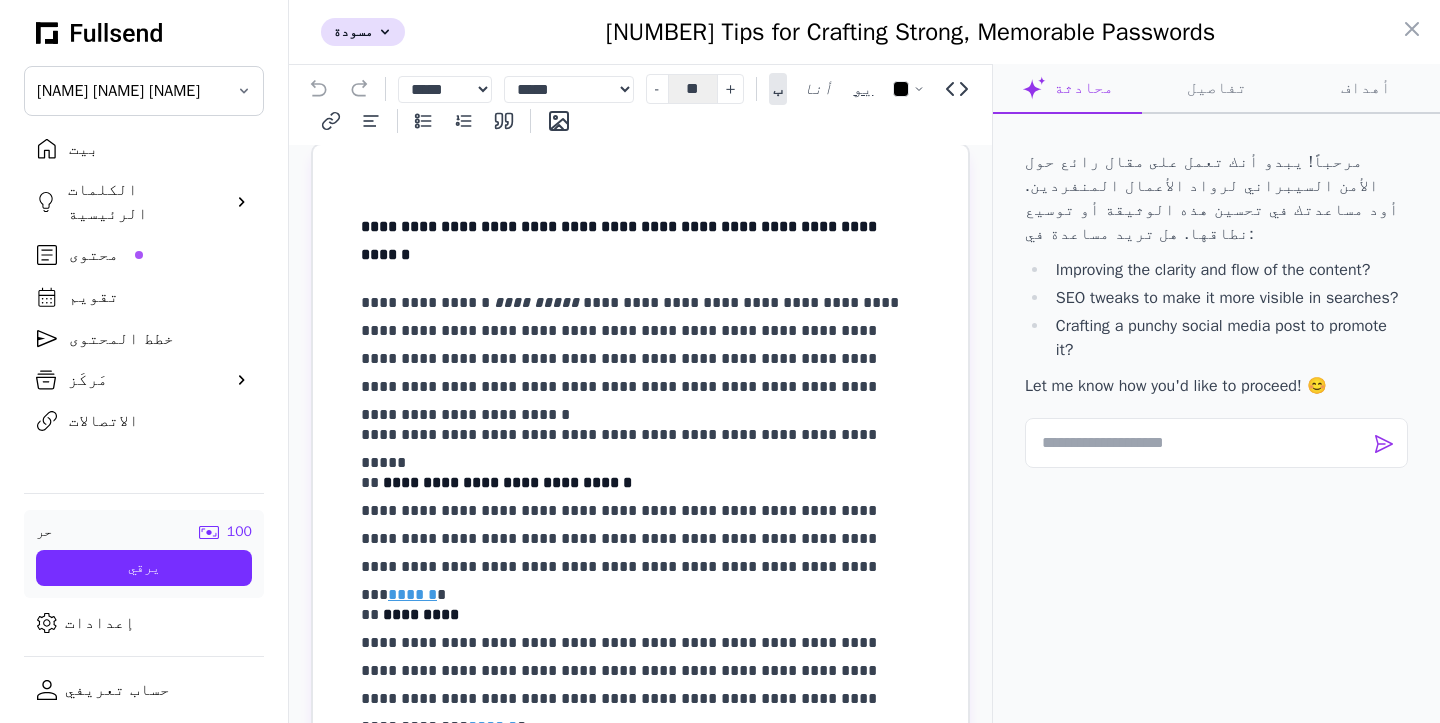 scroll, scrollTop: 0, scrollLeft: 0, axis: both 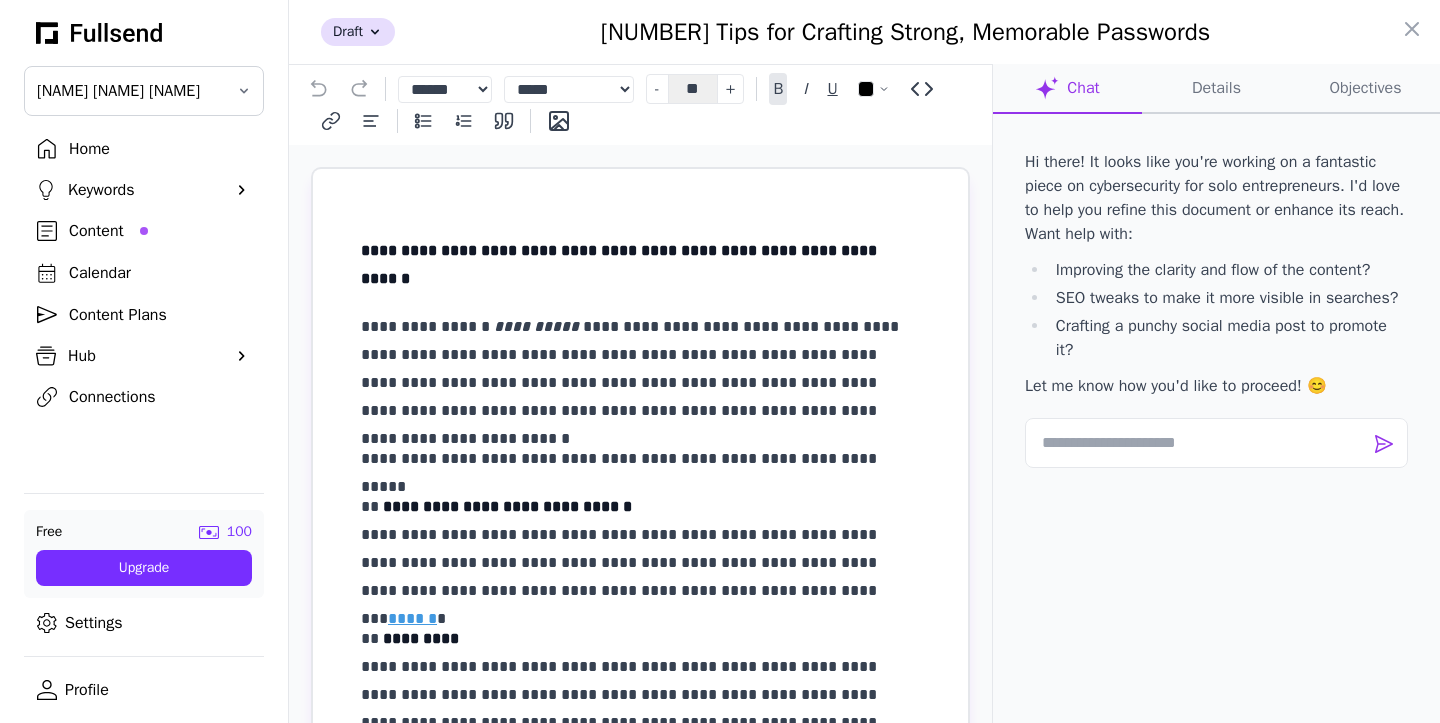 drag, startPoint x: 349, startPoint y: 244, endPoint x: 655, endPoint y: 475, distance: 383.4019 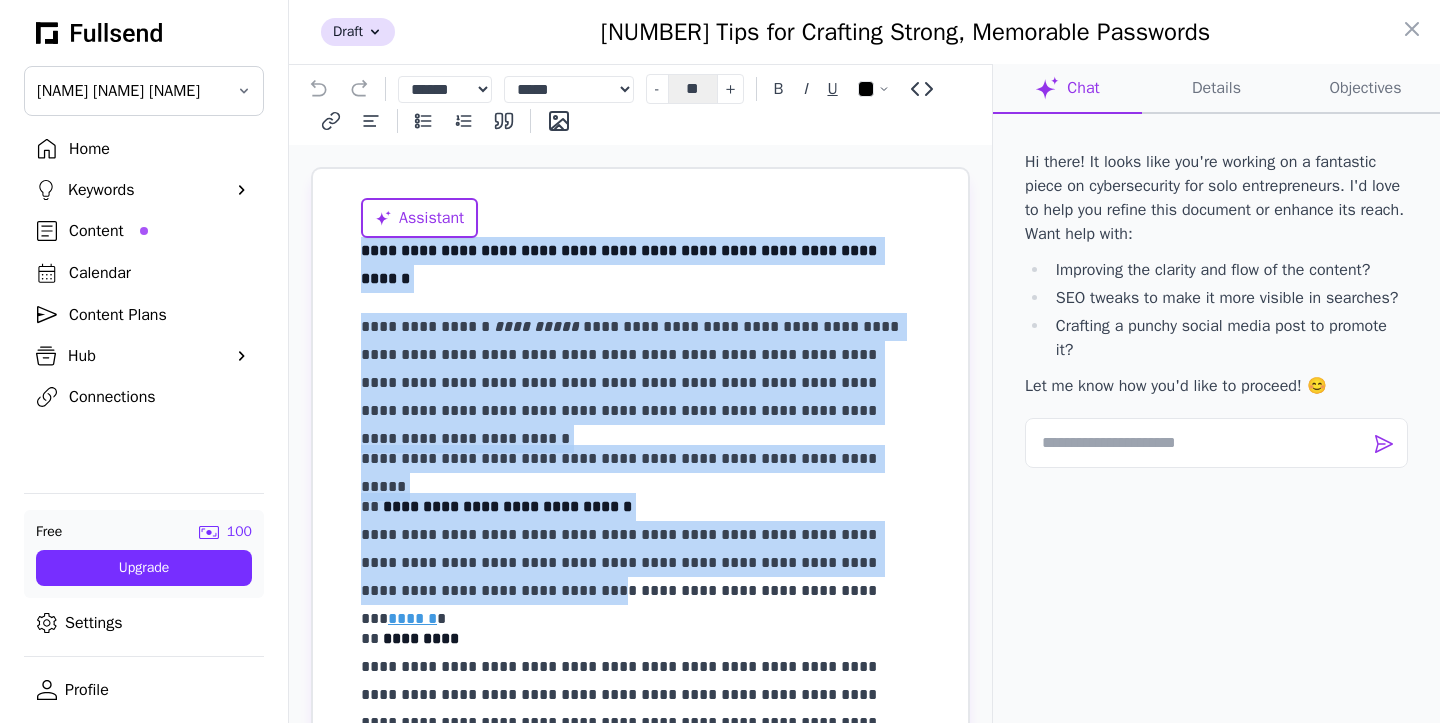 drag, startPoint x: 363, startPoint y: 239, endPoint x: 499, endPoint y: 571, distance: 358.7757 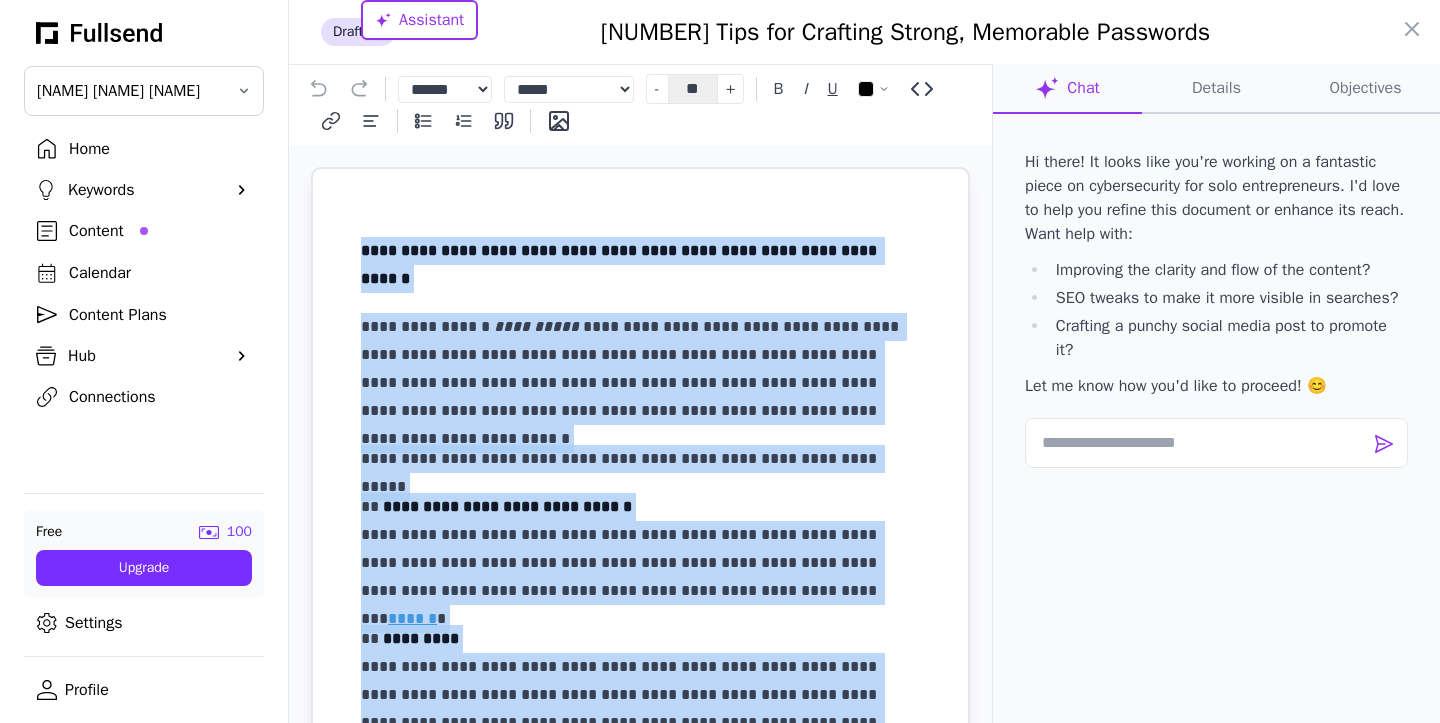 scroll, scrollTop: 333, scrollLeft: 0, axis: vertical 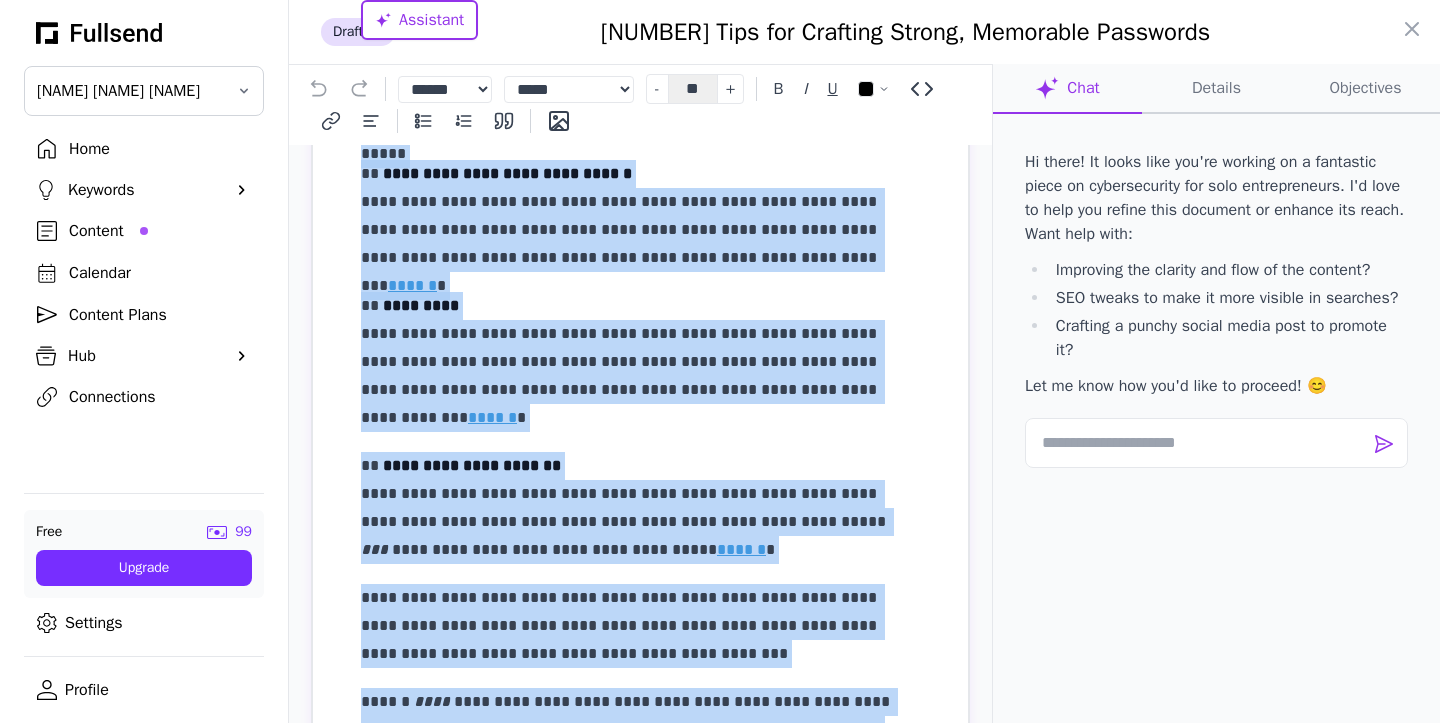 copy on "**********" 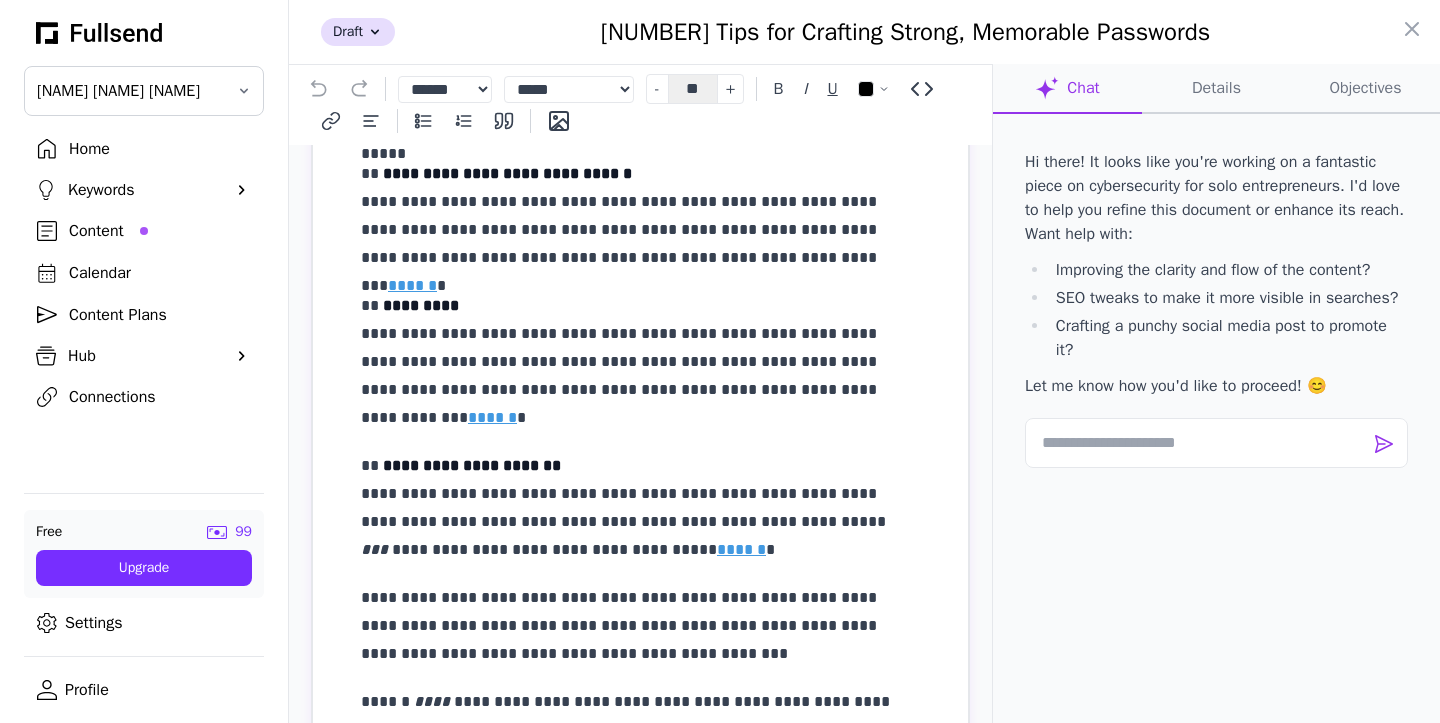 click on "**********" at bounding box center [640, 362] 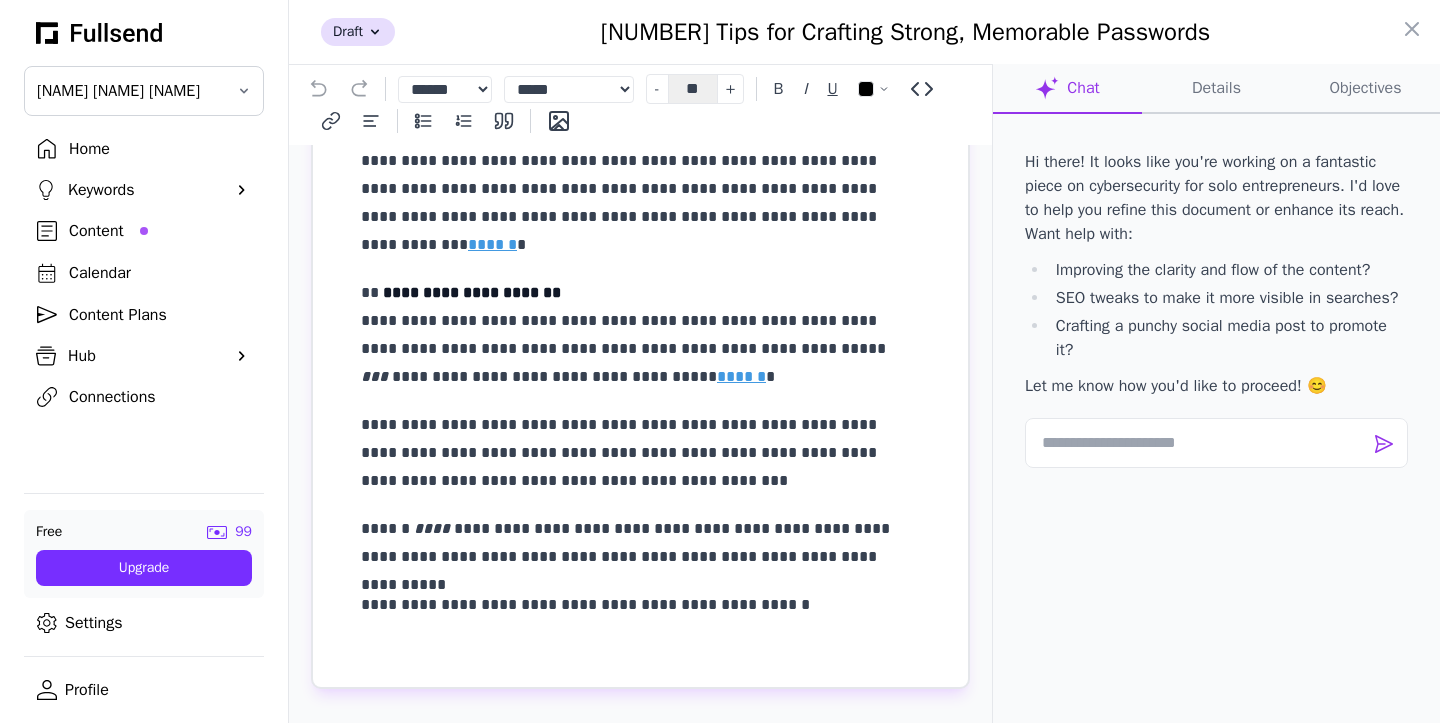 scroll, scrollTop: 0, scrollLeft: 0, axis: both 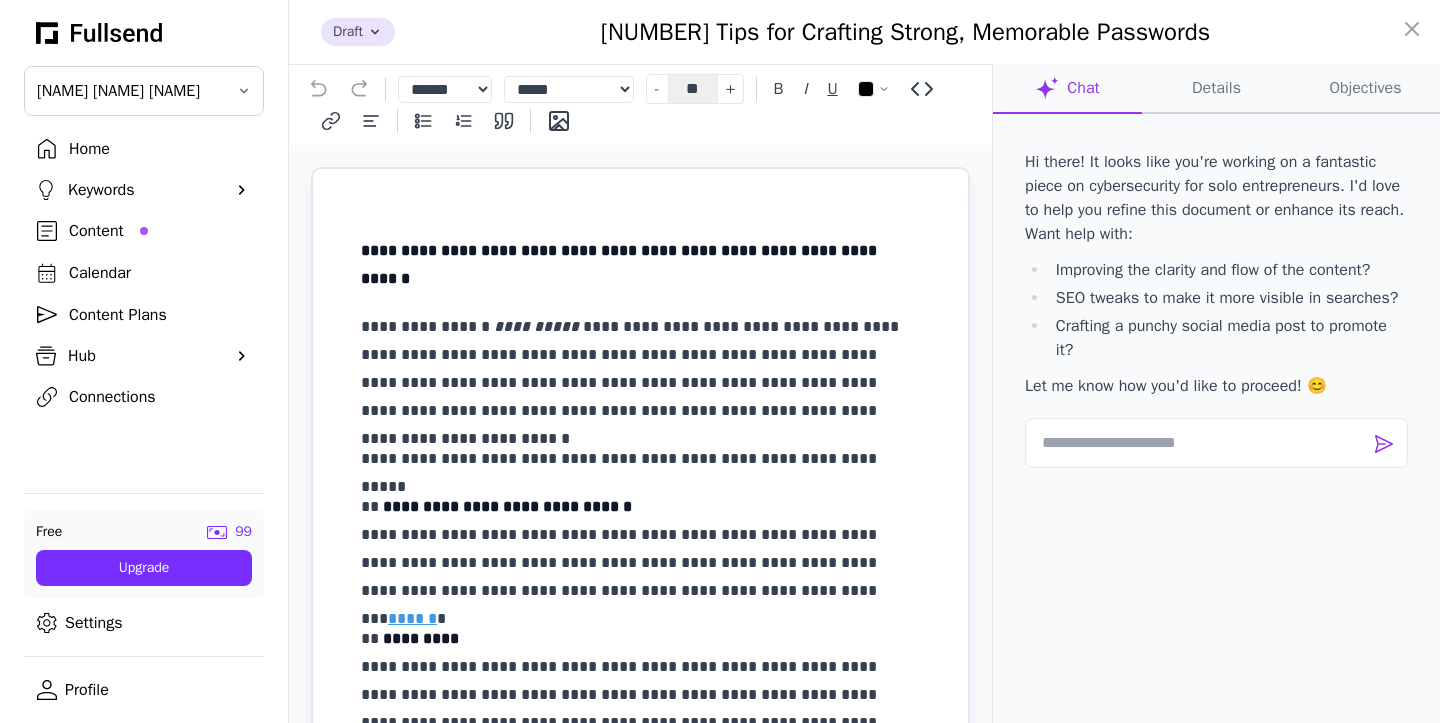 click 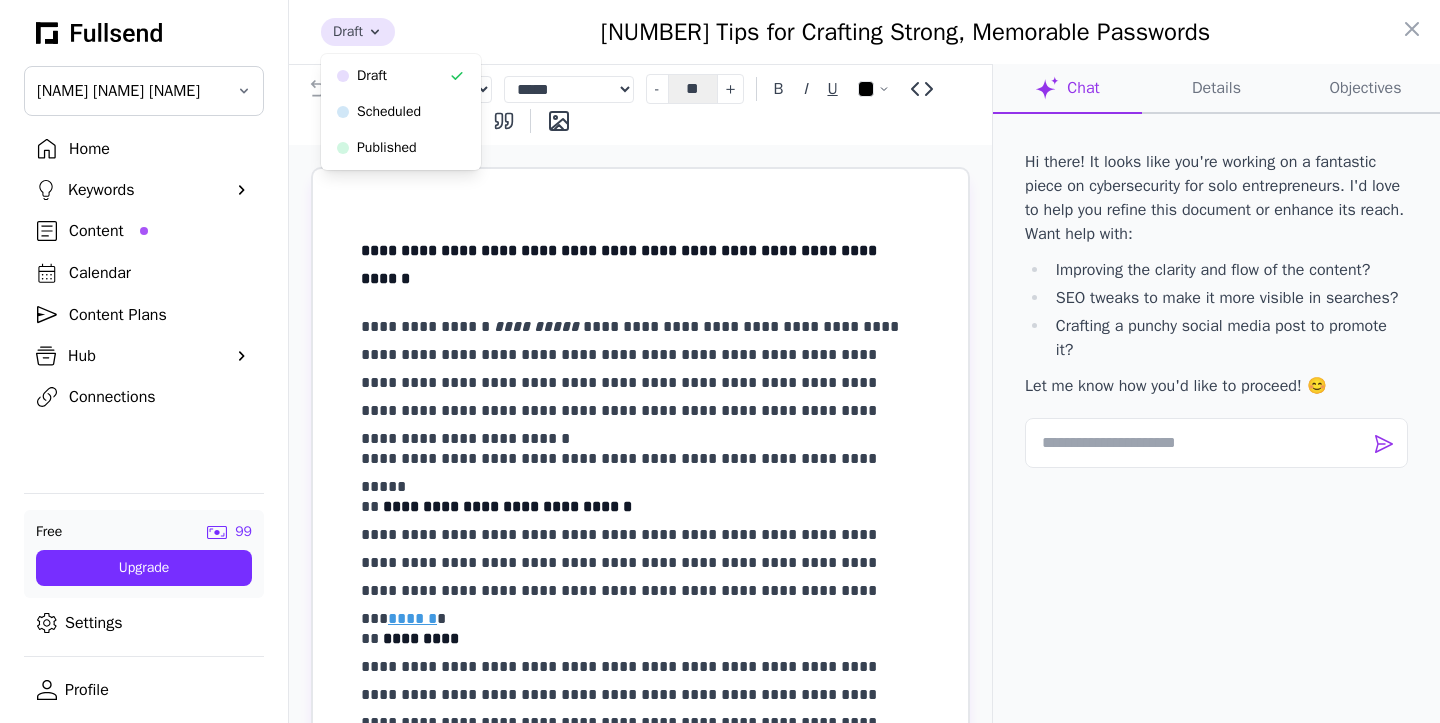 click 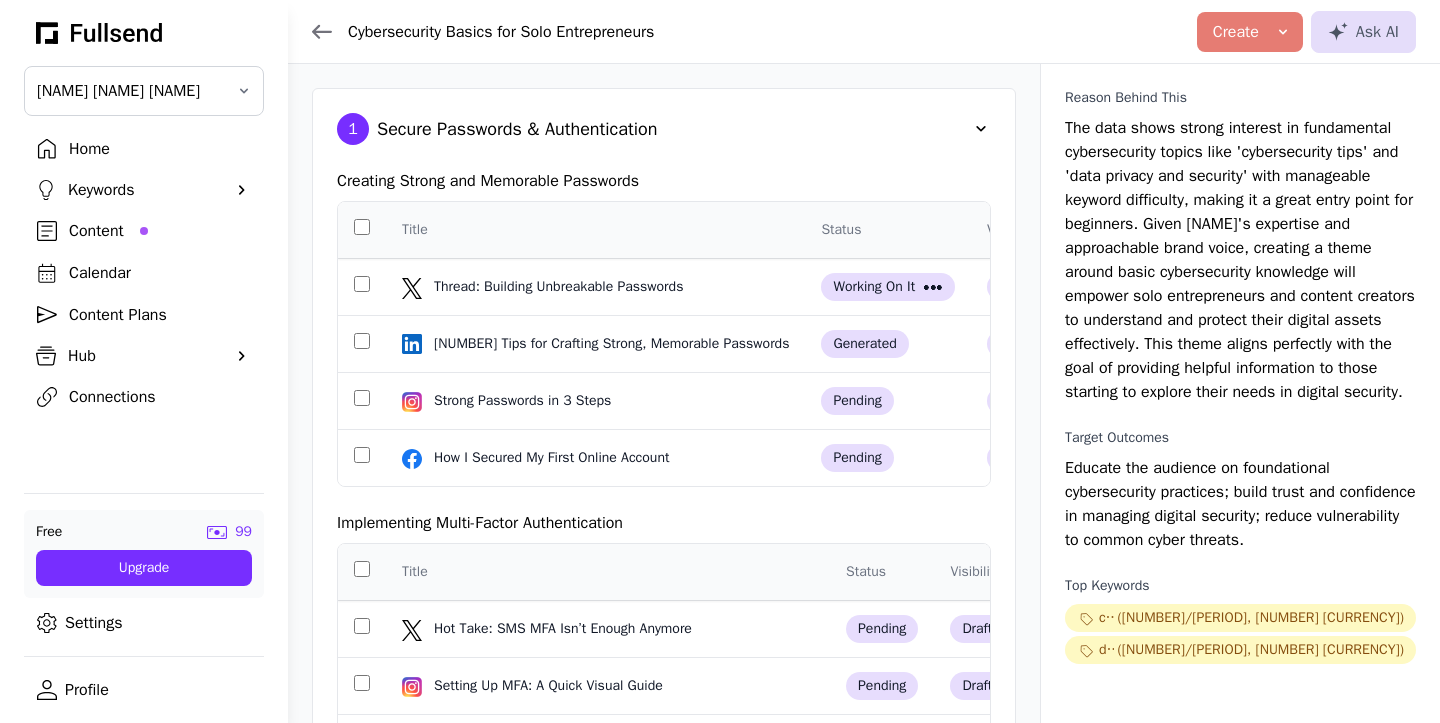 click on "Settings" at bounding box center (144, 623) 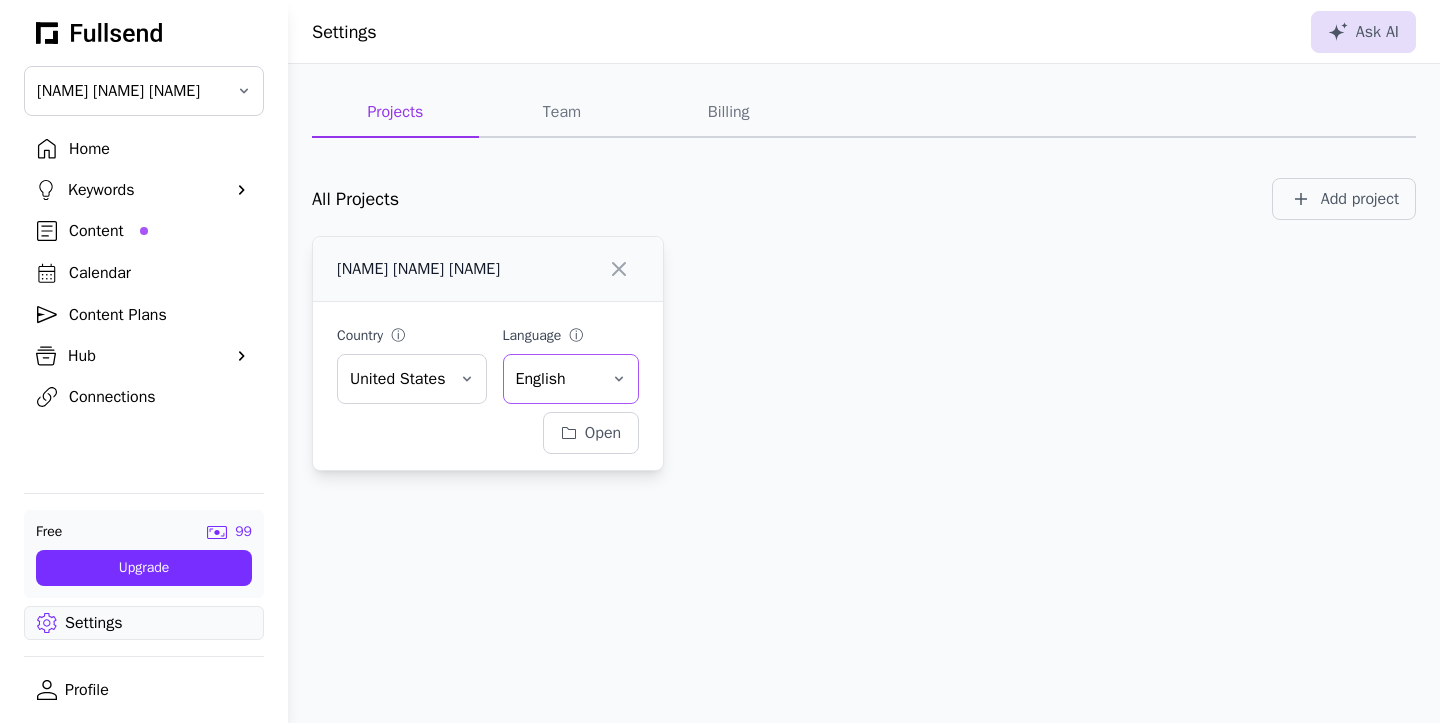 click on "English" at bounding box center (557, 379) 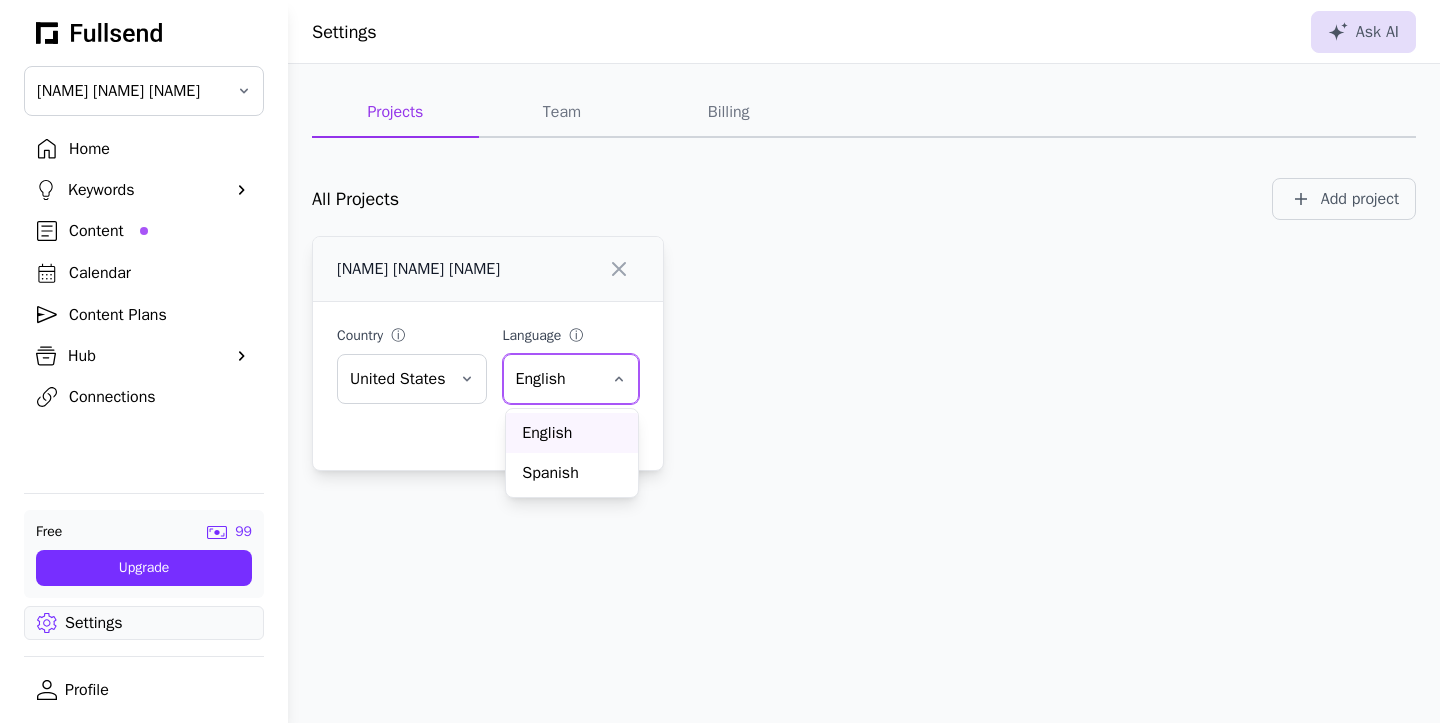 click on "English" at bounding box center [557, 379] 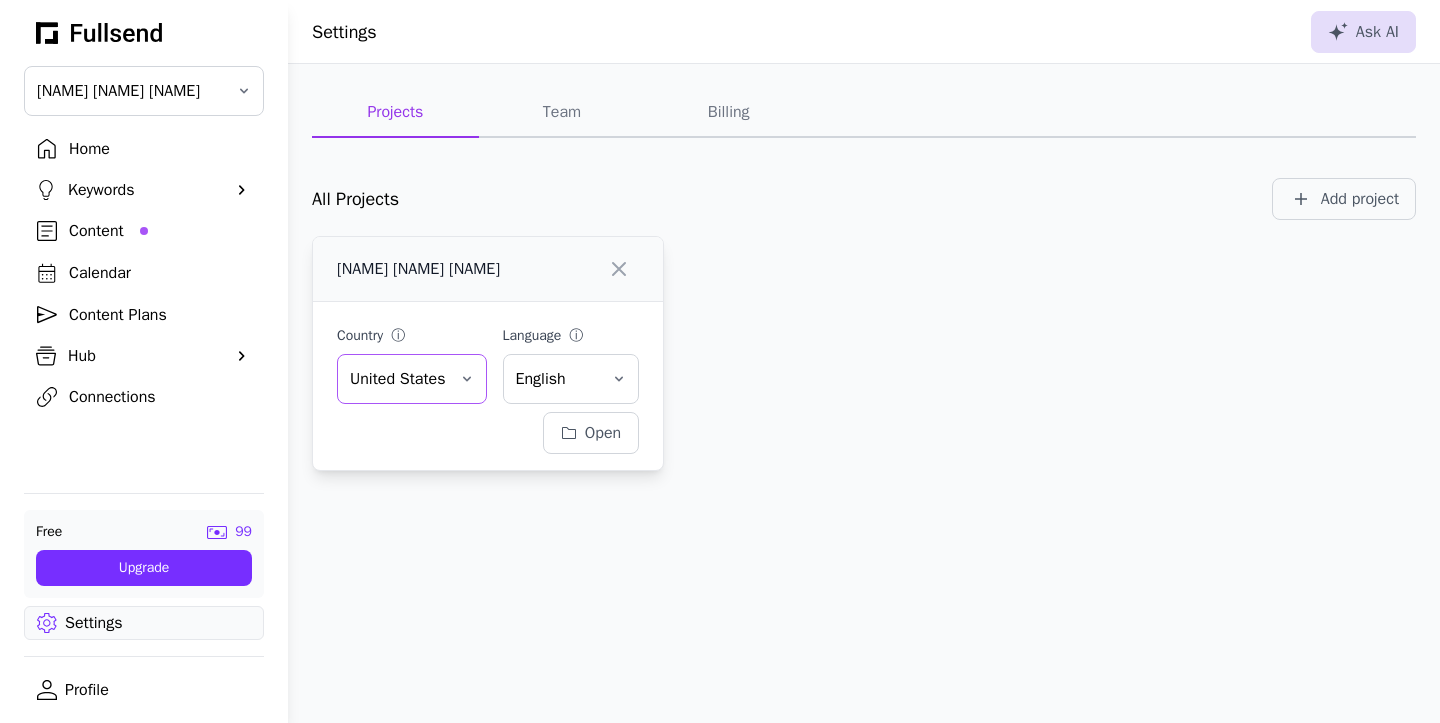 click on "United States" at bounding box center (412, 379) 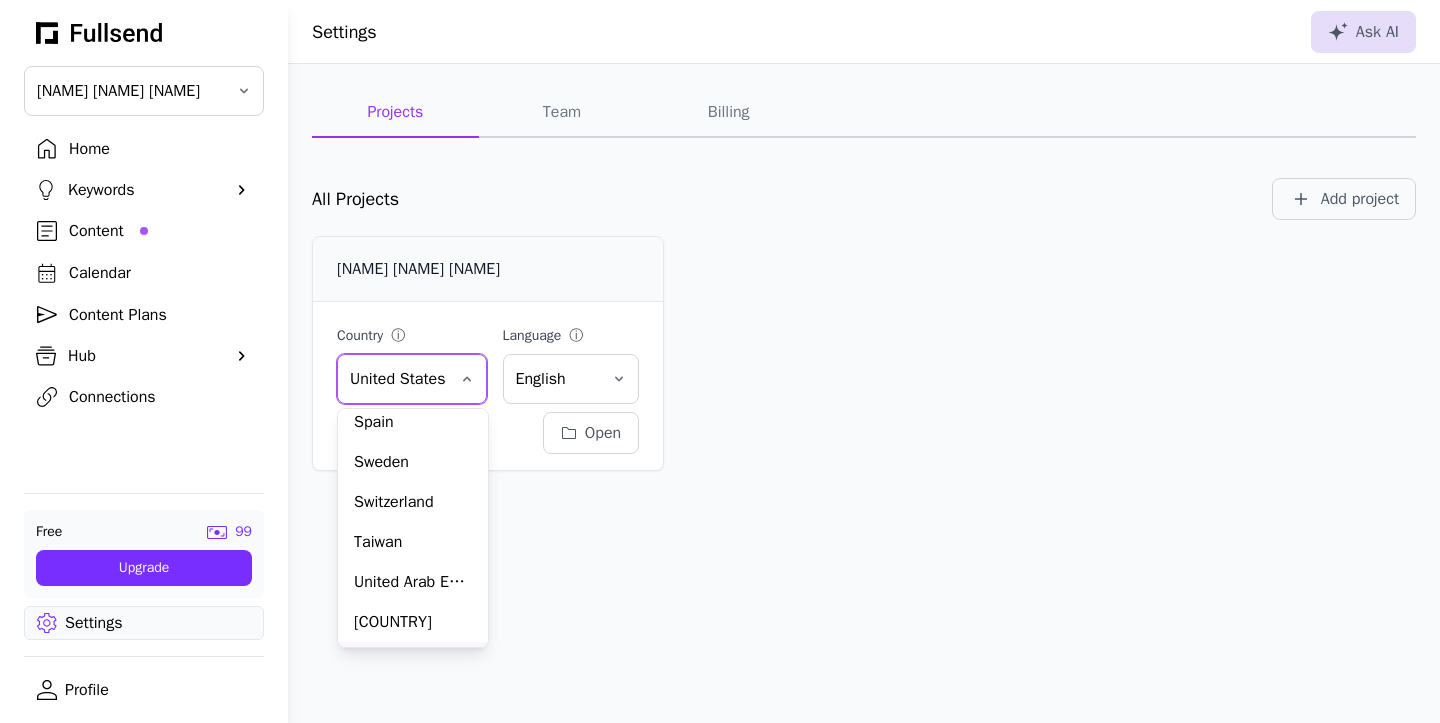 scroll, scrollTop: 1074, scrollLeft: 0, axis: vertical 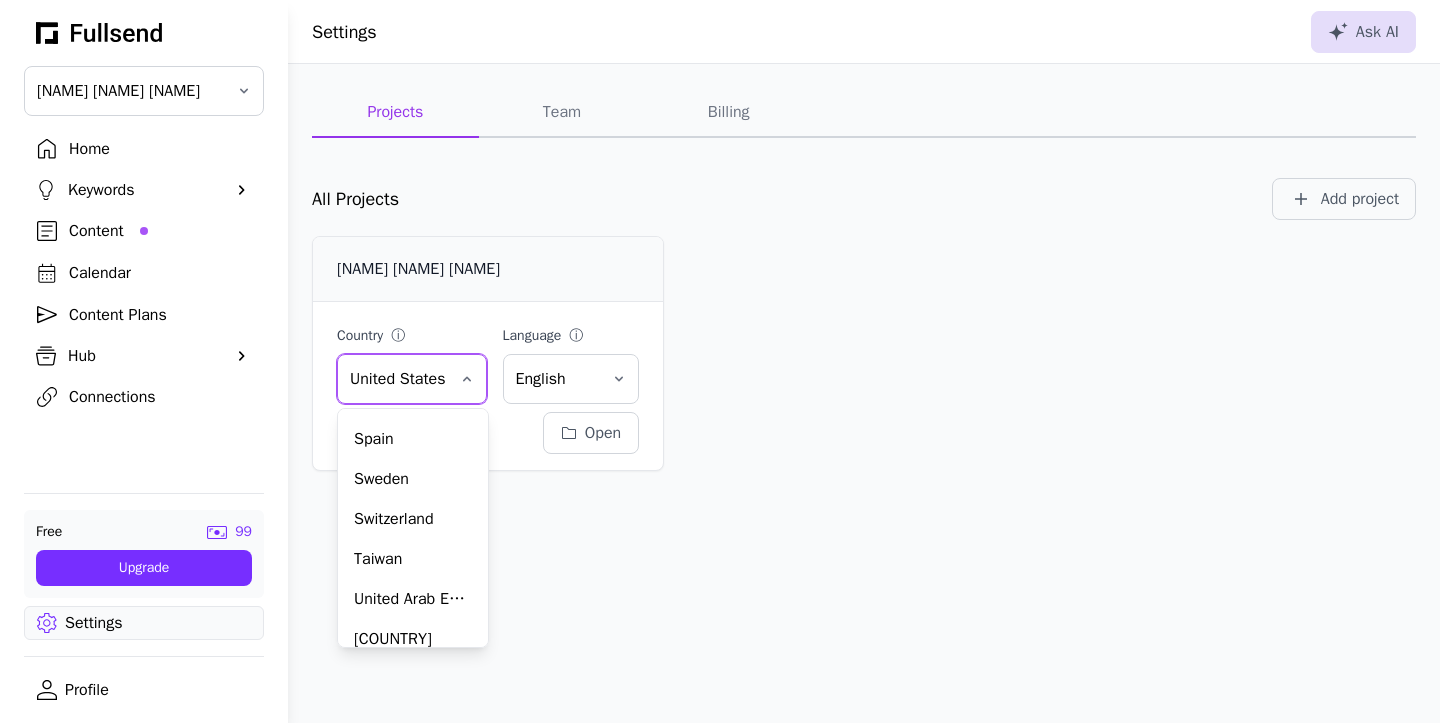 type 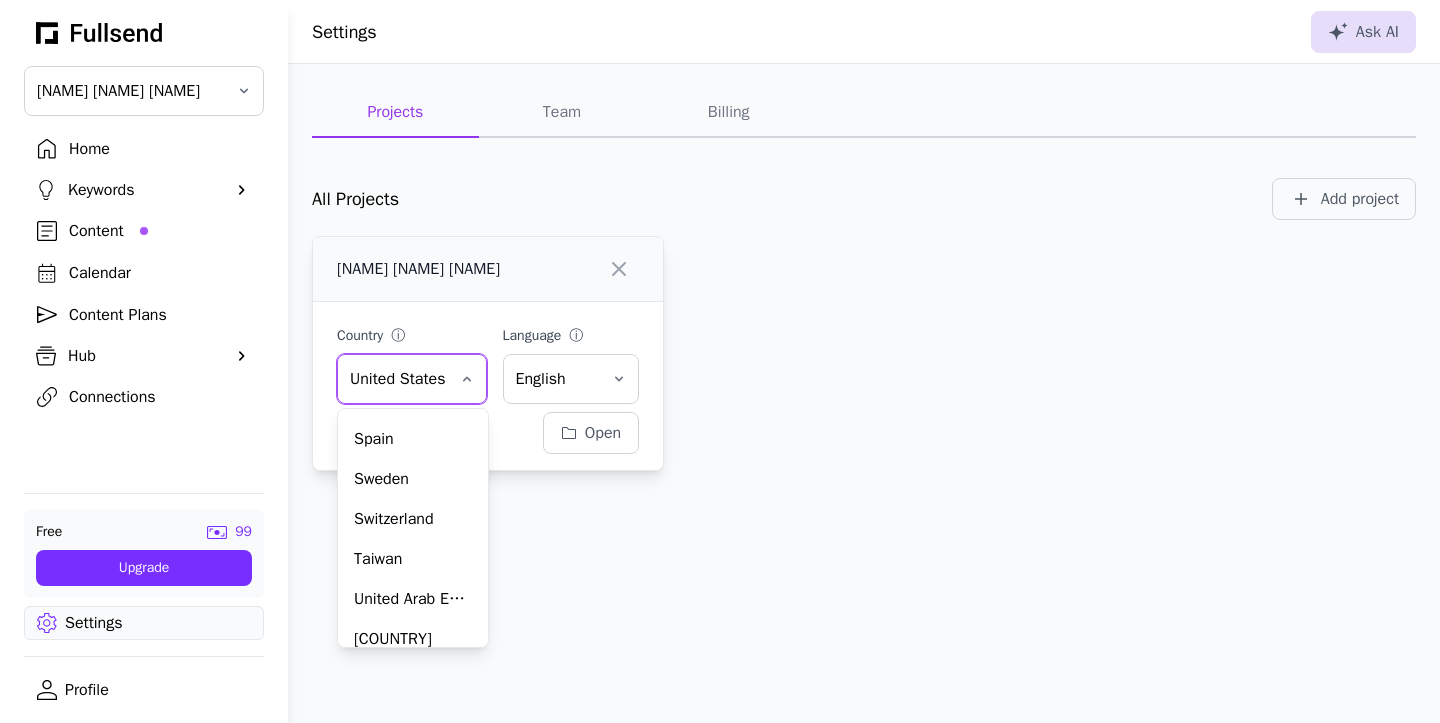 click on "United States" at bounding box center [412, 379] 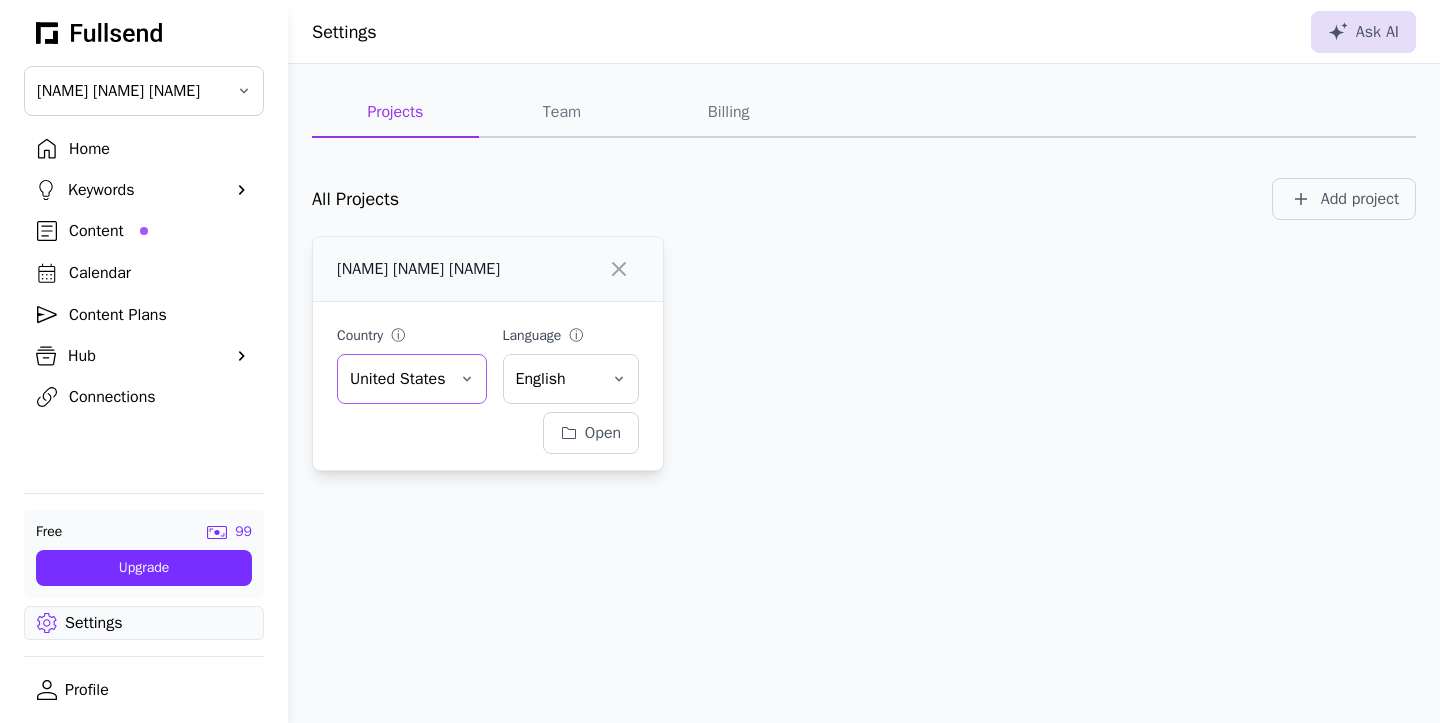 click on "United States" at bounding box center (398, 379) 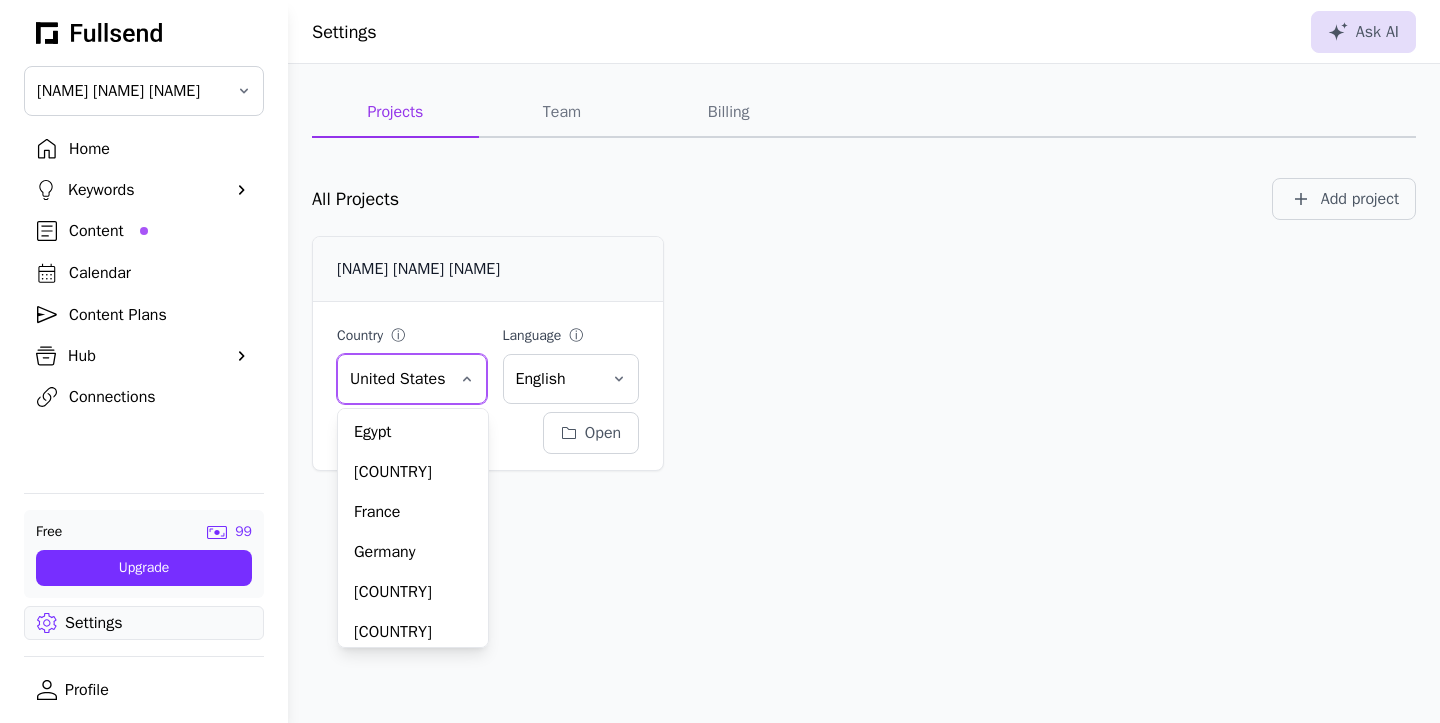 scroll, scrollTop: 382, scrollLeft: 0, axis: vertical 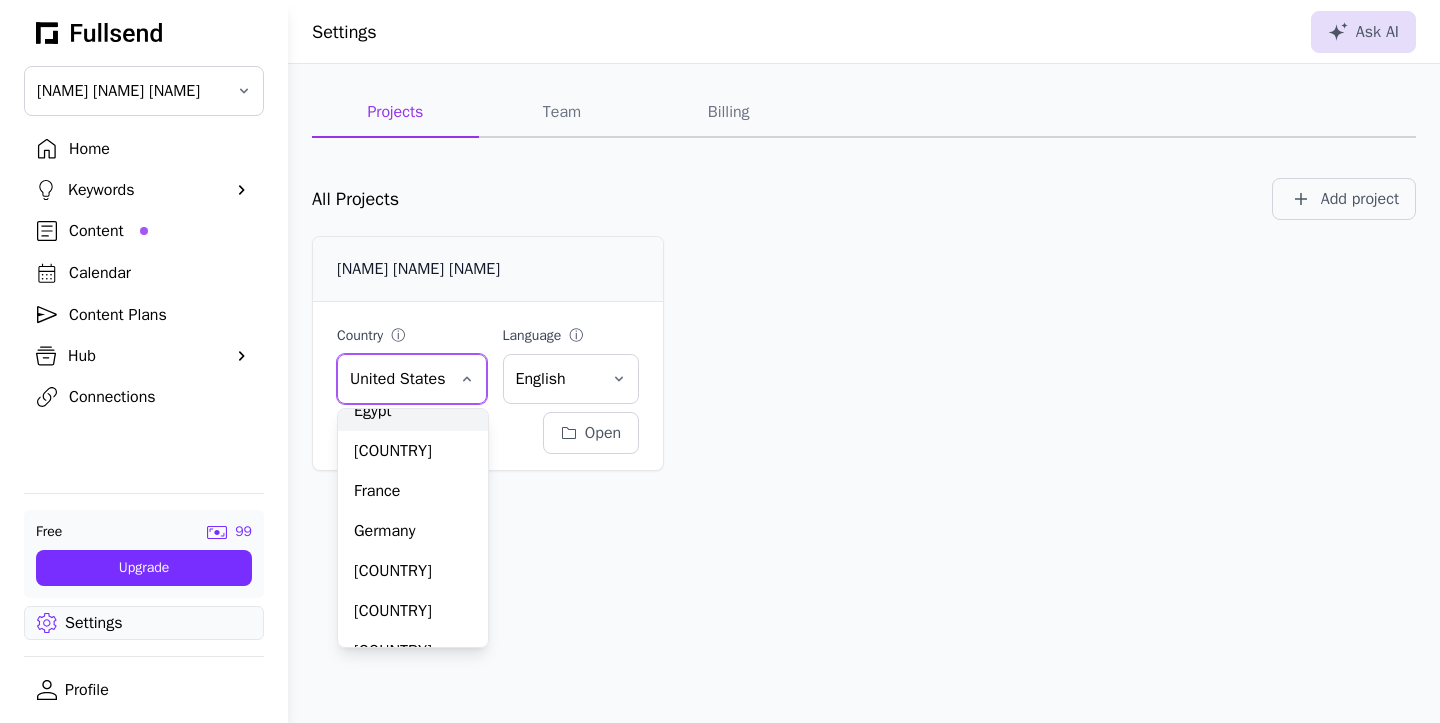 click on "Egypt" at bounding box center (413, 411) 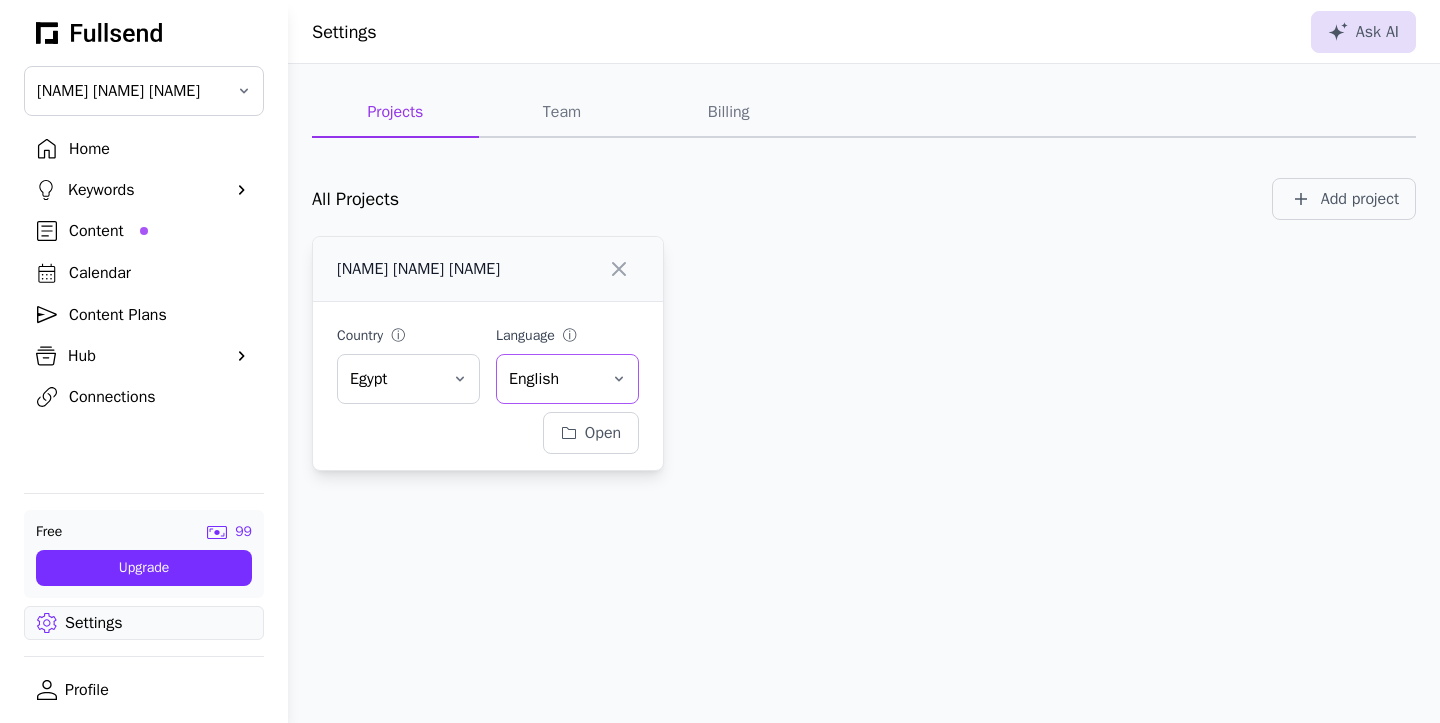 click on "English" at bounding box center (553, 379) 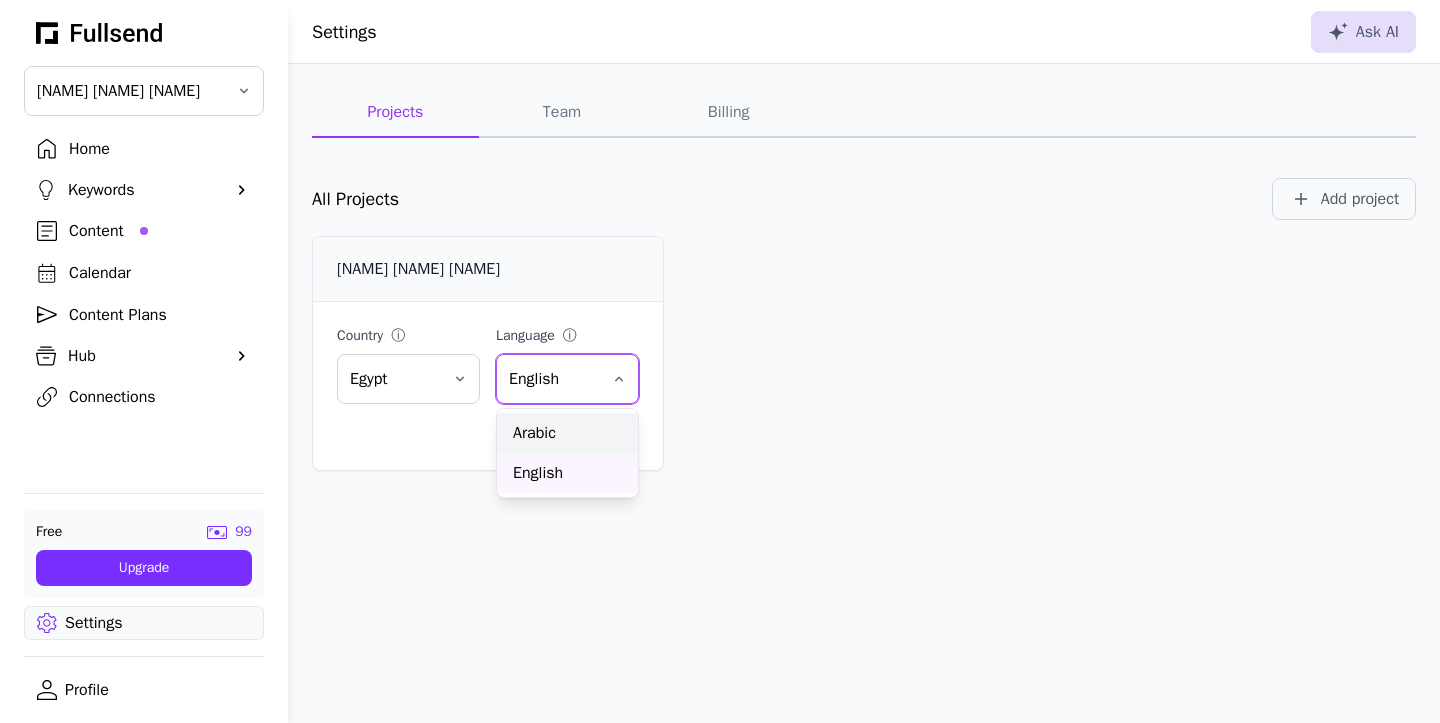 click on "Arabic" at bounding box center (567, 433) 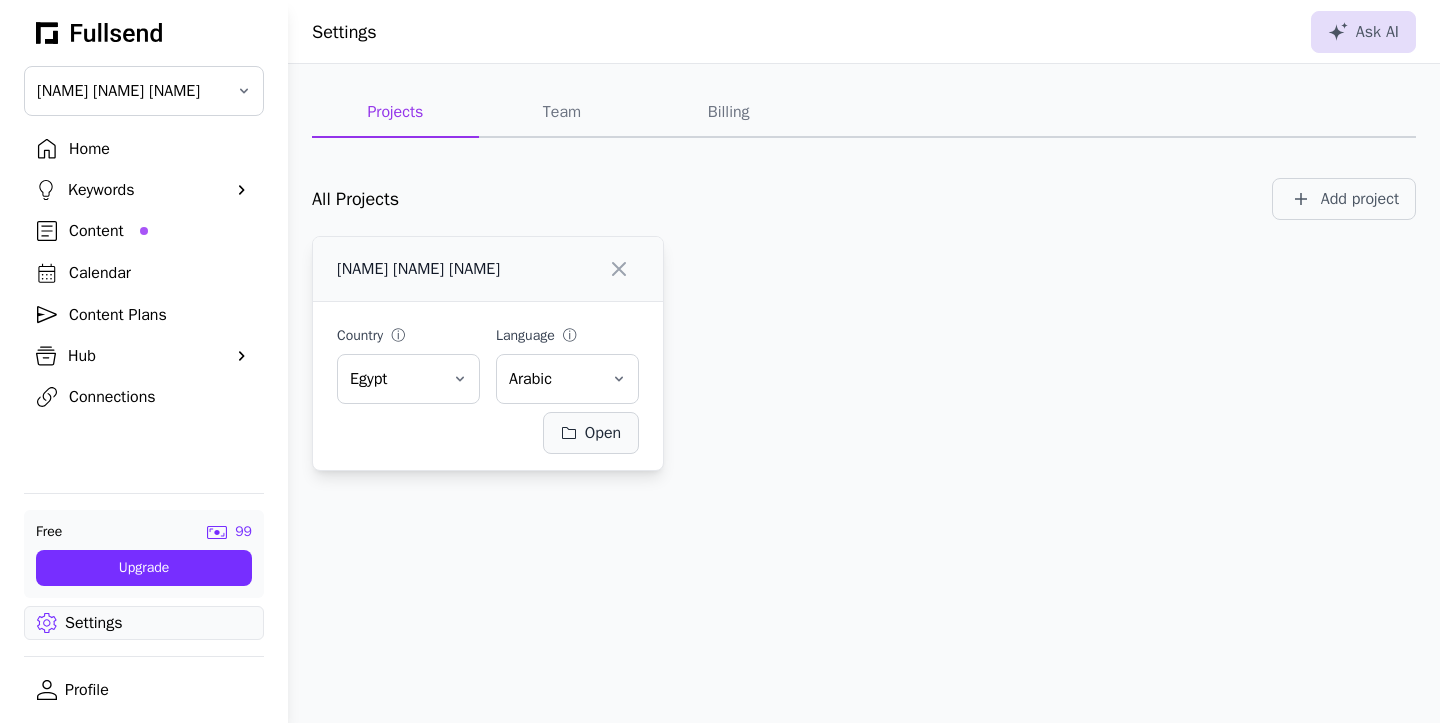 click on "Open" at bounding box center (591, 433) 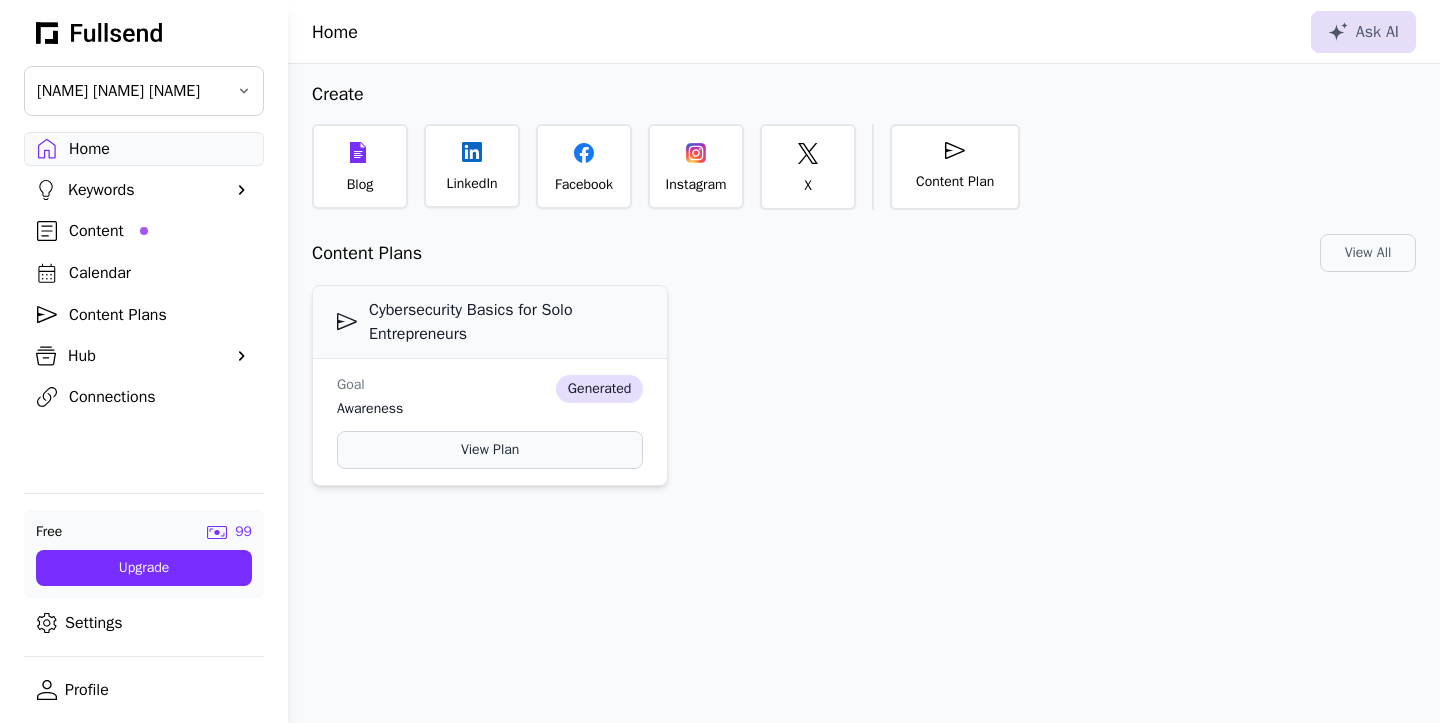 click on "View Plan" at bounding box center [490, 450] 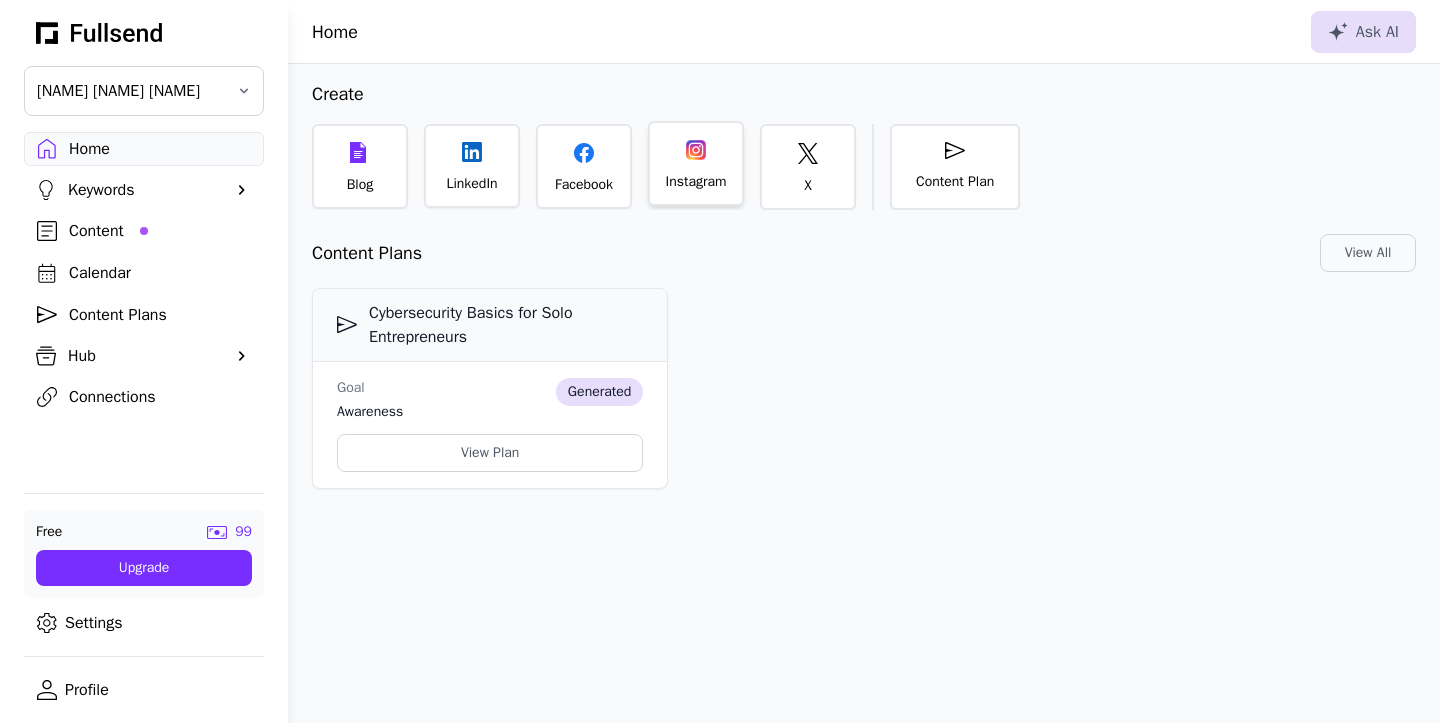 click on "Instagram" at bounding box center (696, 182) 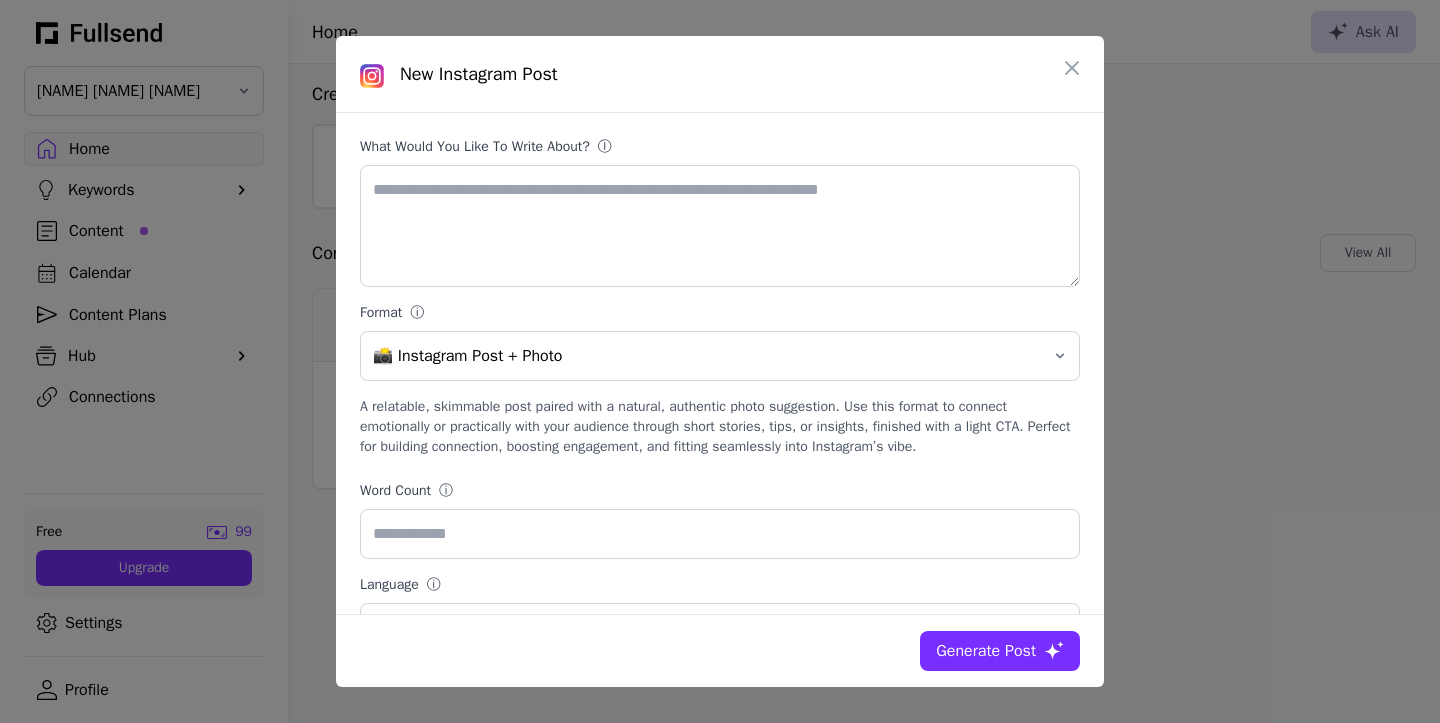 scroll, scrollTop: 63, scrollLeft: 0, axis: vertical 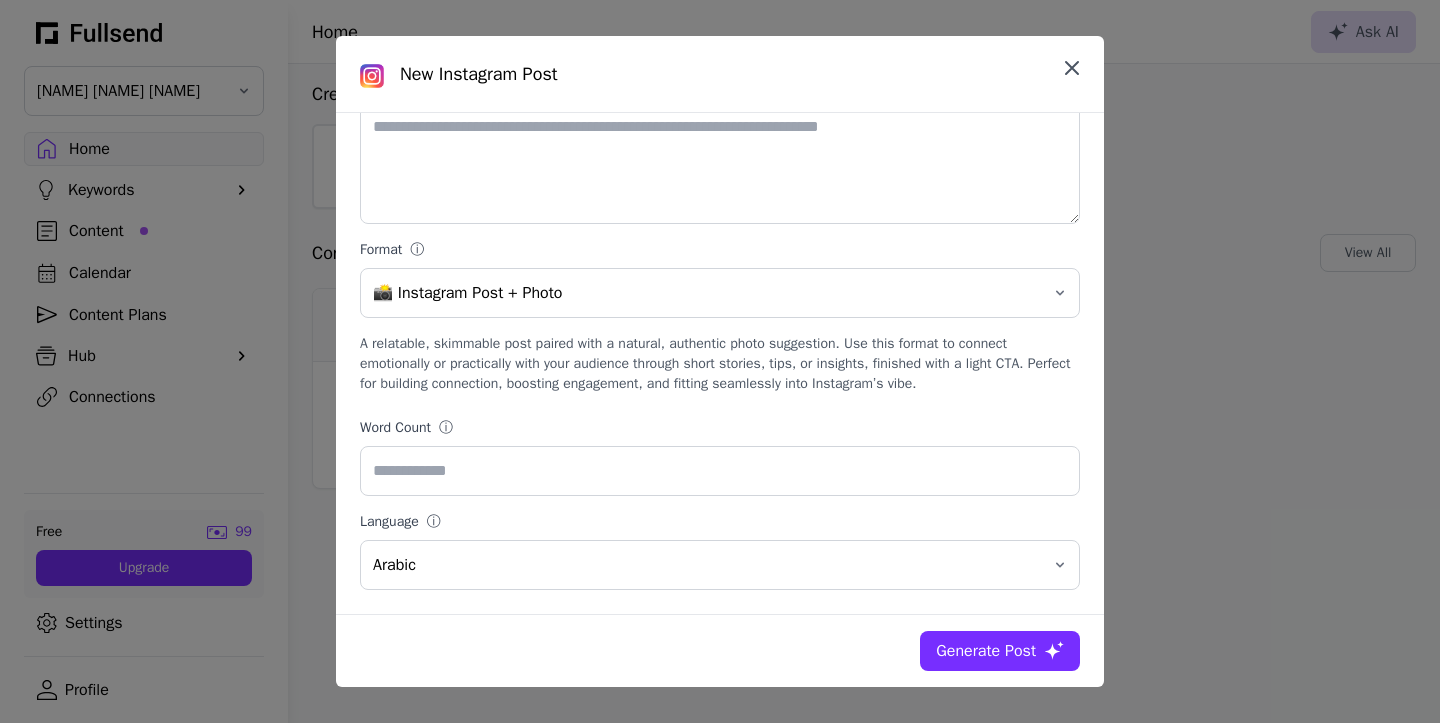 click 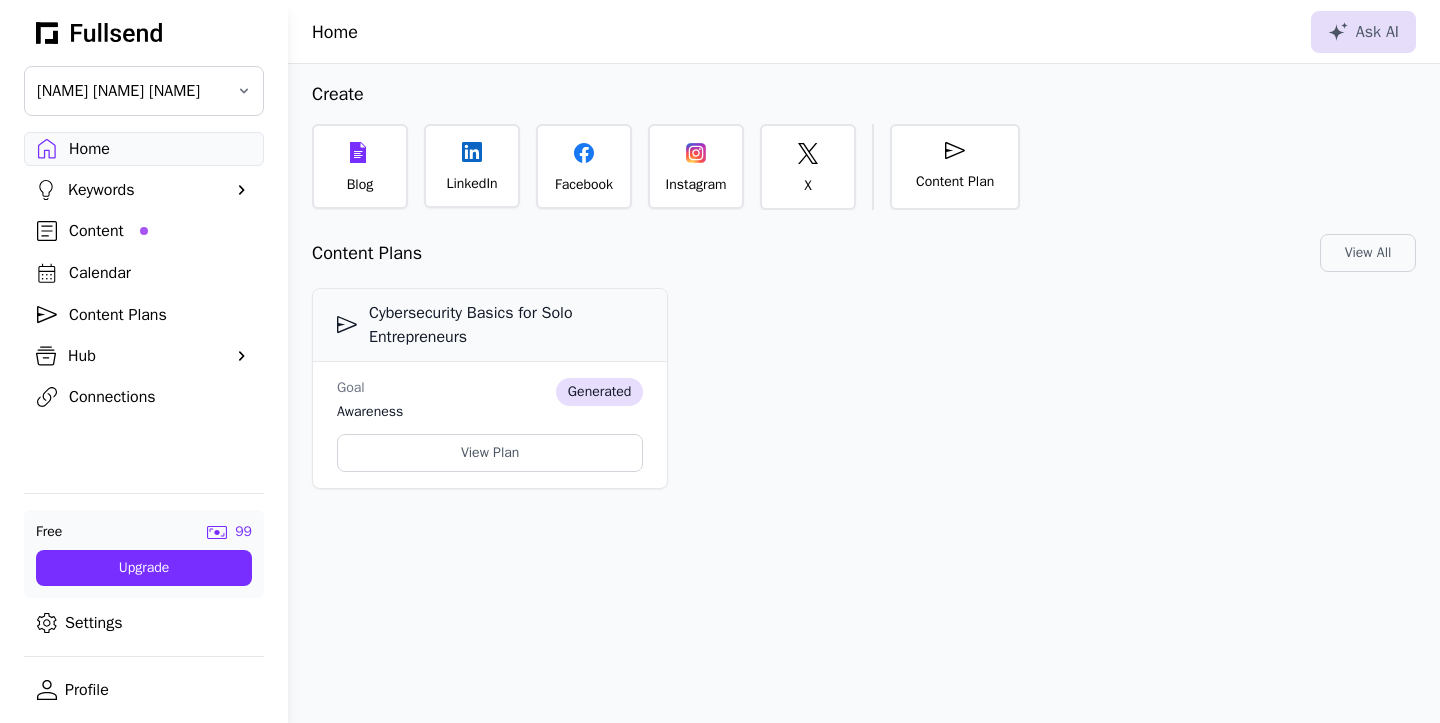 click on "Free 99 Upgrade  Settings   Profile" at bounding box center (144, 596) 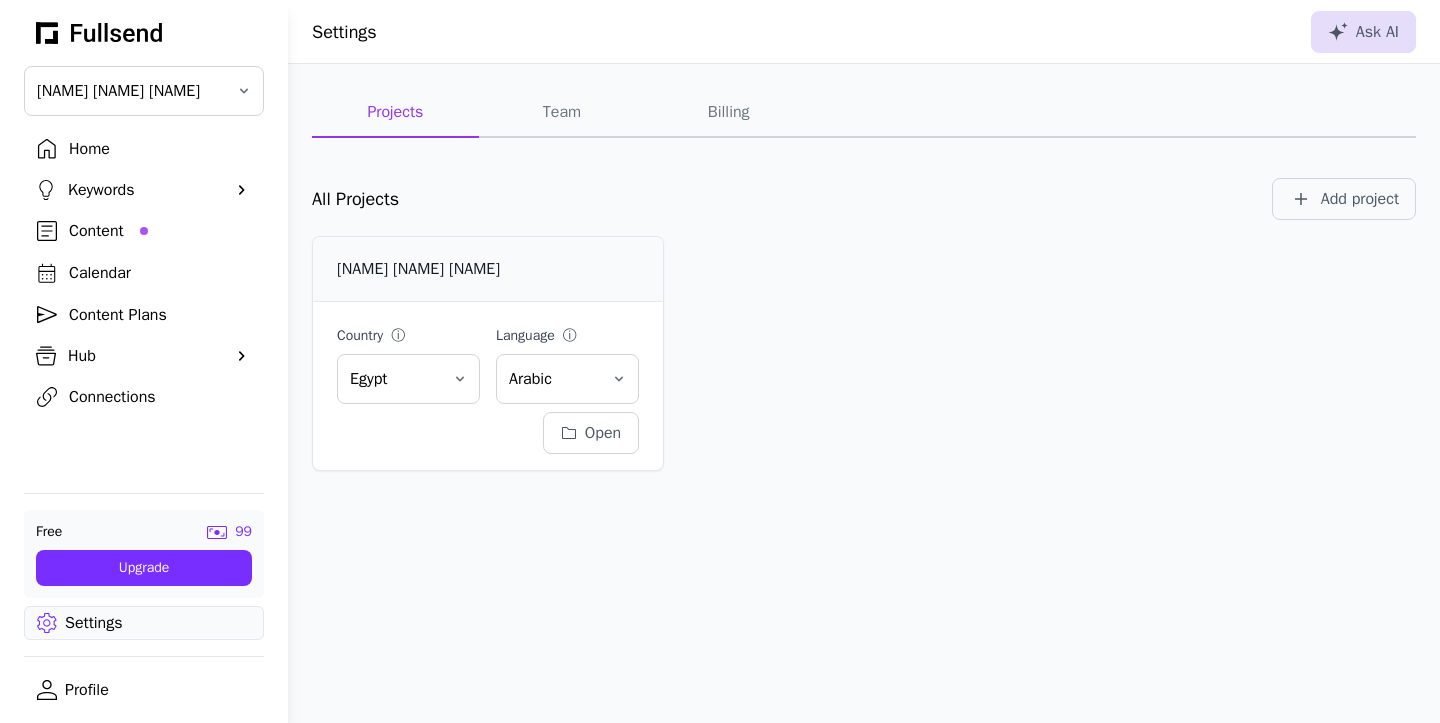 click on "Profile" at bounding box center (144, 690) 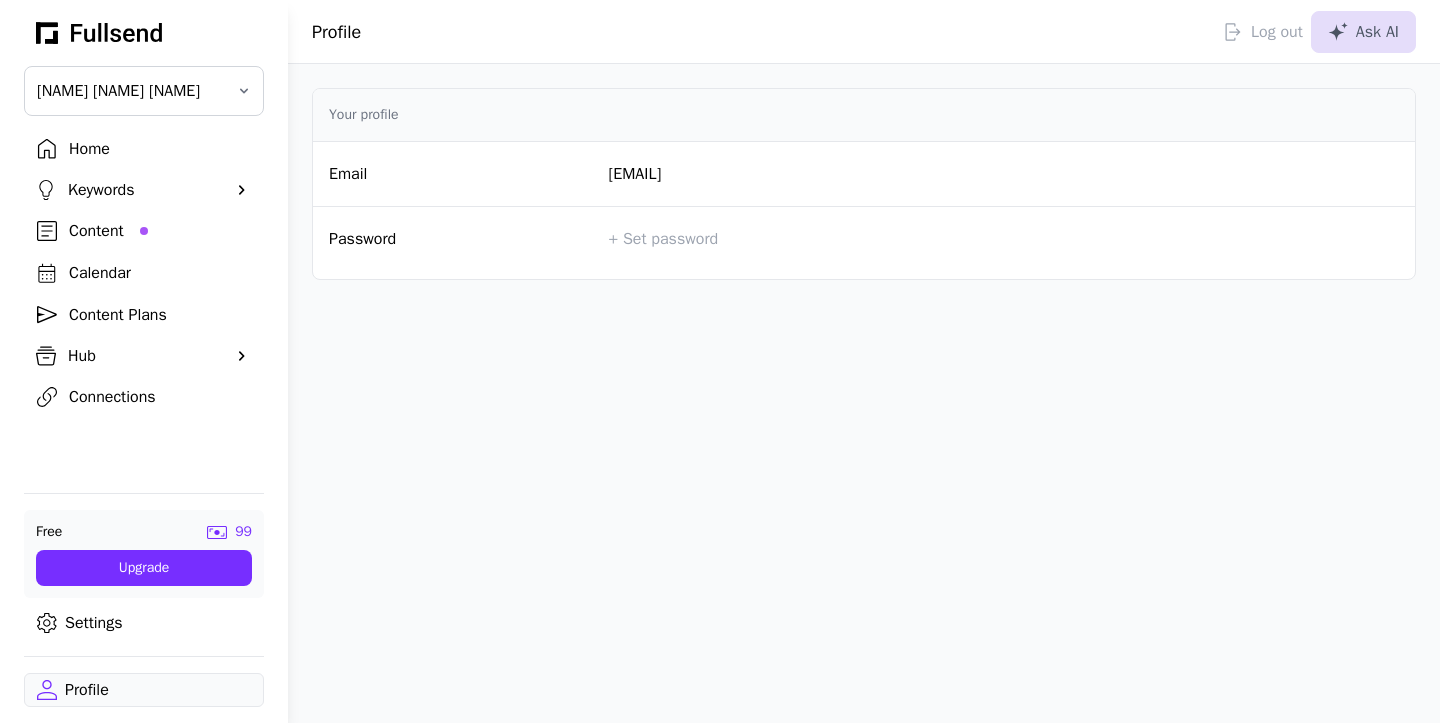 click on "Connections" at bounding box center [160, 397] 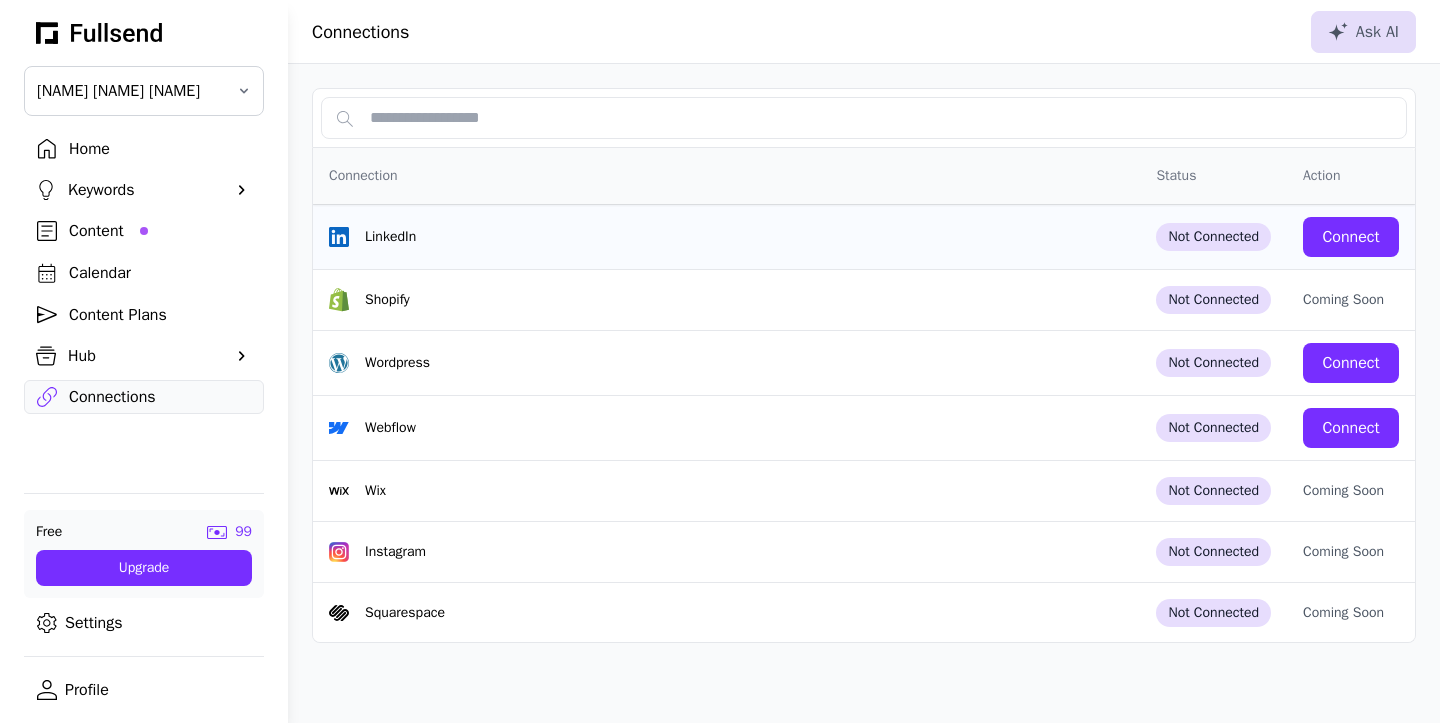 click on "Connect" at bounding box center (1351, 237) 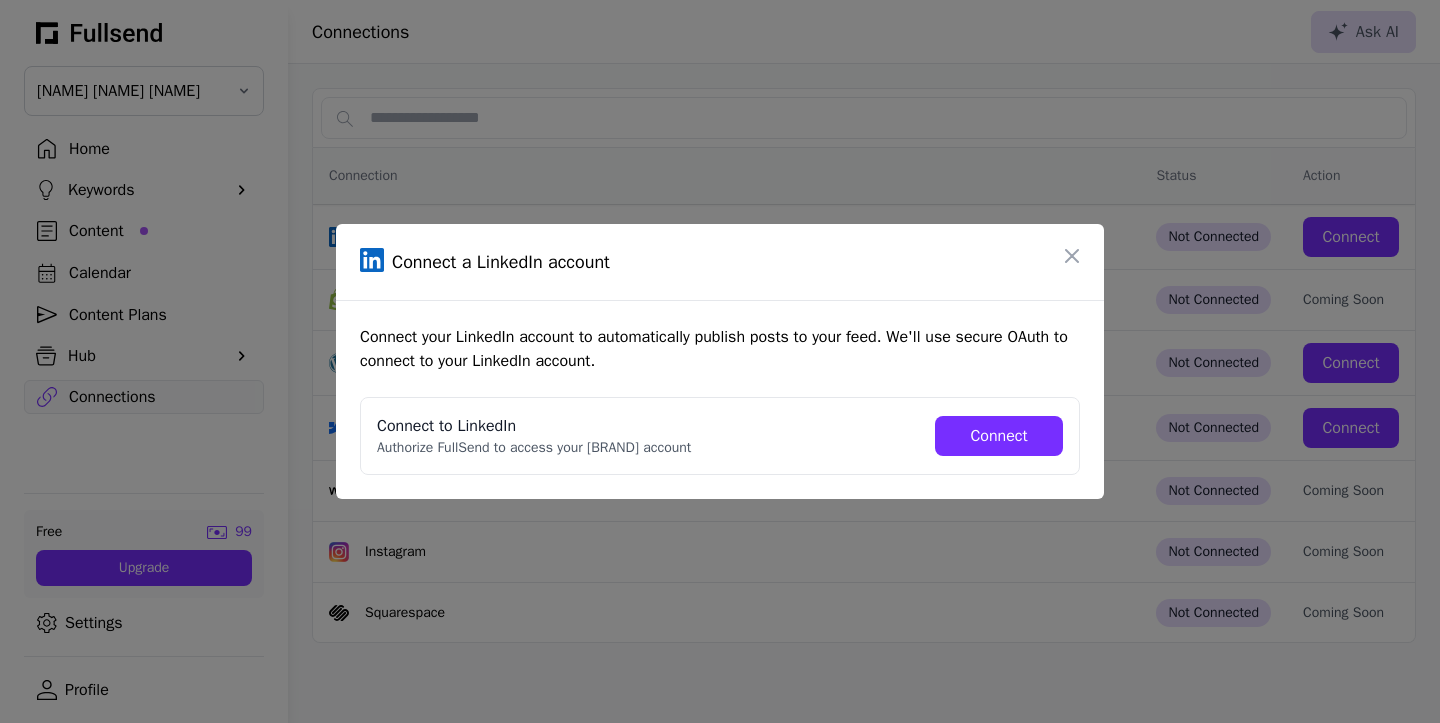 click on "Connect" at bounding box center [999, 436] 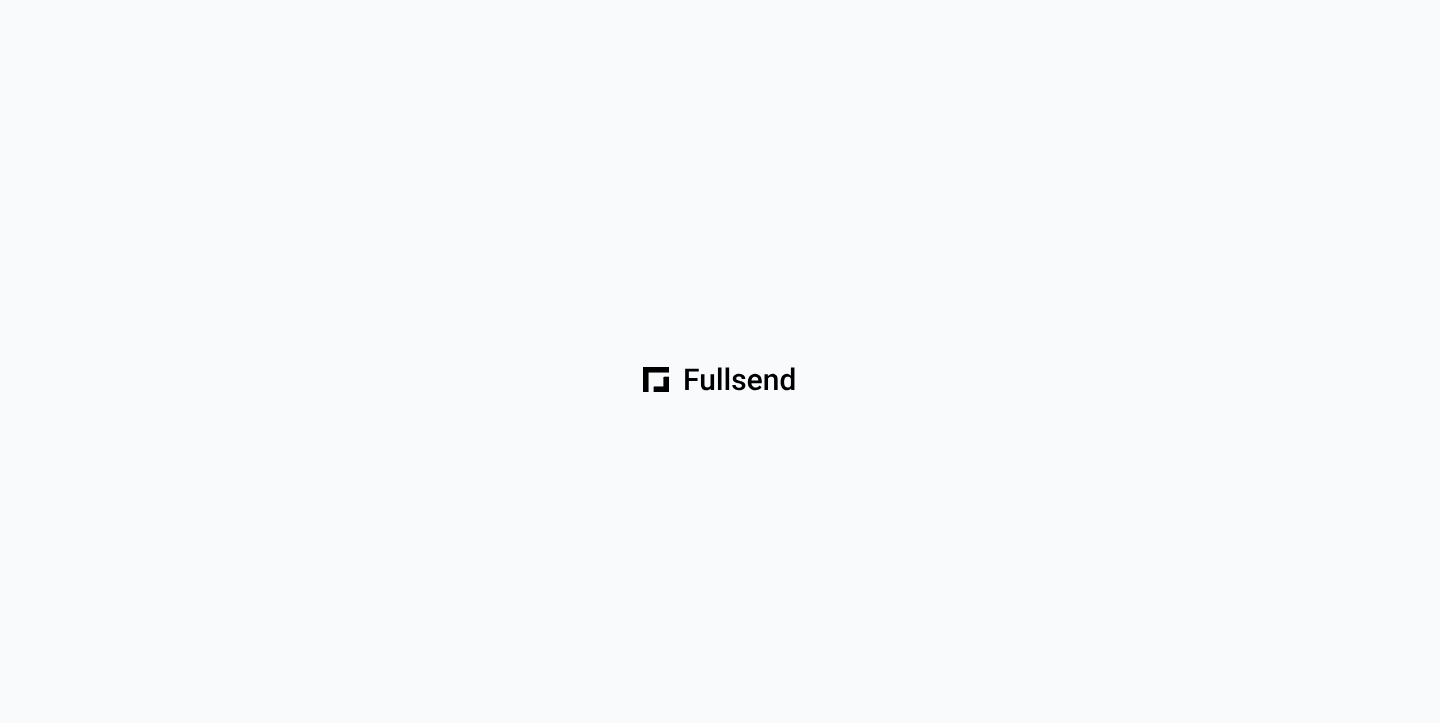 scroll, scrollTop: 0, scrollLeft: 0, axis: both 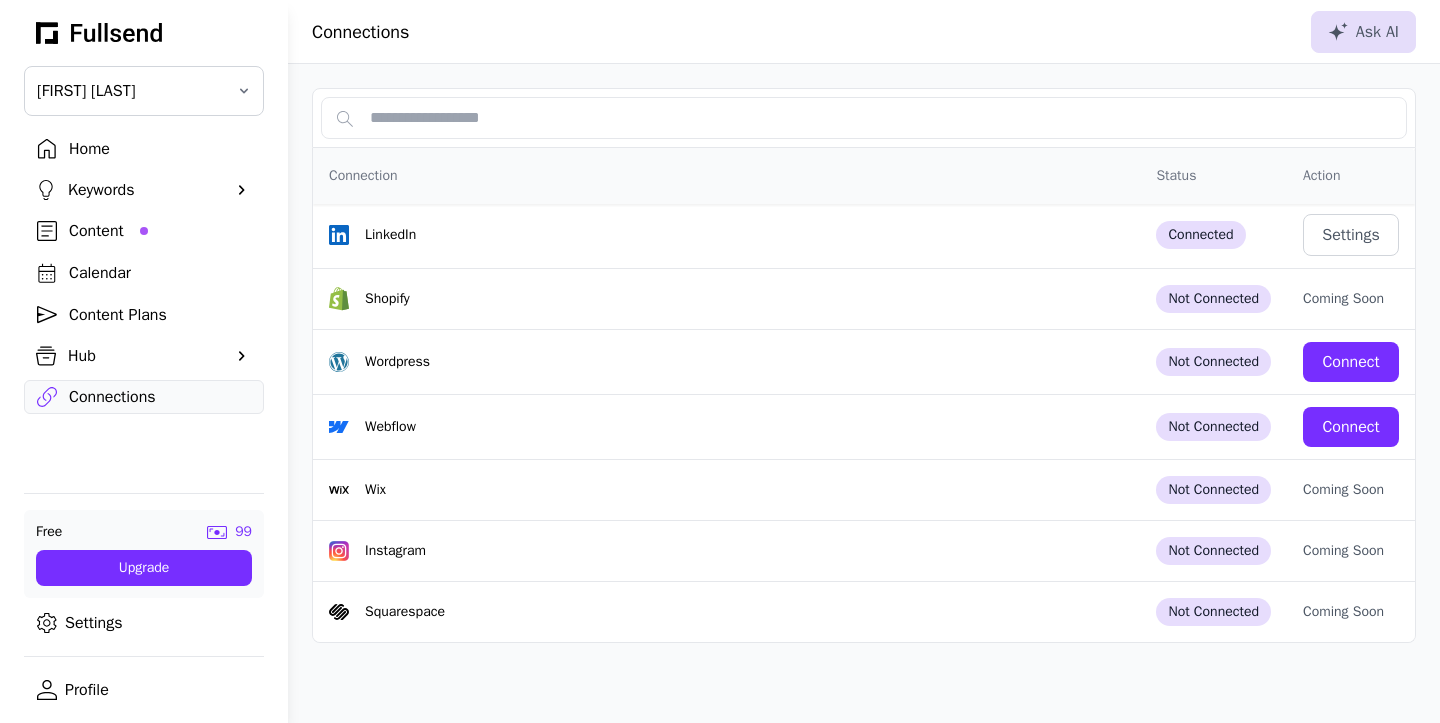 click on "Hub" at bounding box center [144, 356] 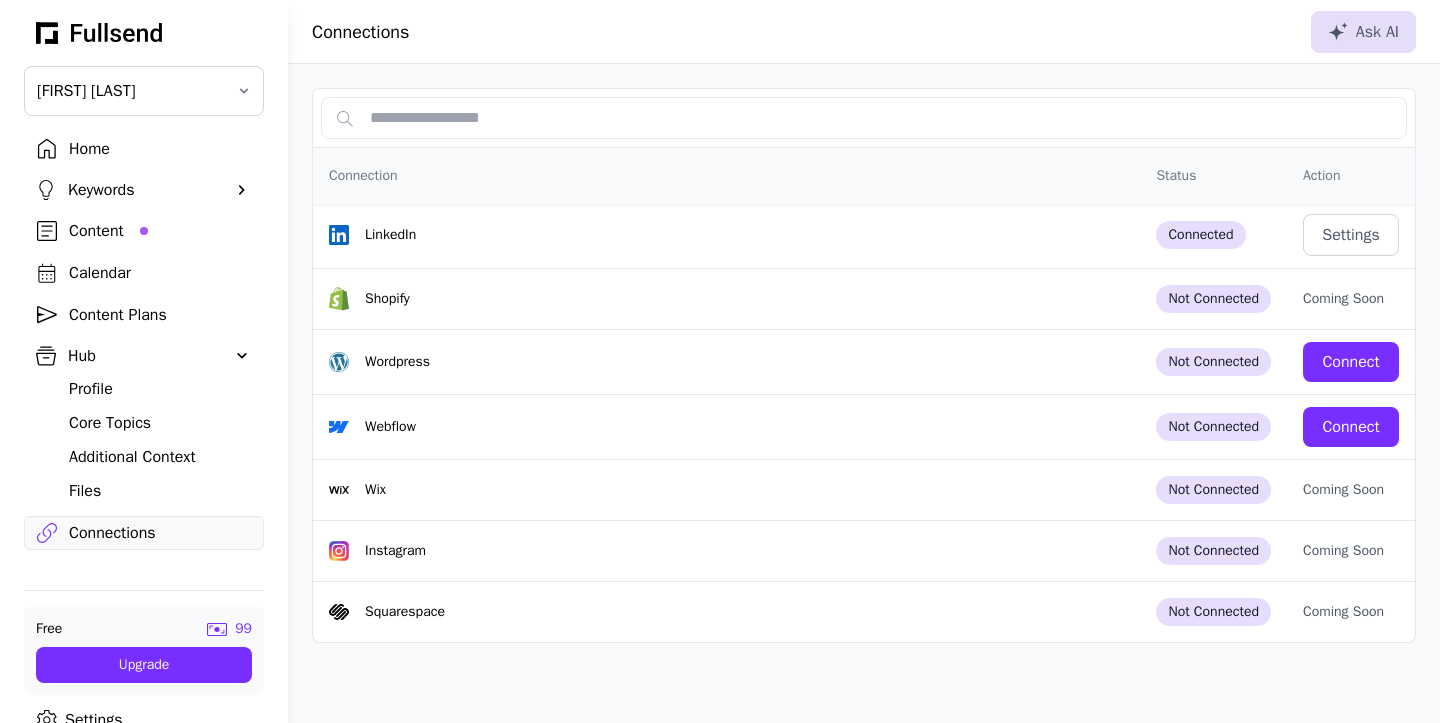click on "Profile" at bounding box center [160, 389] 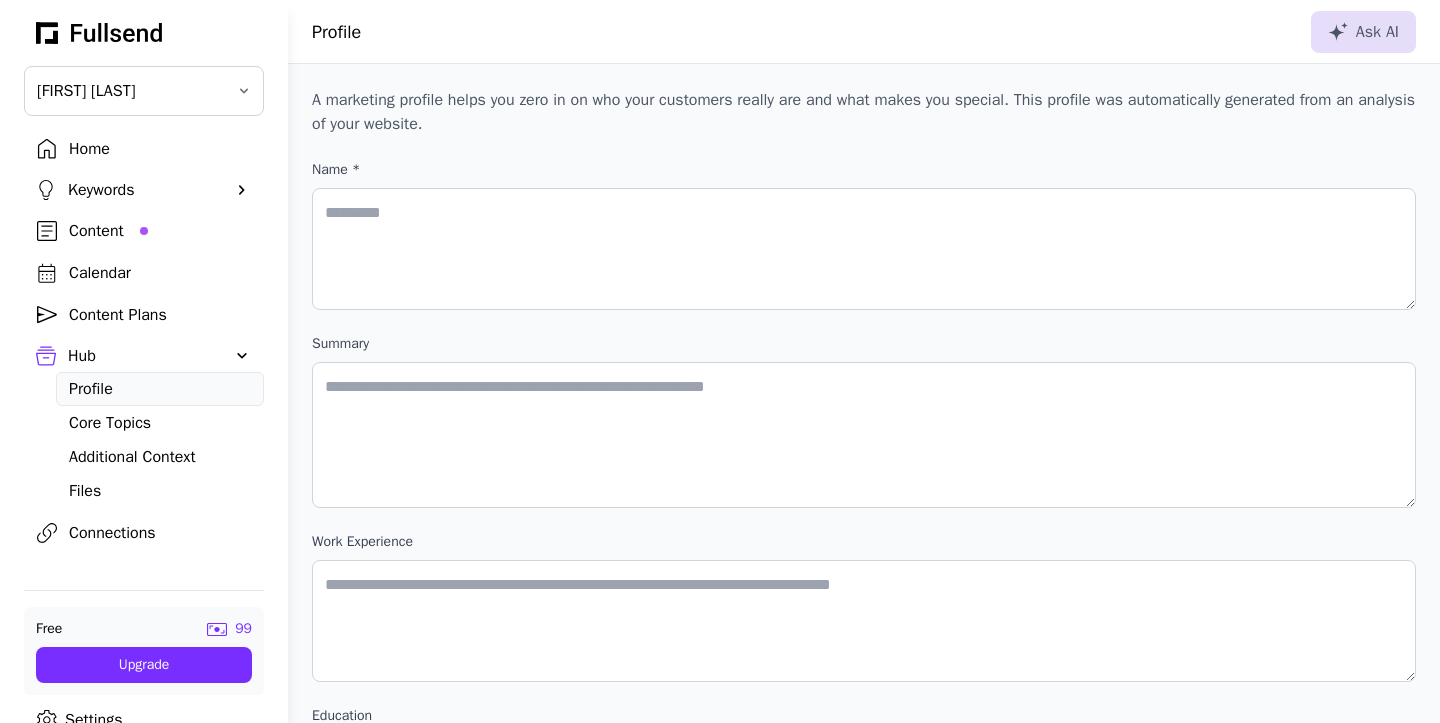 click on "Home" at bounding box center (160, 149) 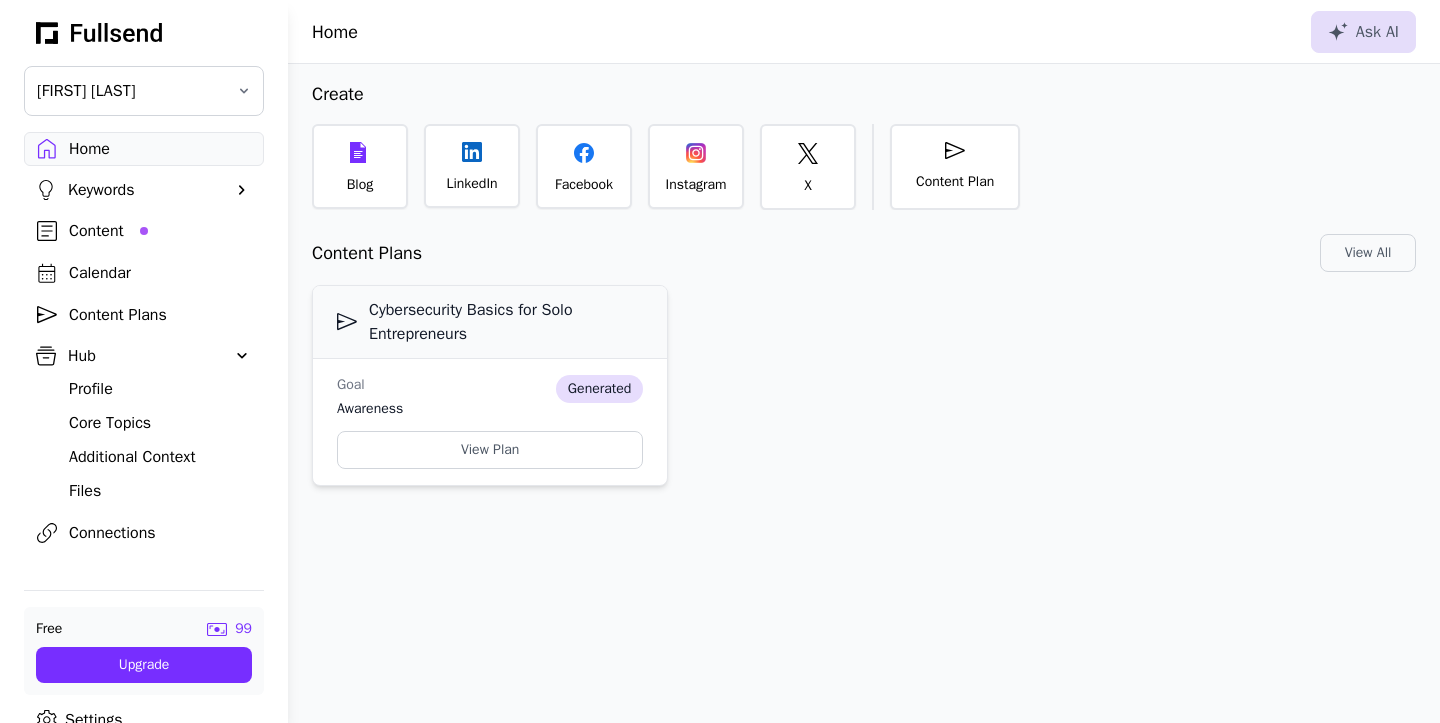 click on "generated" at bounding box center [599, 397] 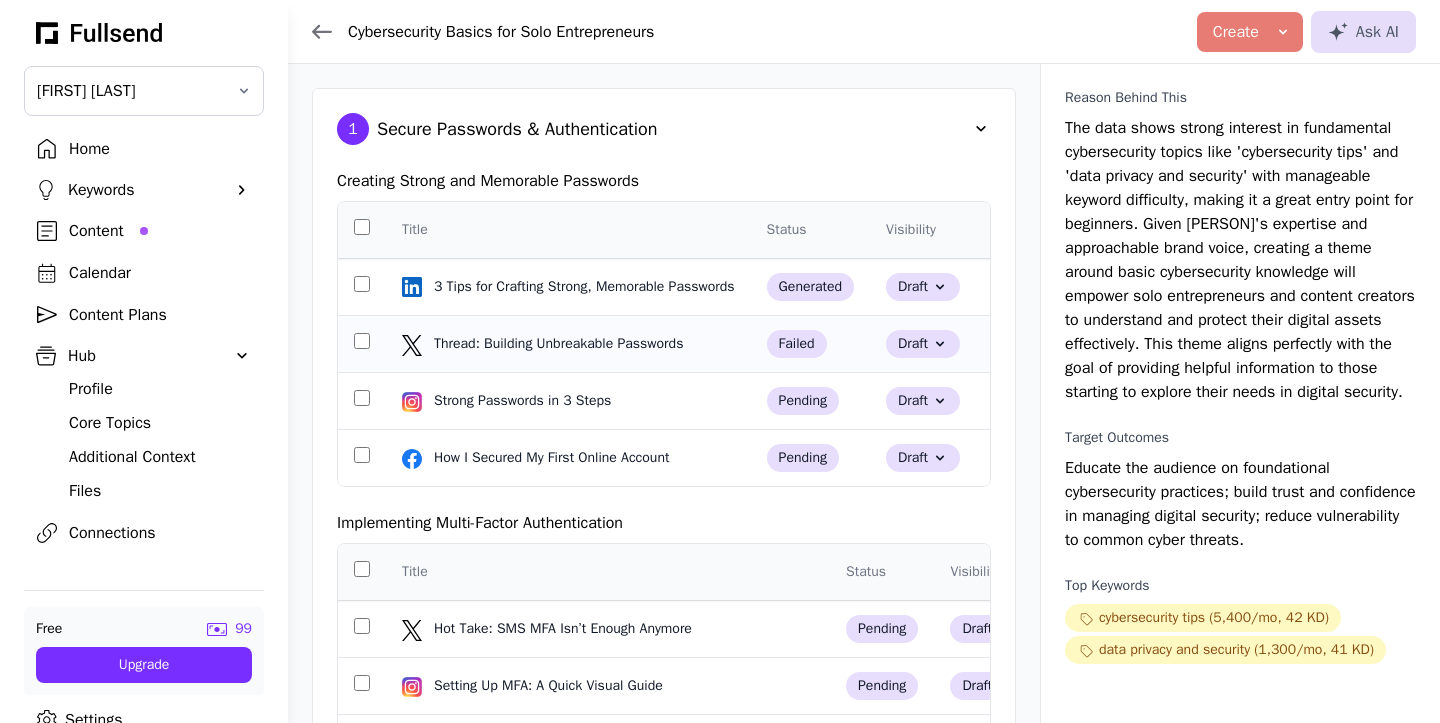 click on "failed" 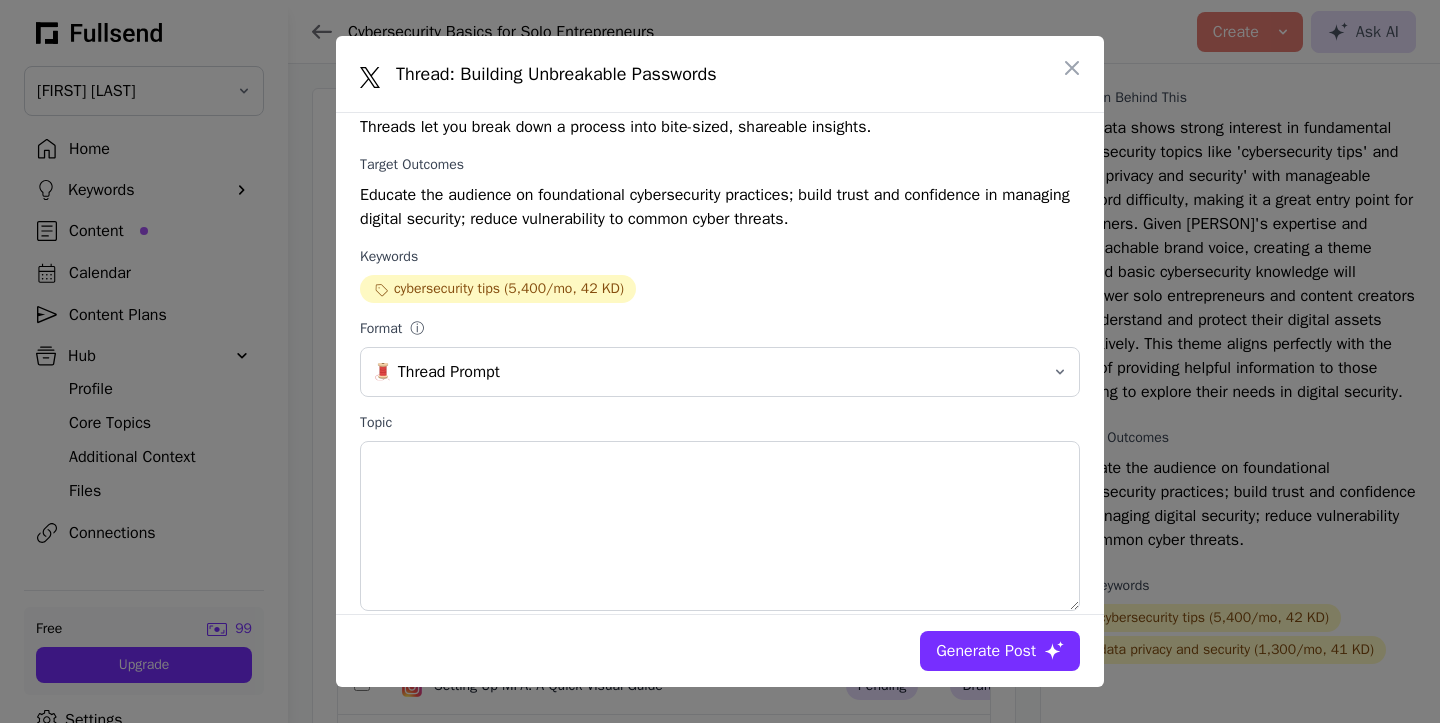 scroll, scrollTop: 120, scrollLeft: 0, axis: vertical 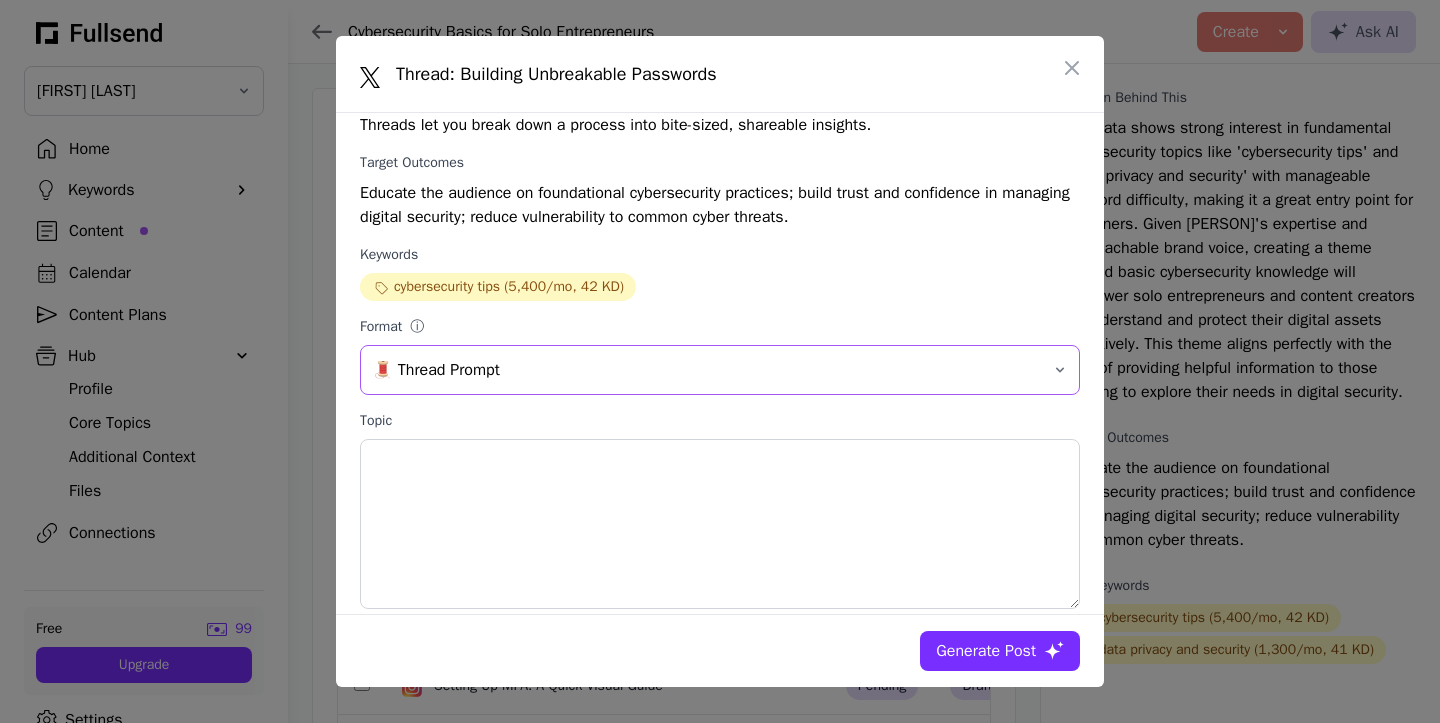 click on "🧵 Thread Prompt" at bounding box center [720, 370] 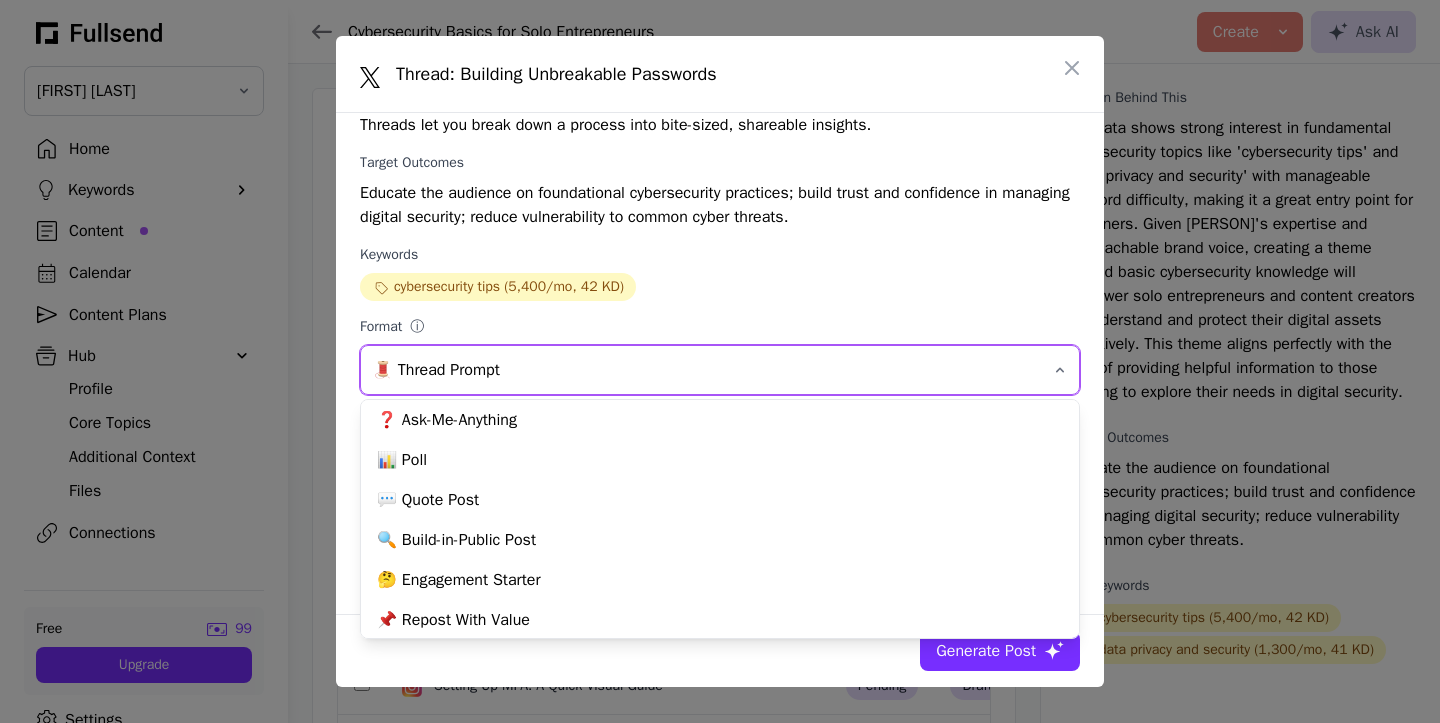scroll, scrollTop: 170, scrollLeft: 0, axis: vertical 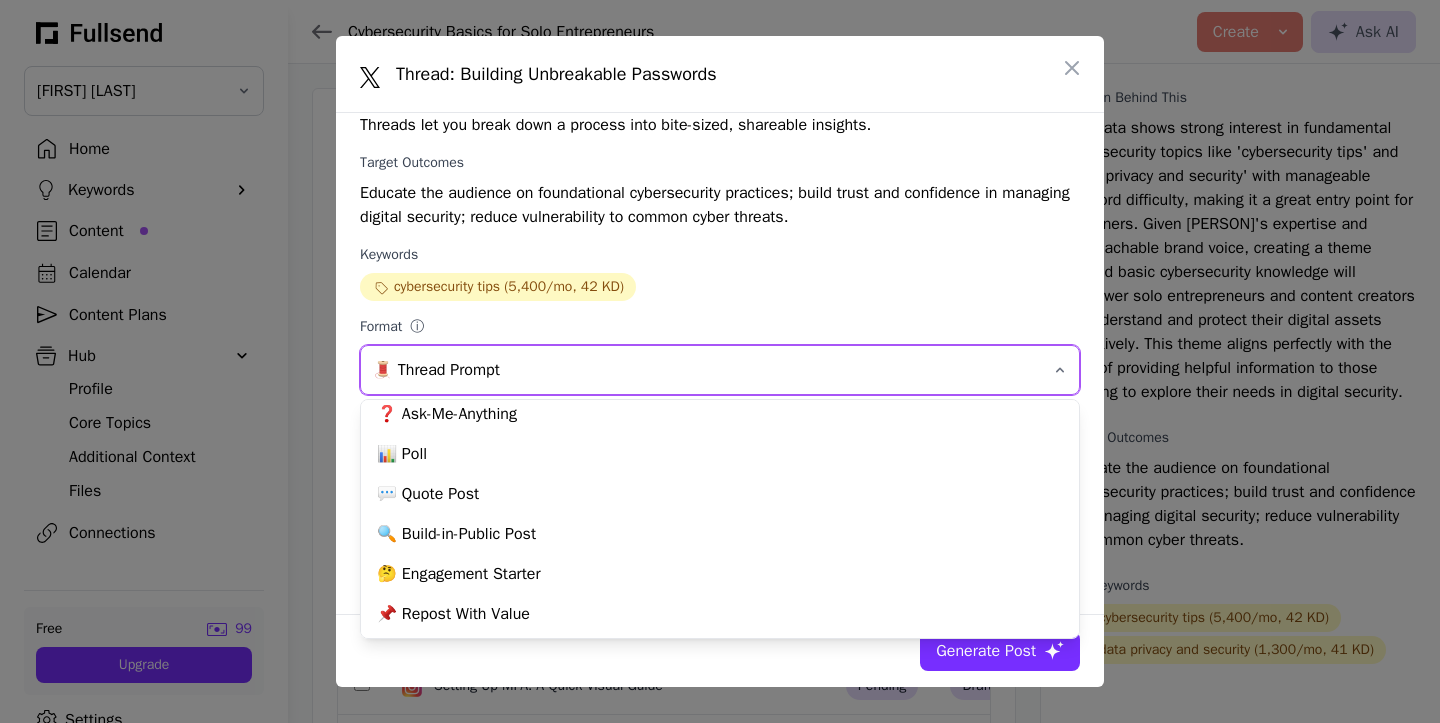 click on "Educate the audience on foundational cybersecurity practices; build trust and confidence in managing digital security; reduce vulnerability to common cyber threats." at bounding box center [720, 205] 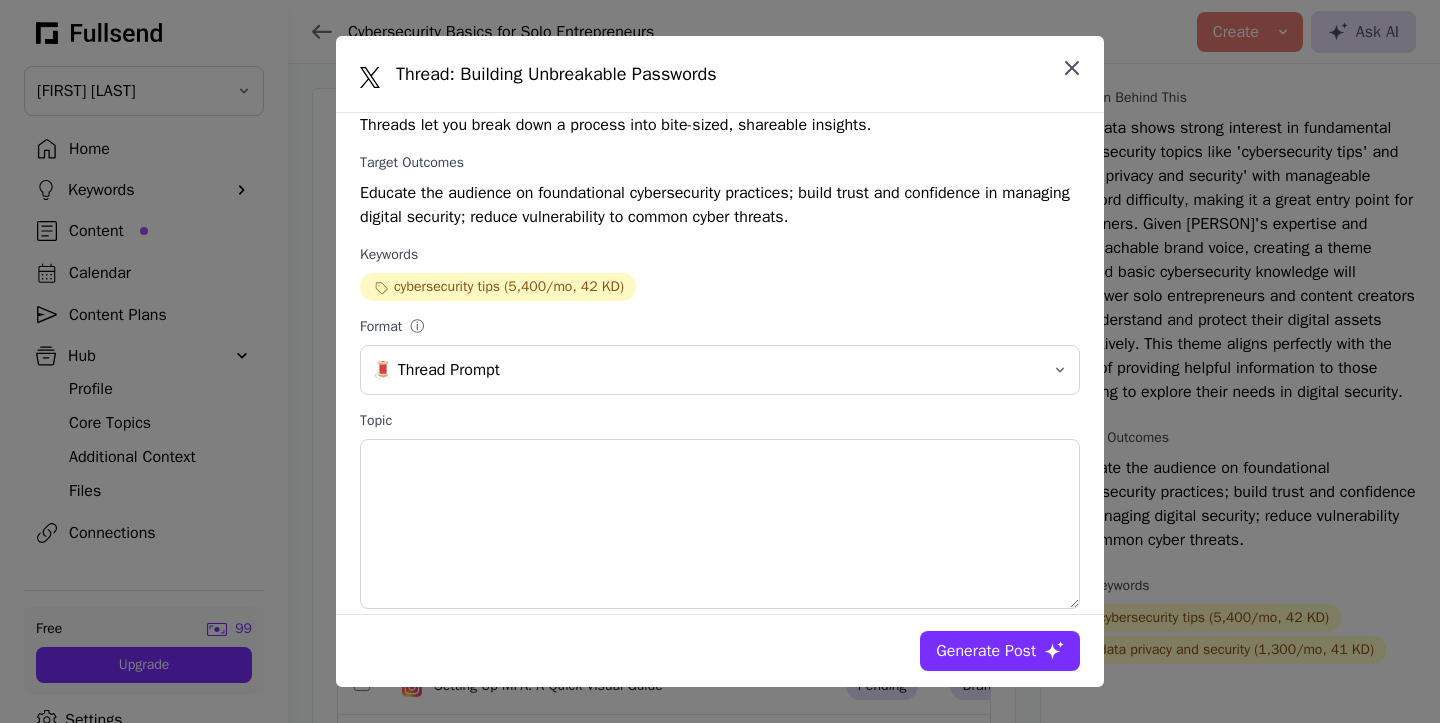click at bounding box center (1072, 68) 